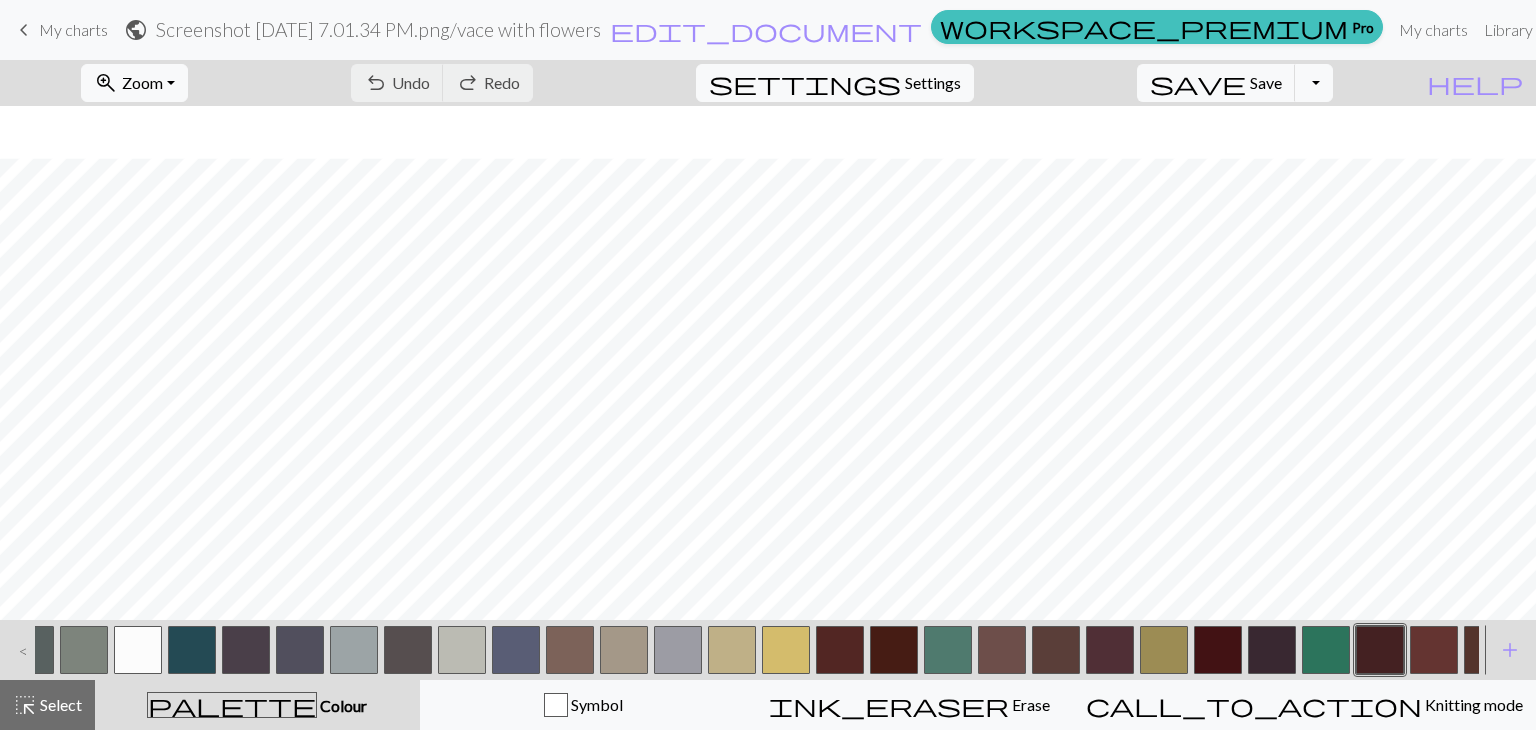 scroll, scrollTop: 0, scrollLeft: 0, axis: both 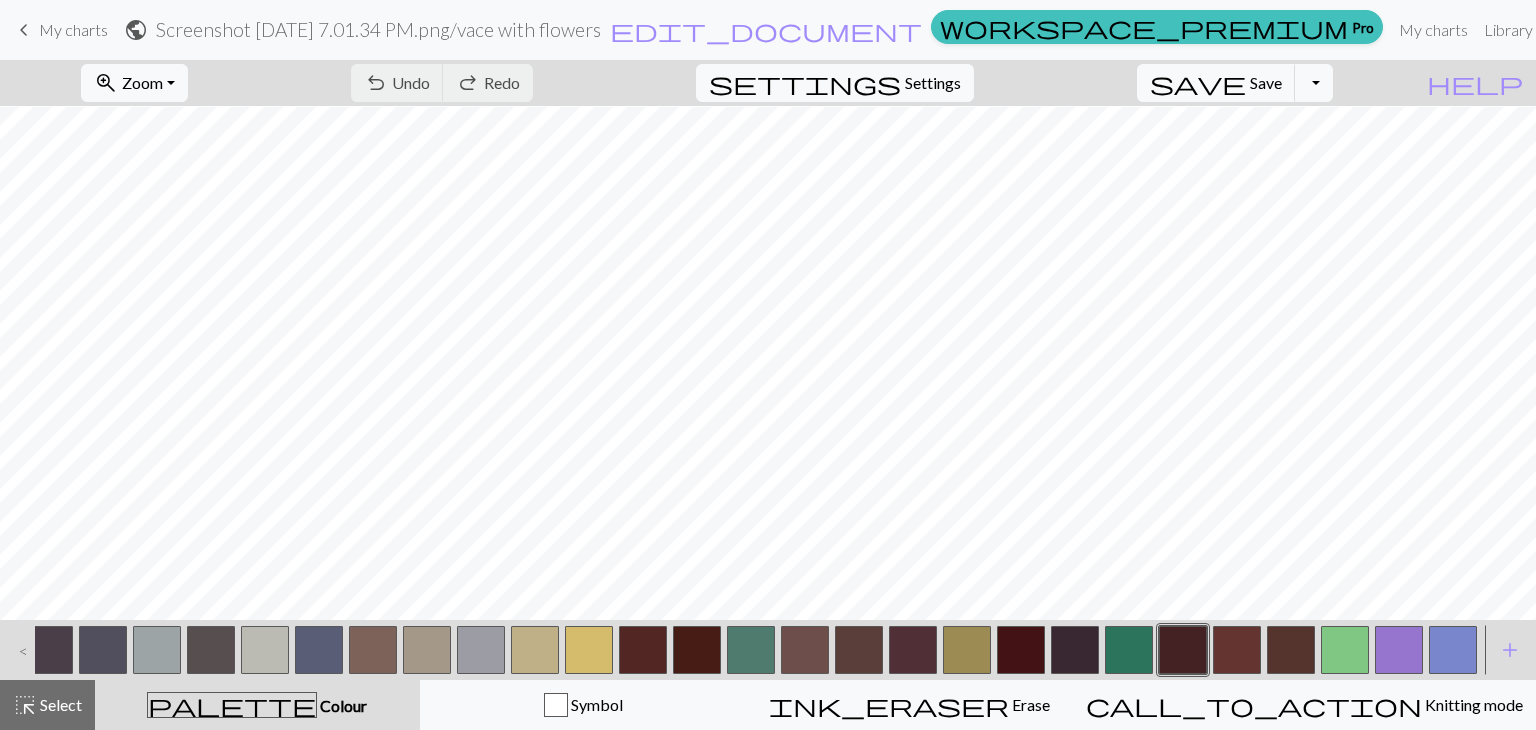 click at bounding box center [481, 650] 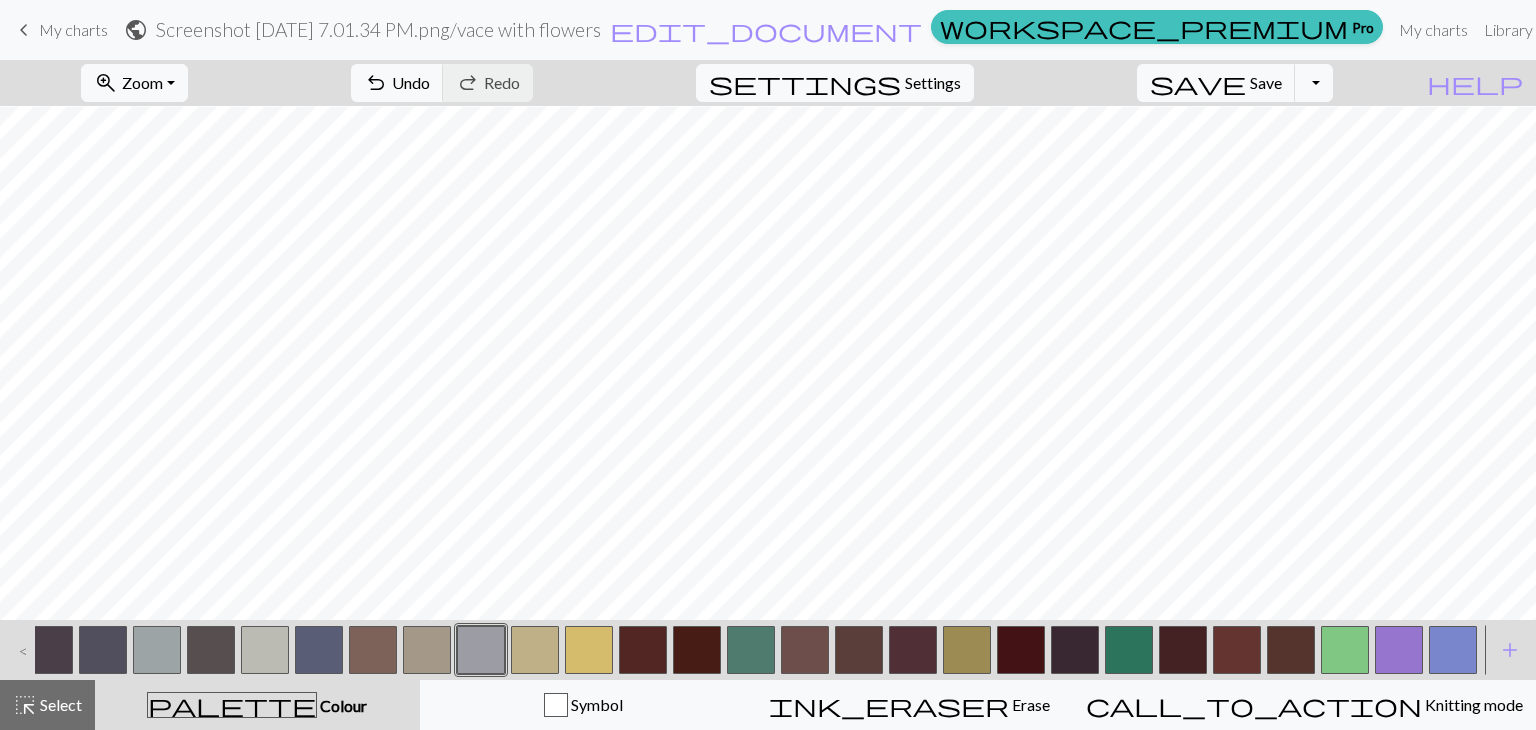 click at bounding box center [427, 650] 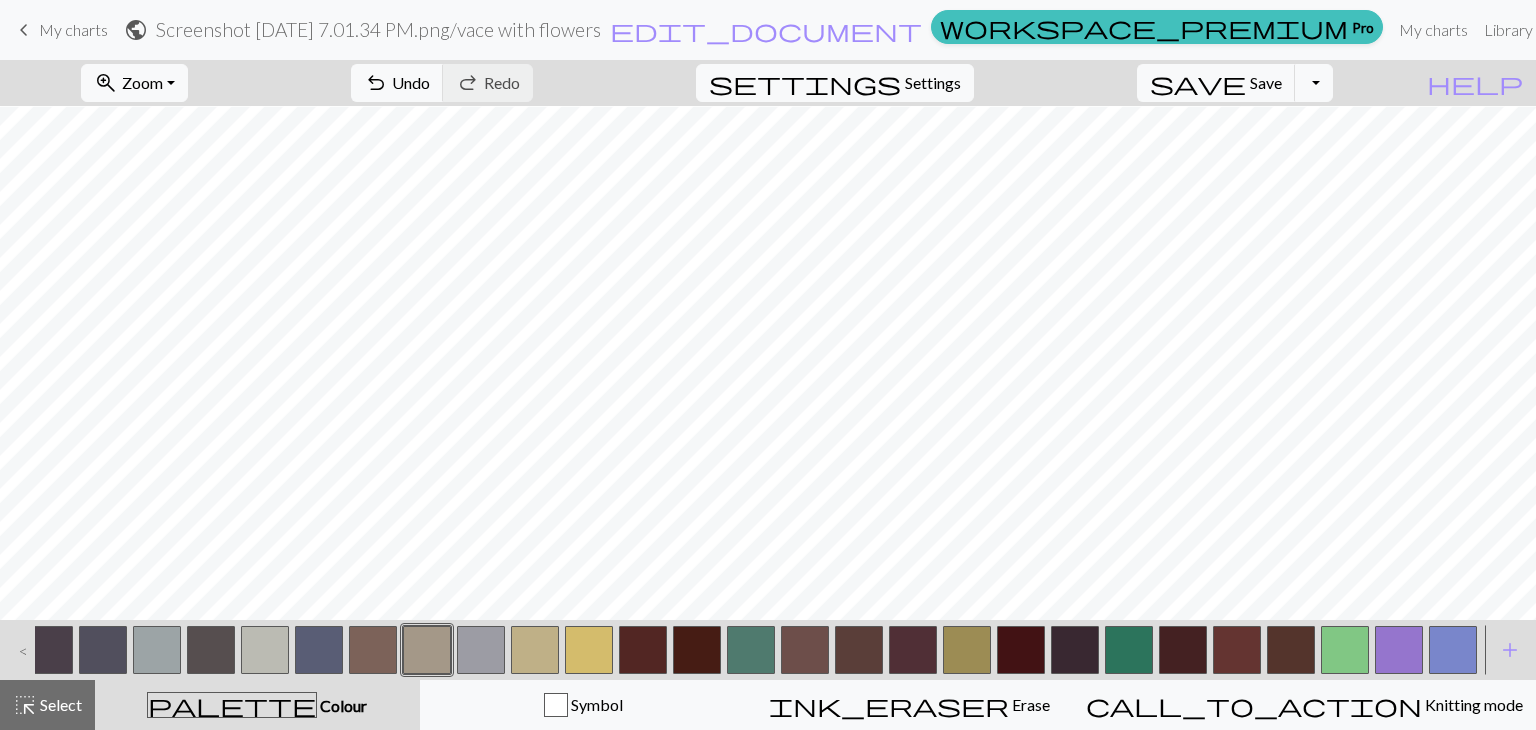 click at bounding box center (1129, 650) 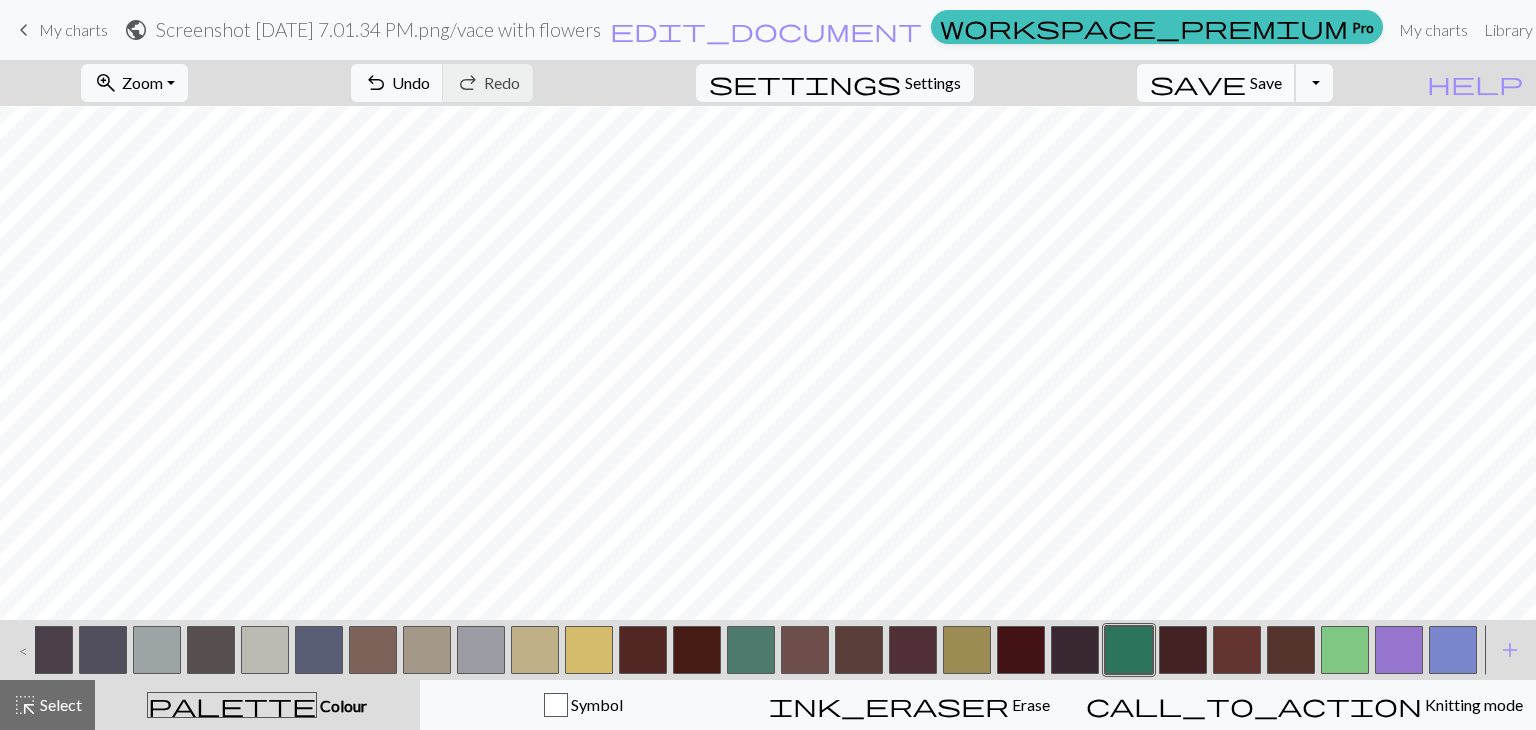 click on "Save" at bounding box center (1266, 82) 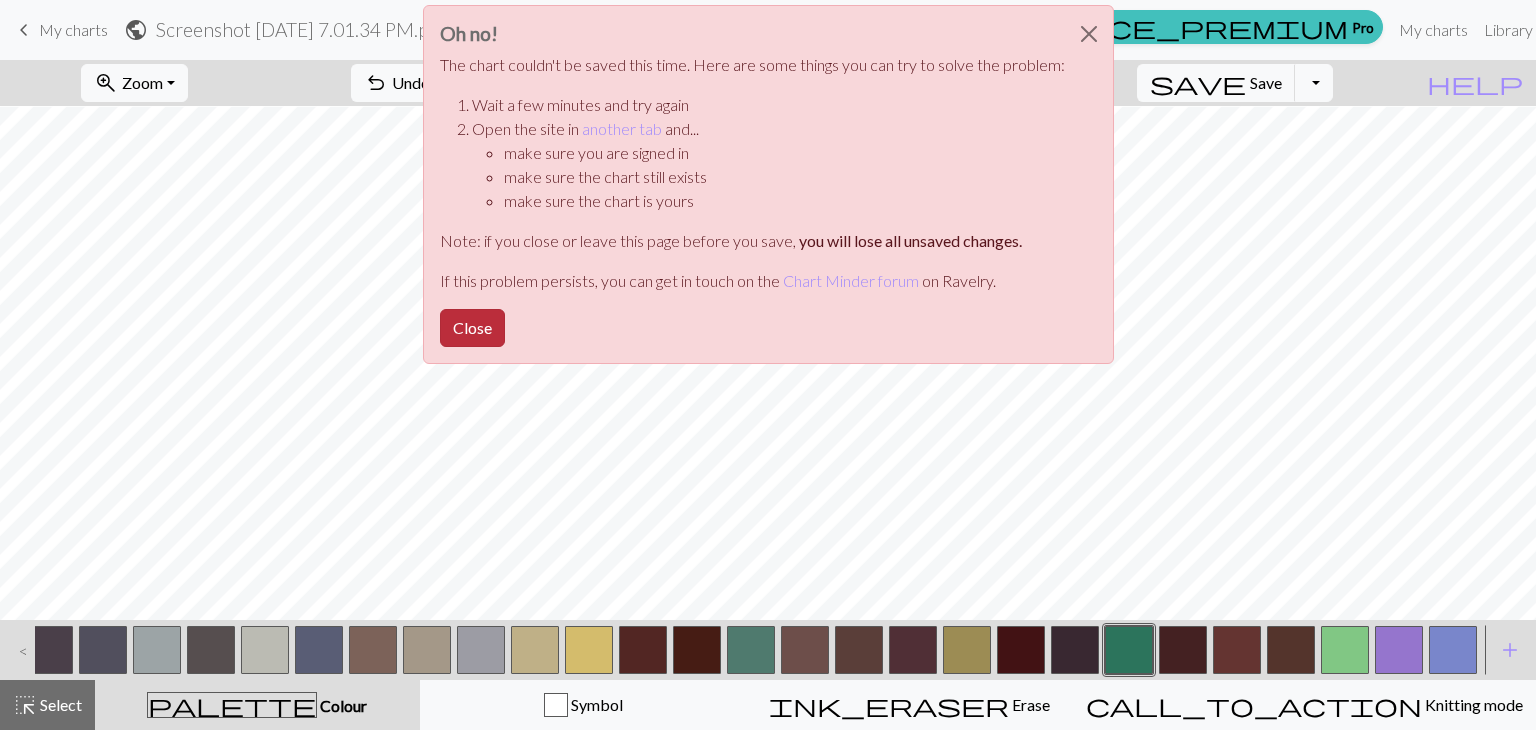click on "Close" at bounding box center [472, 328] 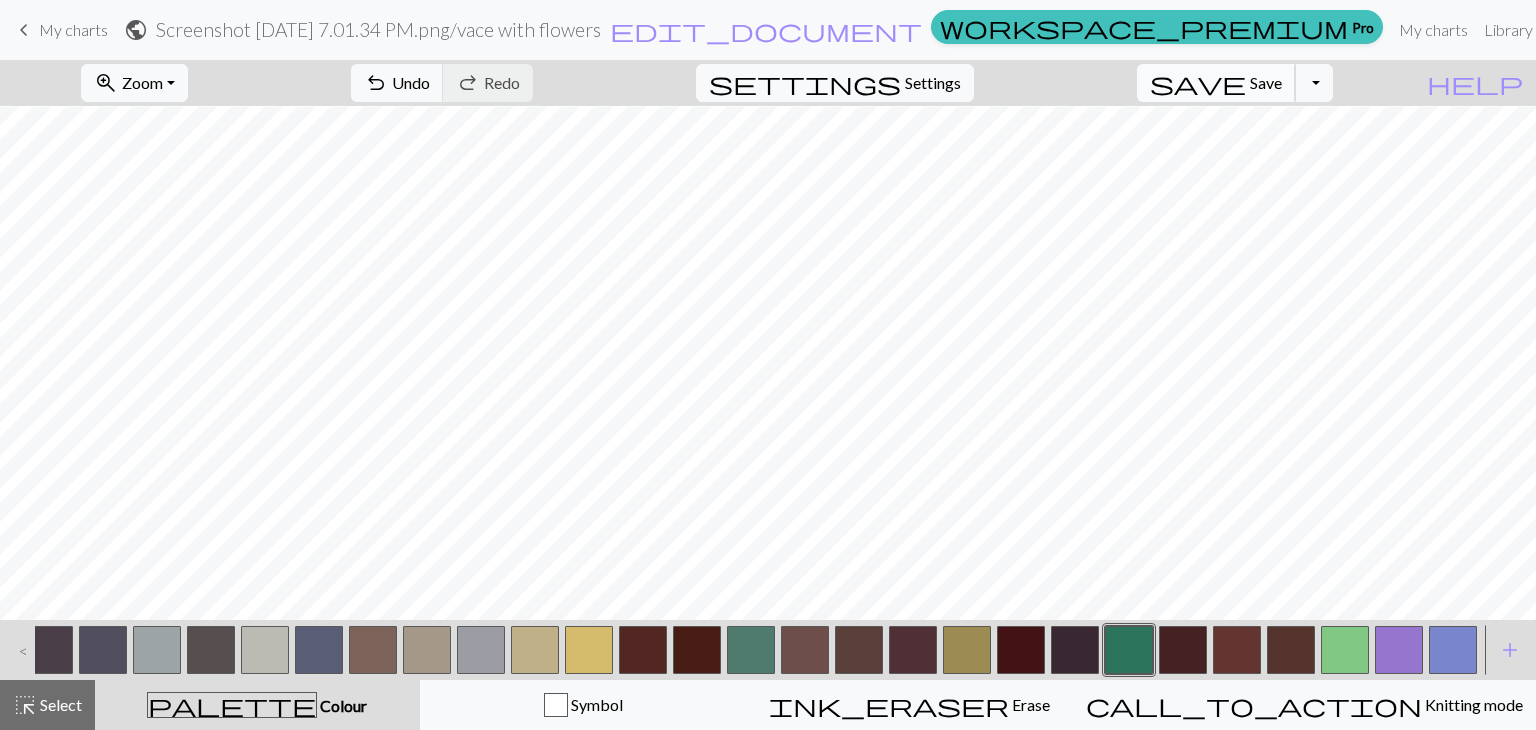 click on "save" at bounding box center (1198, 83) 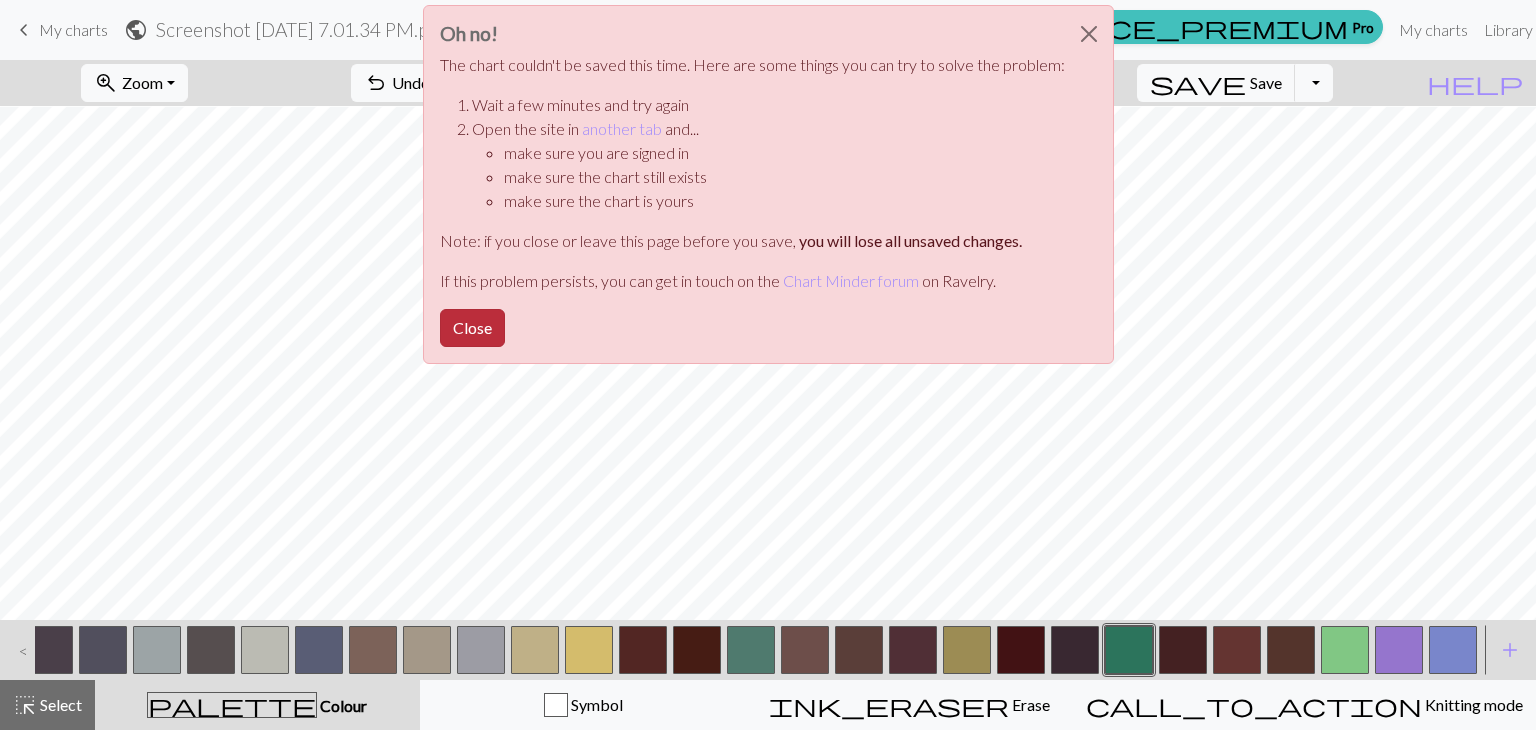 click on "Close" at bounding box center (472, 328) 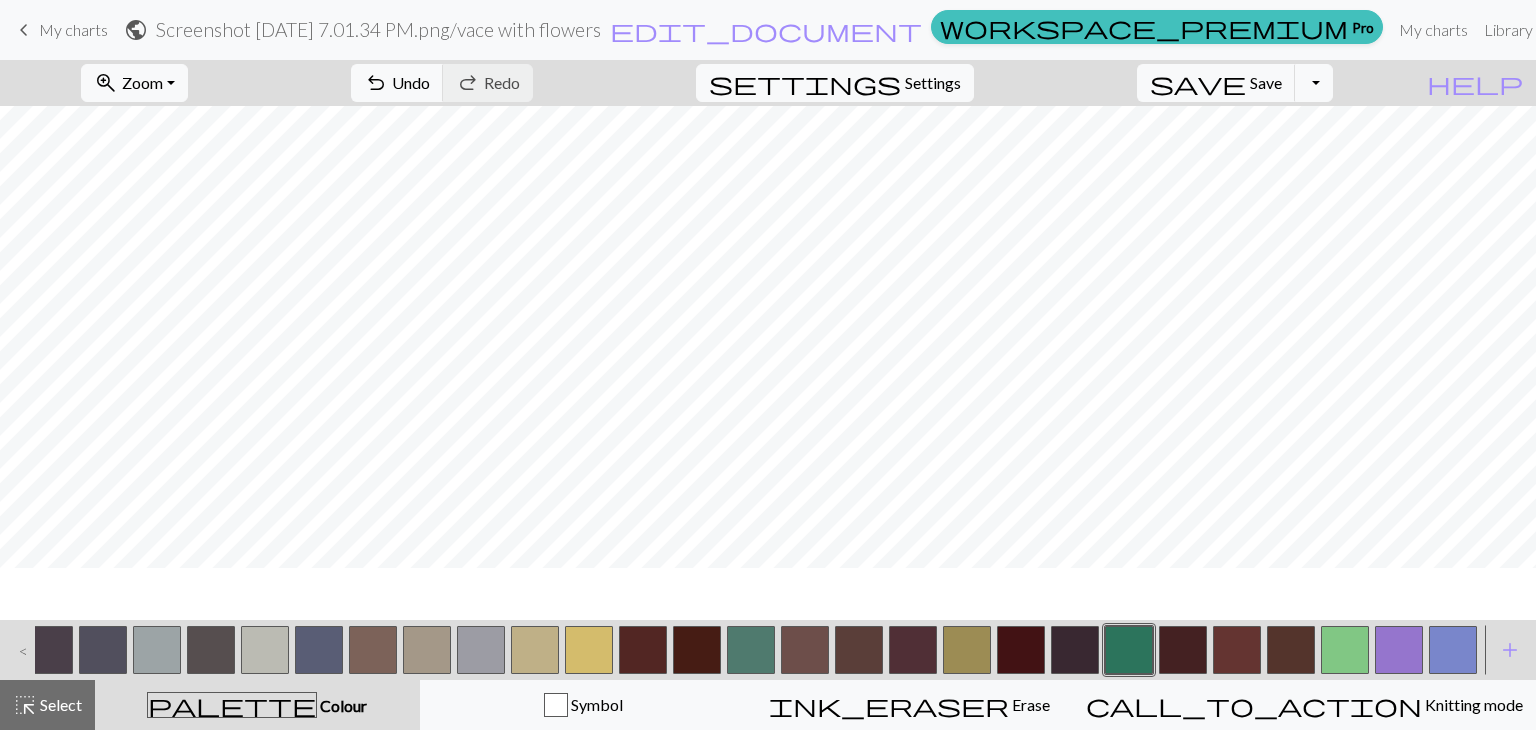 scroll, scrollTop: 0, scrollLeft: 0, axis: both 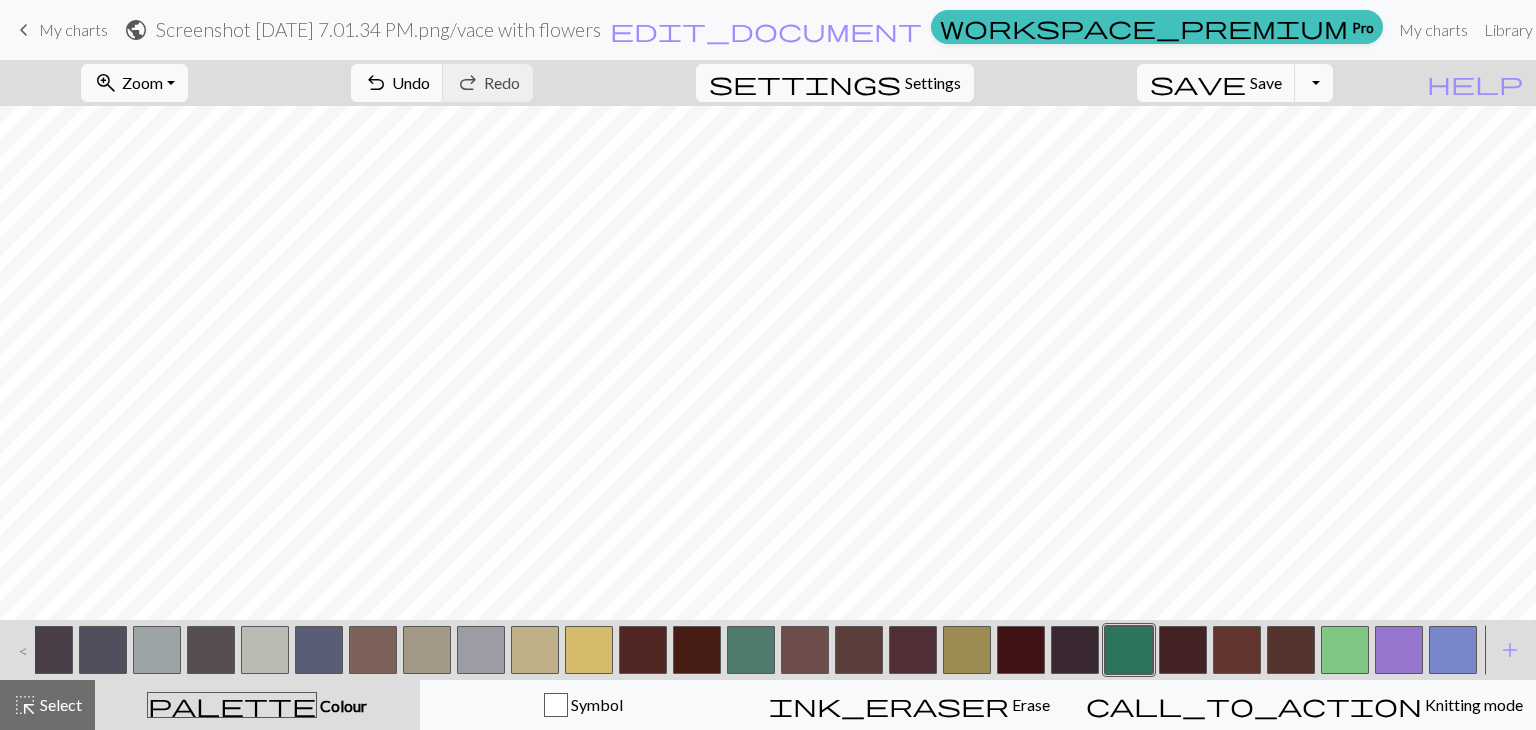 click at bounding box center (1021, 650) 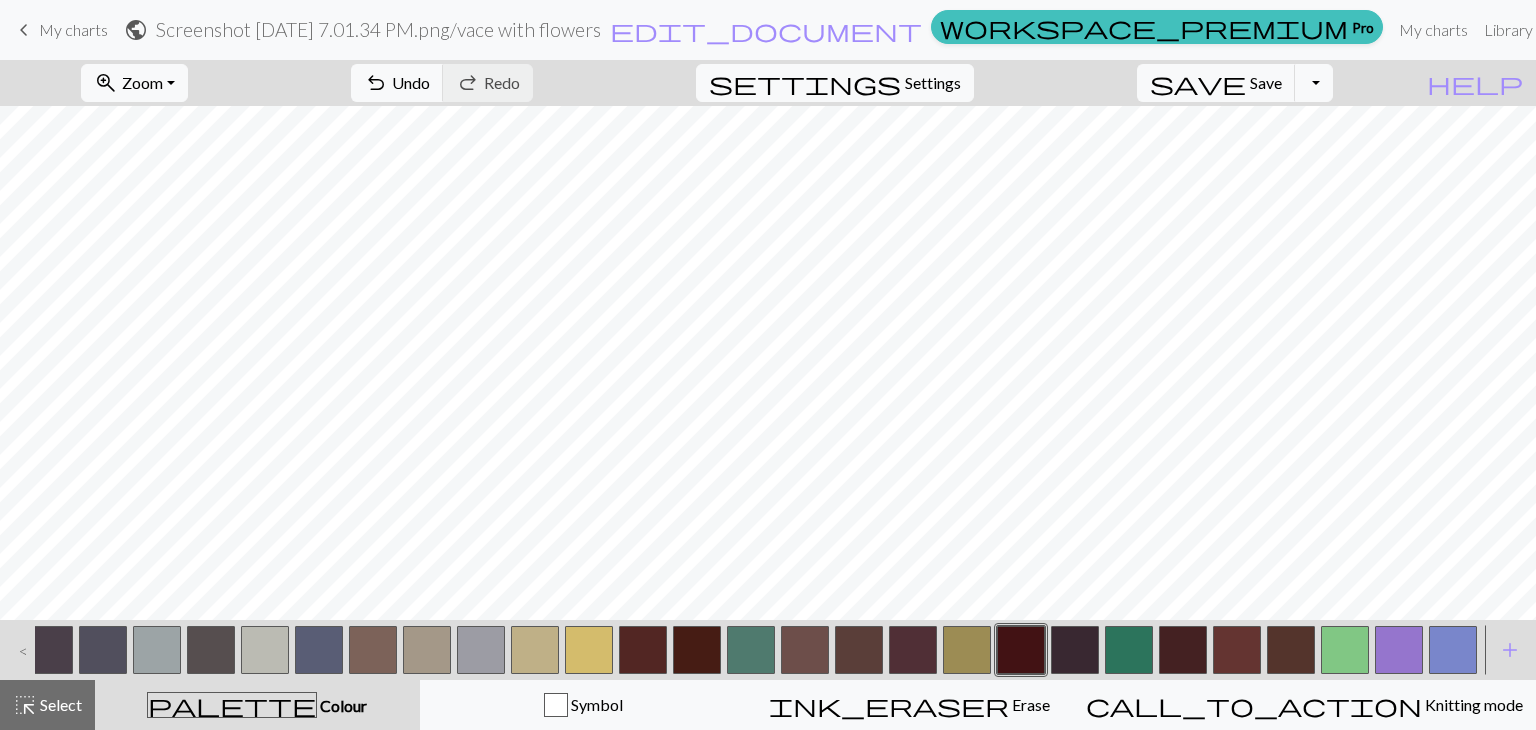 click at bounding box center [1237, 650] 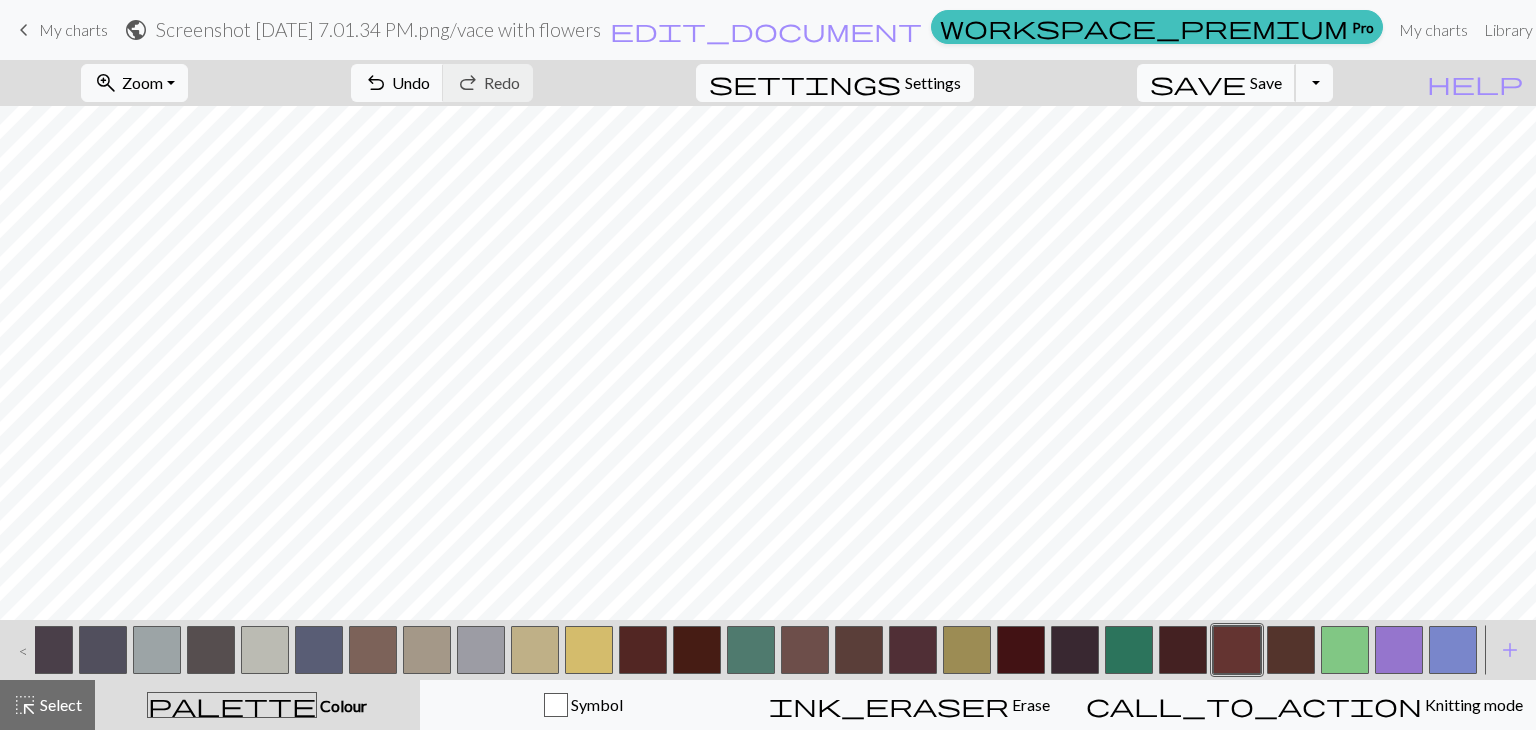 click on "save Save Save" at bounding box center (1216, 83) 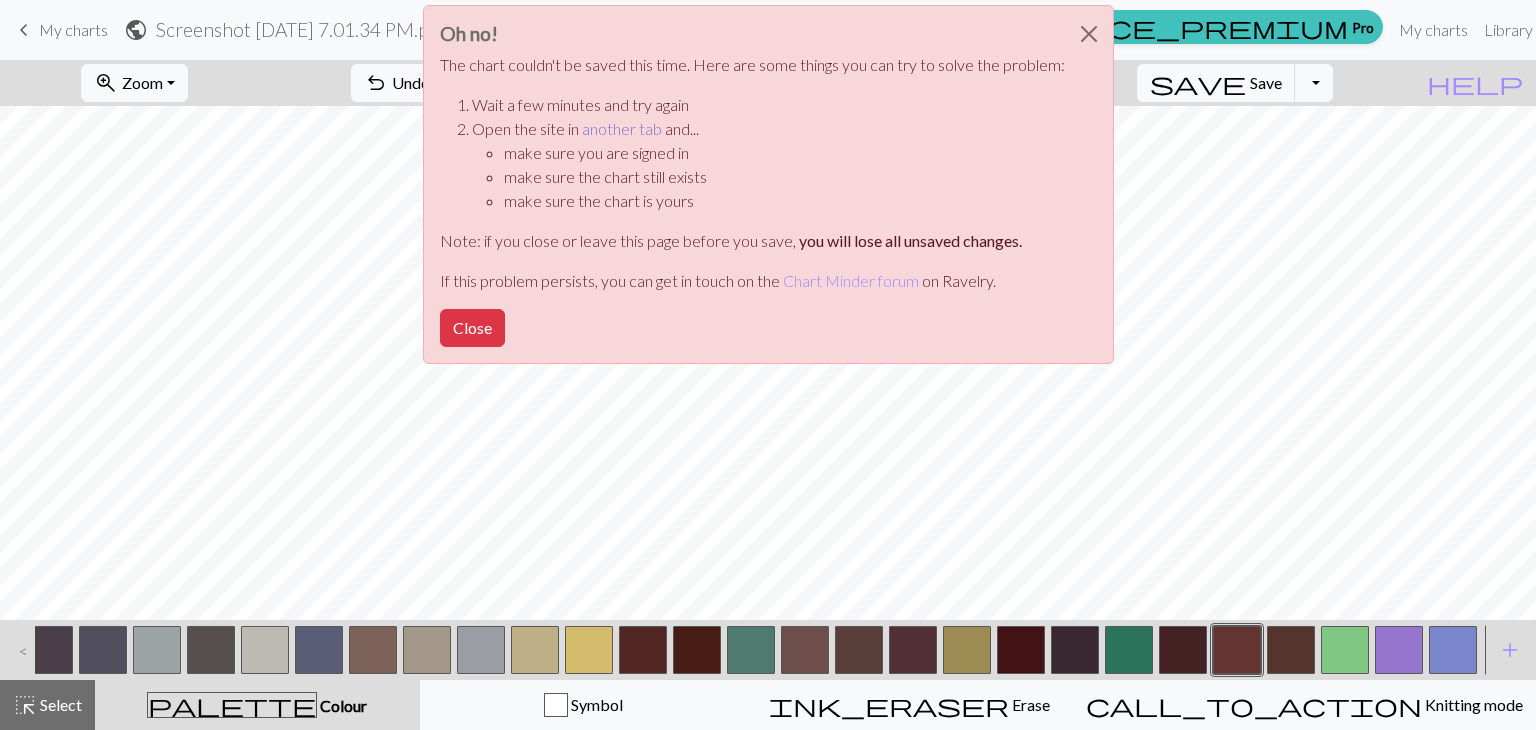 click on "another tab" at bounding box center (622, 128) 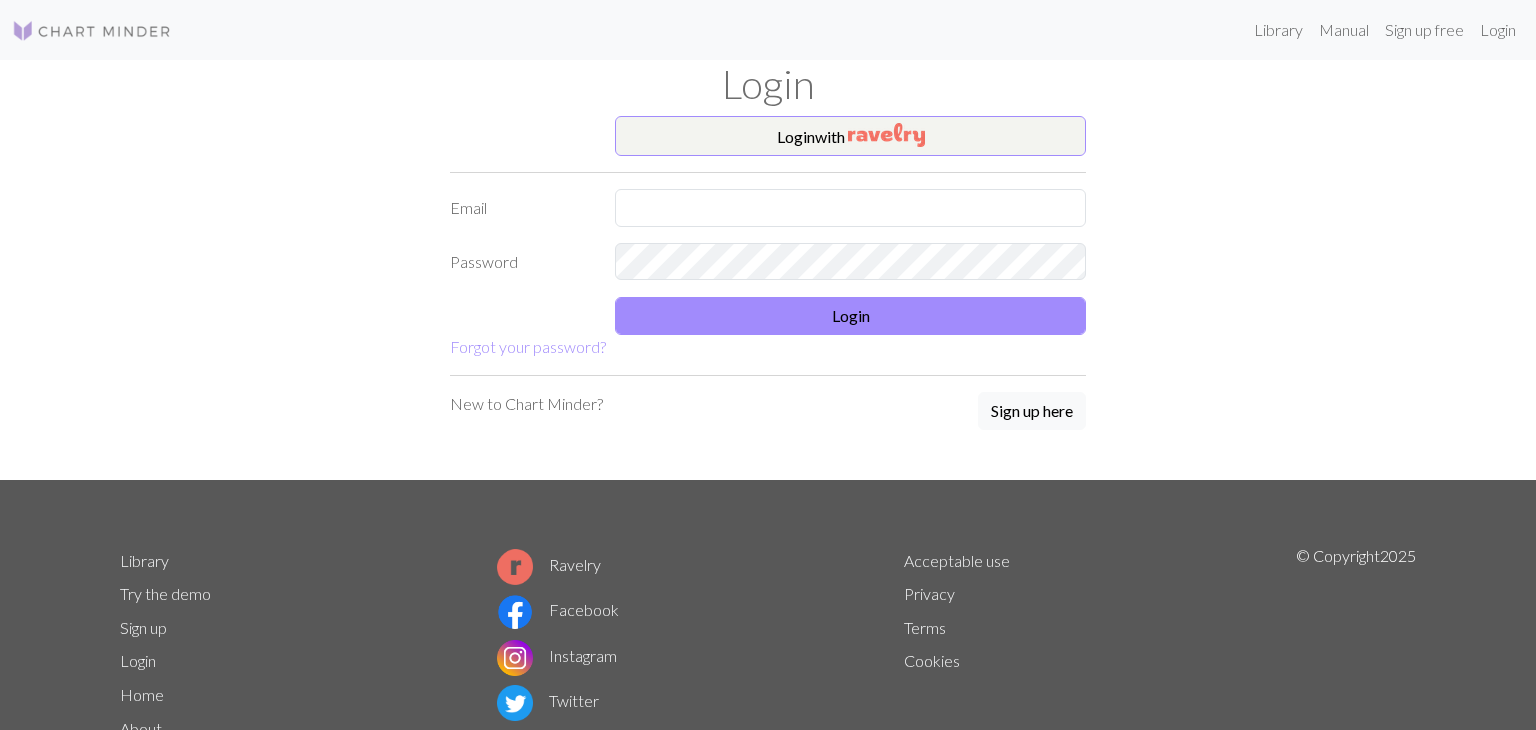 scroll, scrollTop: 0, scrollLeft: 0, axis: both 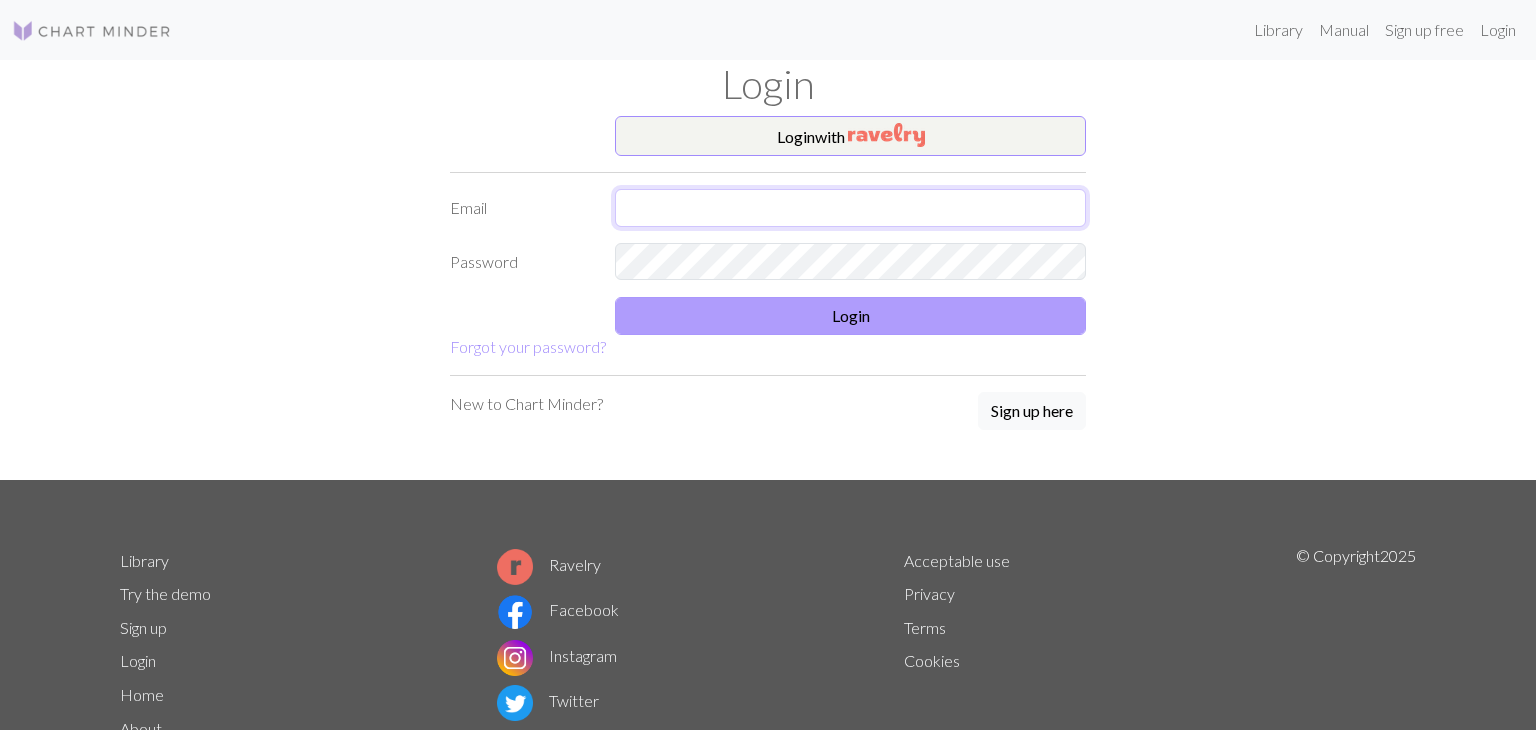 type on "mirajg31@ausdk12.org" 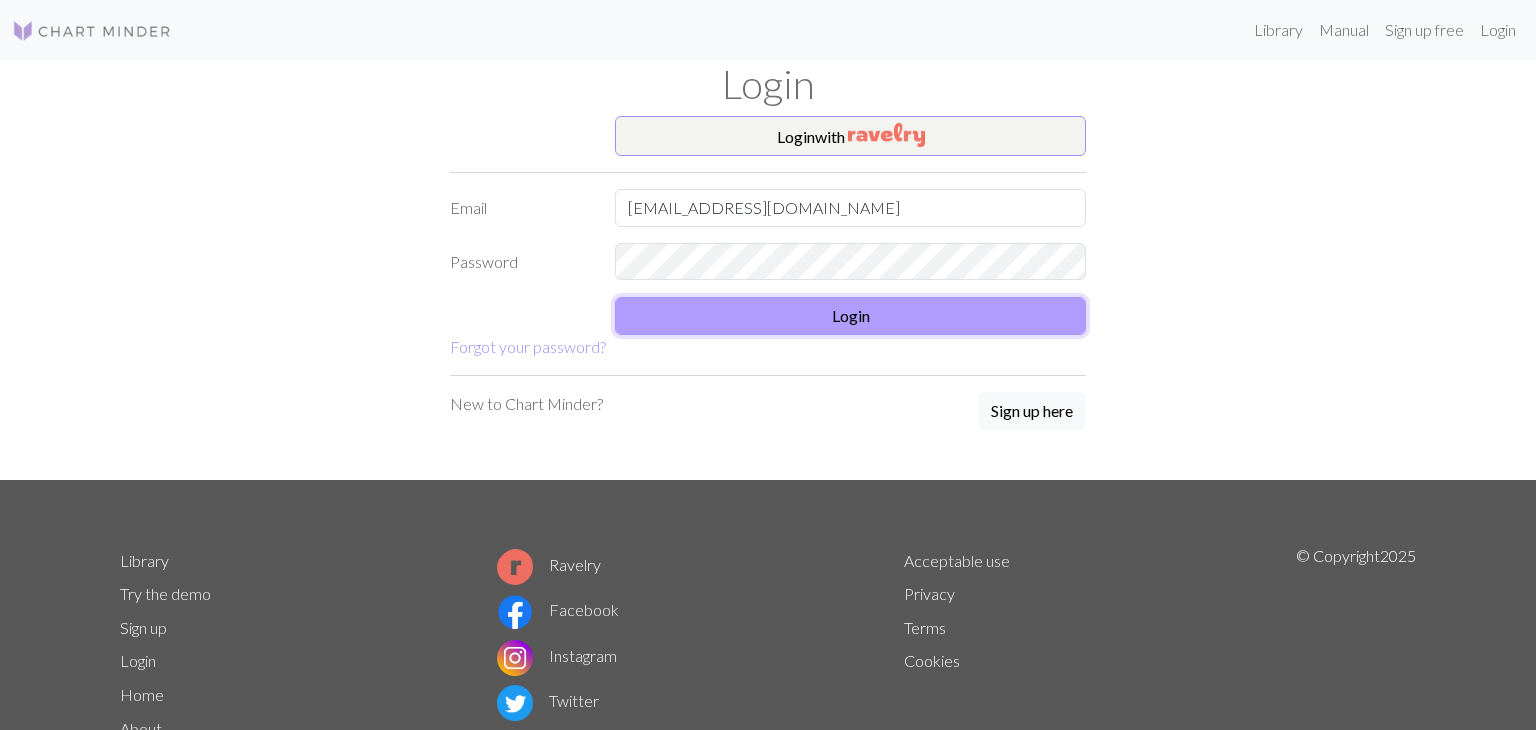 click on "Login" at bounding box center [850, 316] 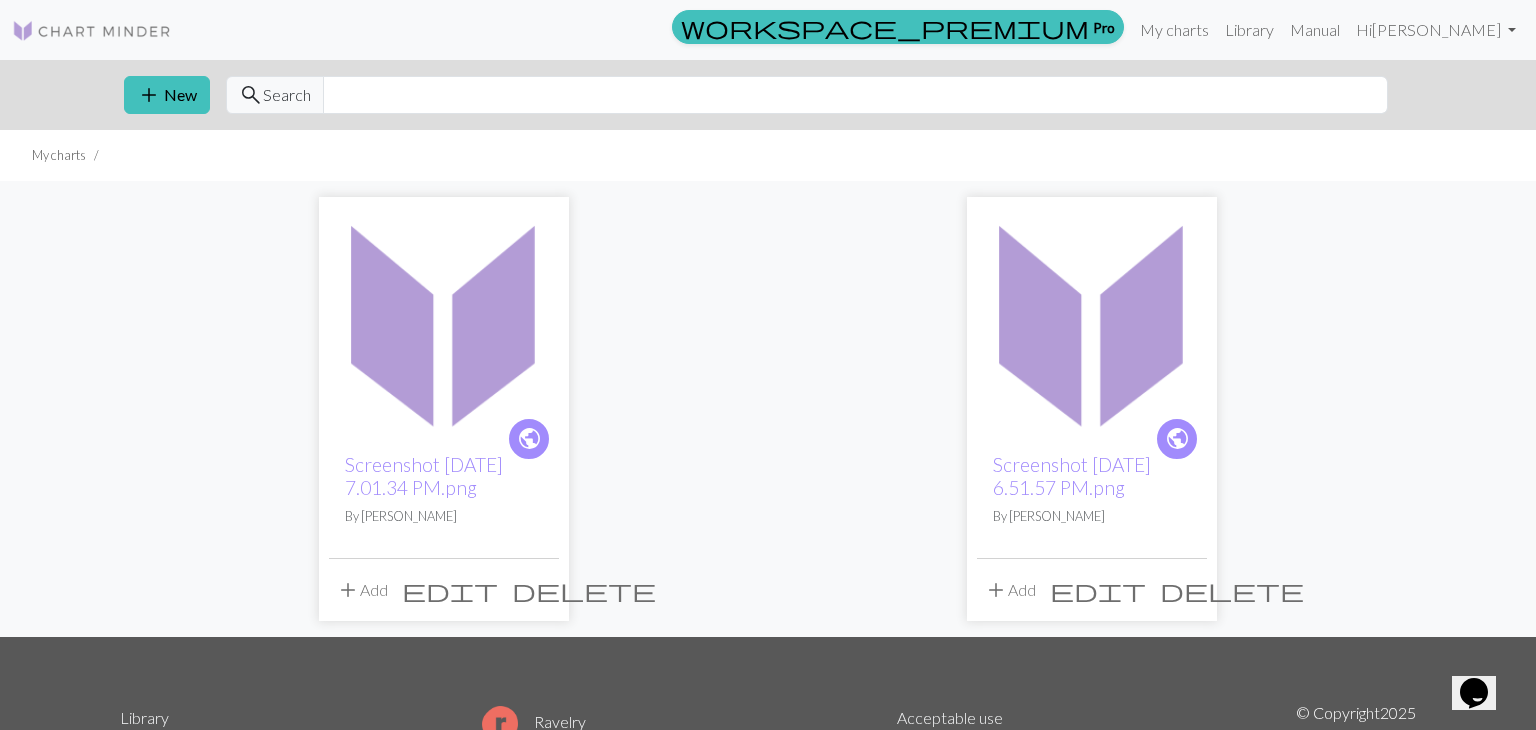 click at bounding box center [444, 322] 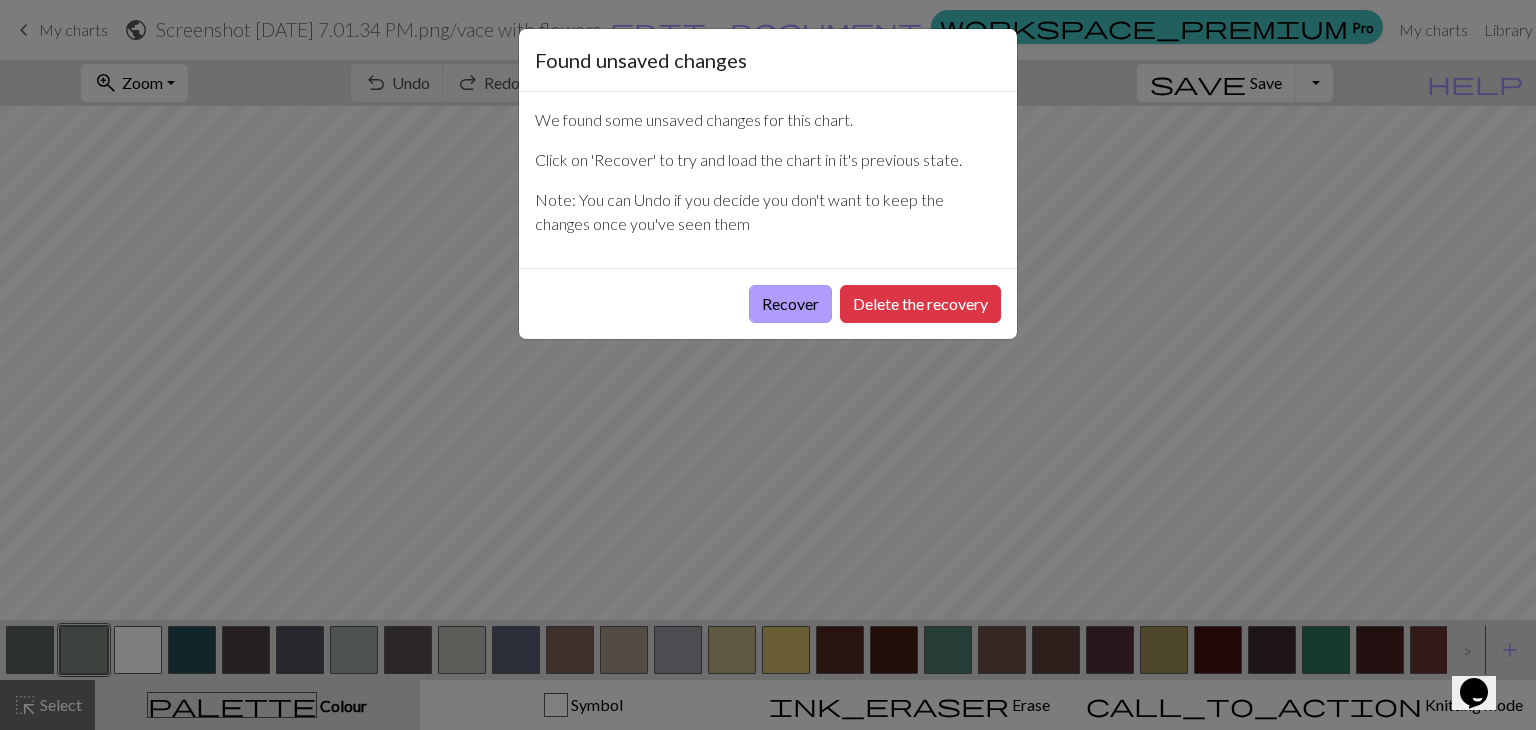 click on "Recover" at bounding box center [790, 304] 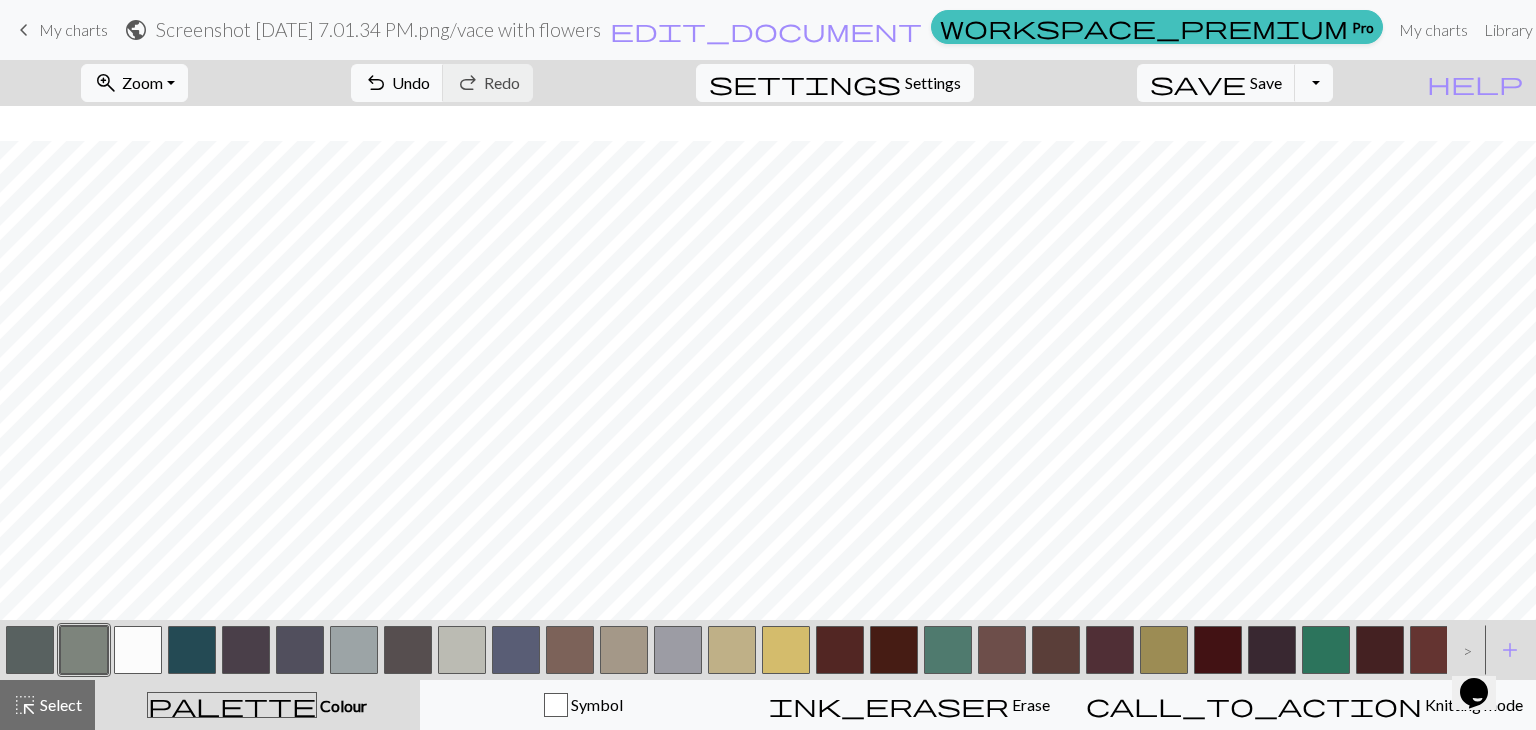 scroll, scrollTop: 476, scrollLeft: 0, axis: vertical 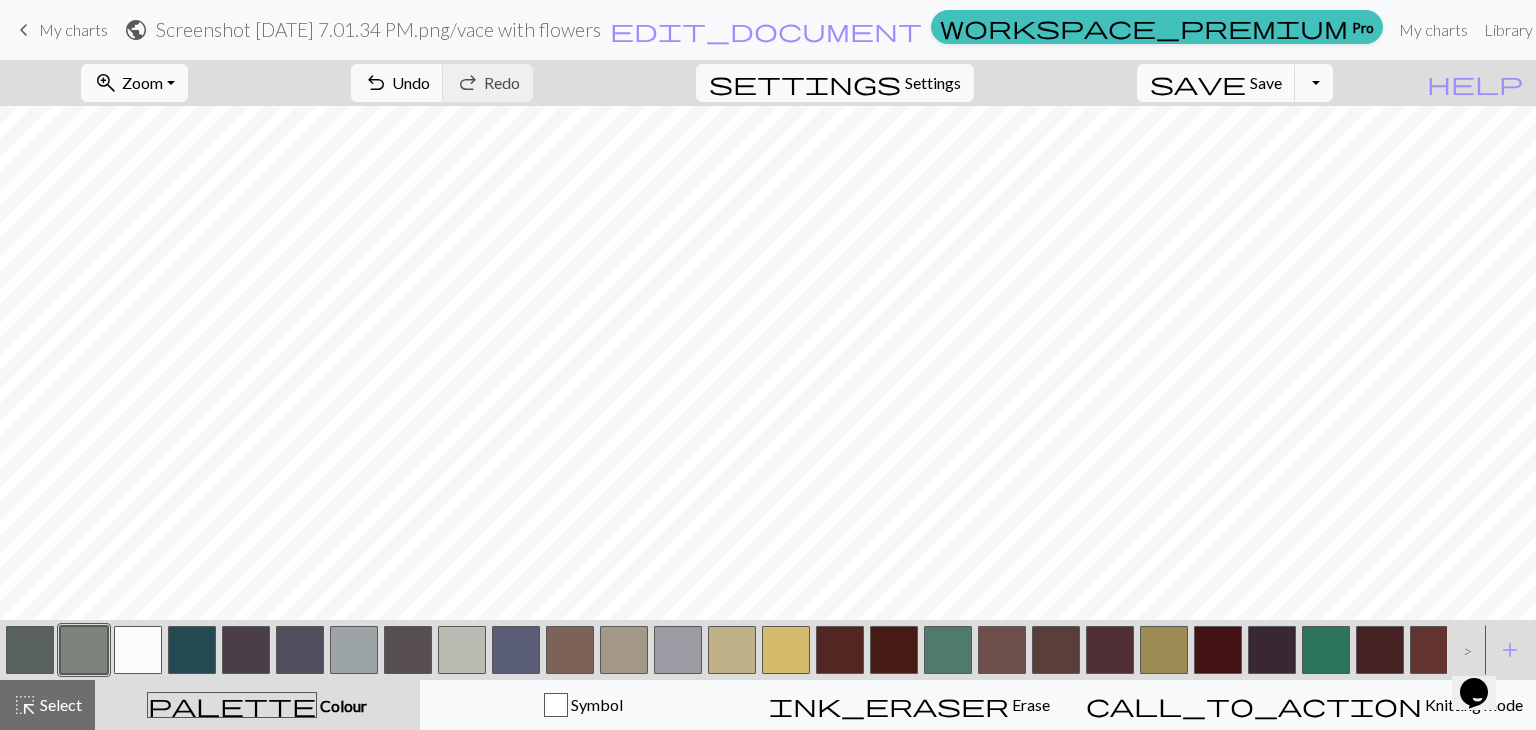 click on "Zoom" at bounding box center [142, 82] 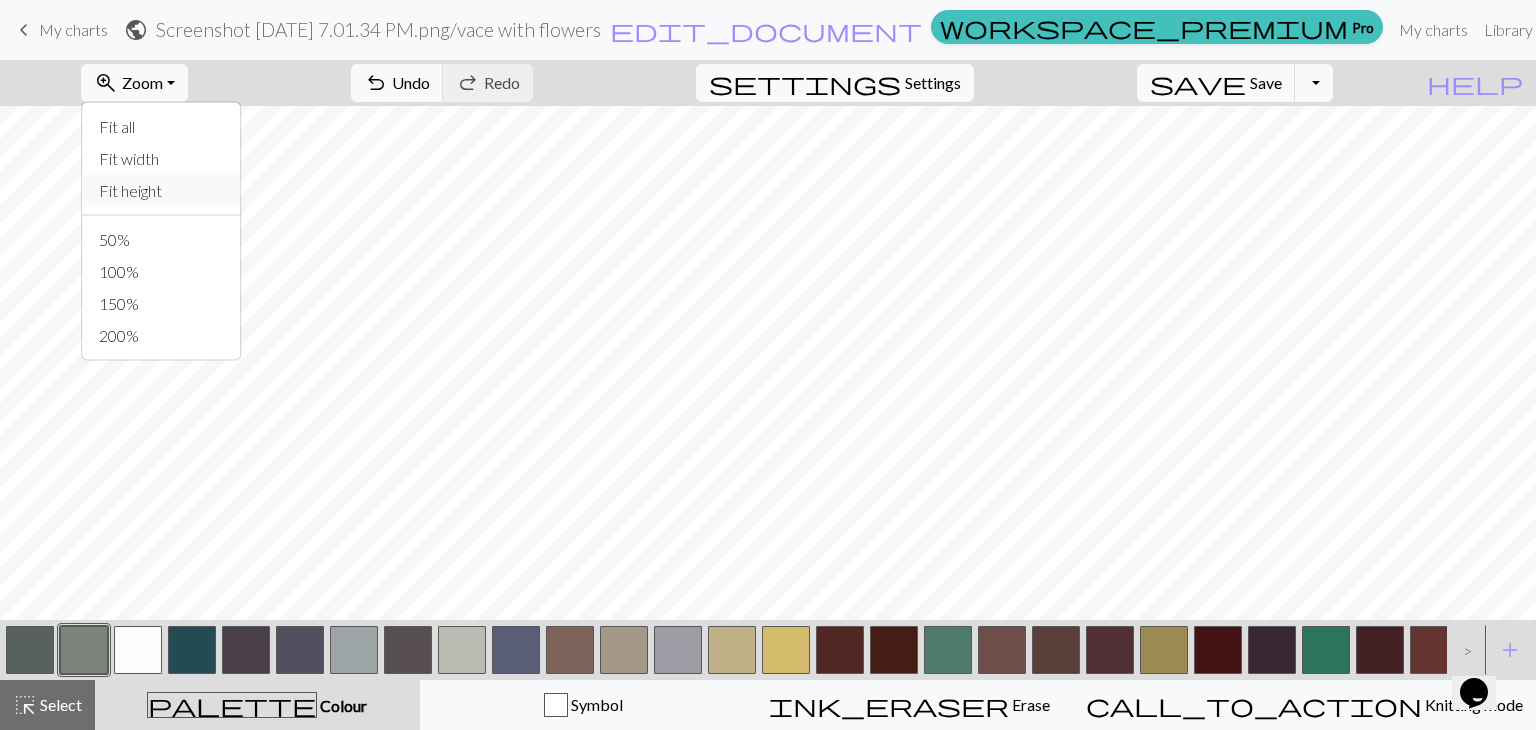 click on "Fit height" at bounding box center (162, 191) 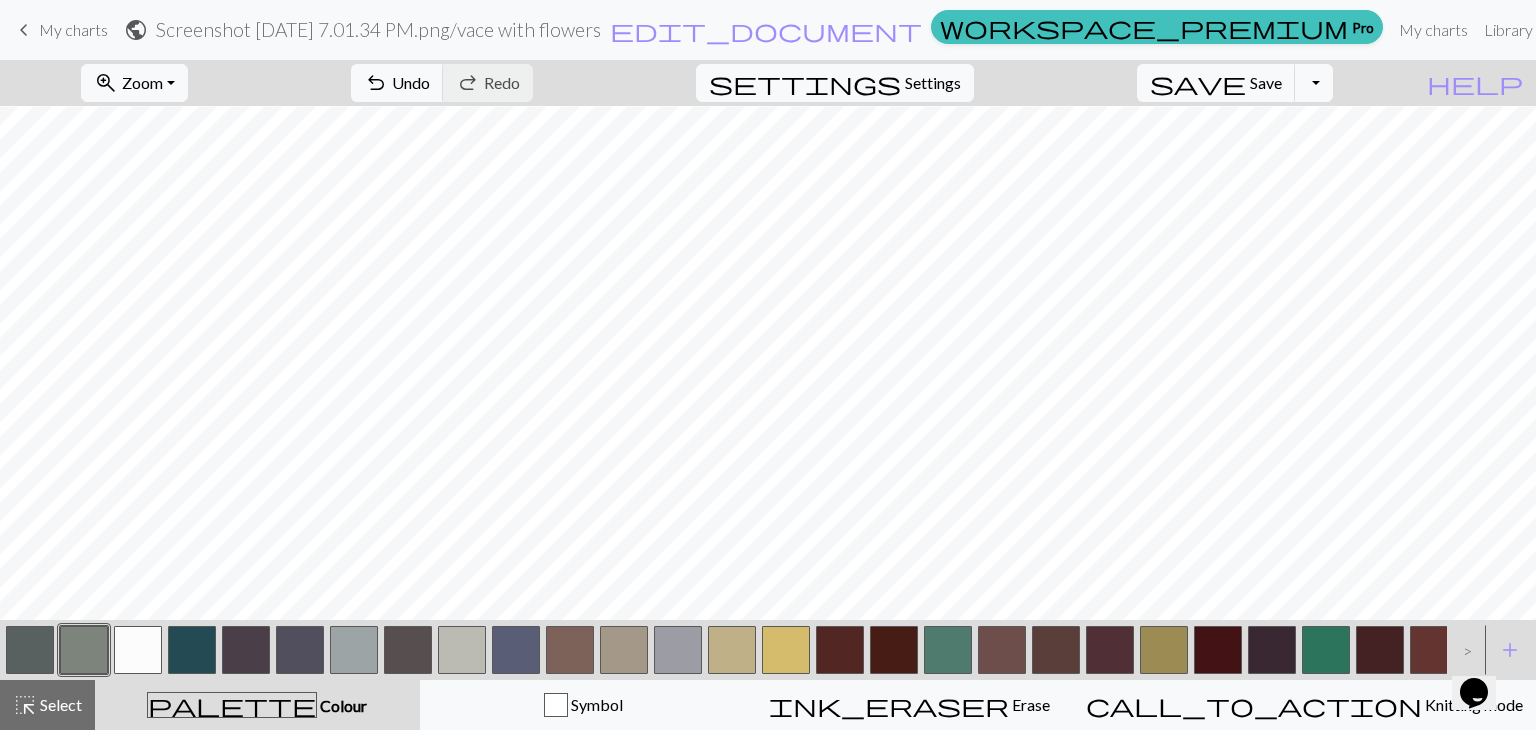 scroll, scrollTop: 0, scrollLeft: 0, axis: both 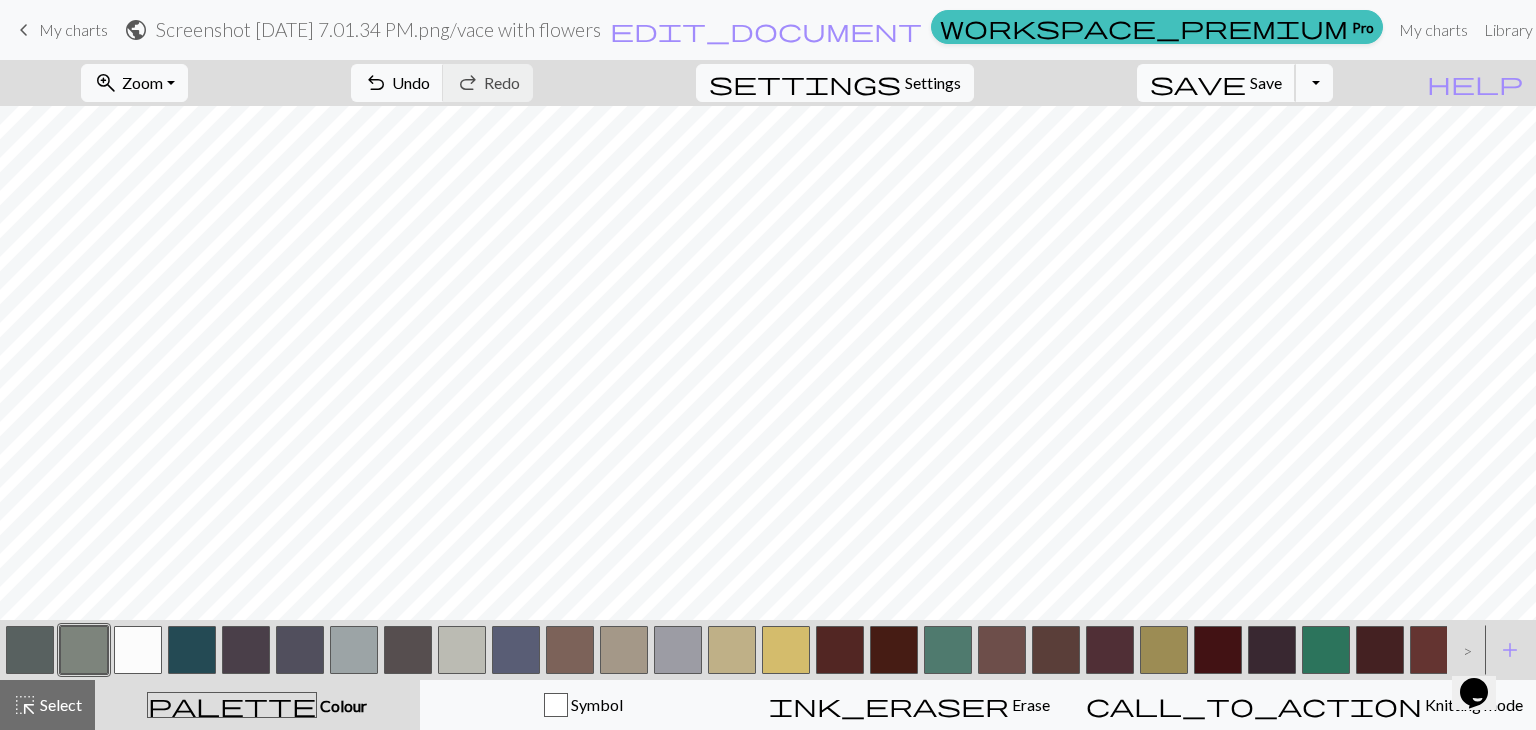click on "save Save Save" at bounding box center (1216, 83) 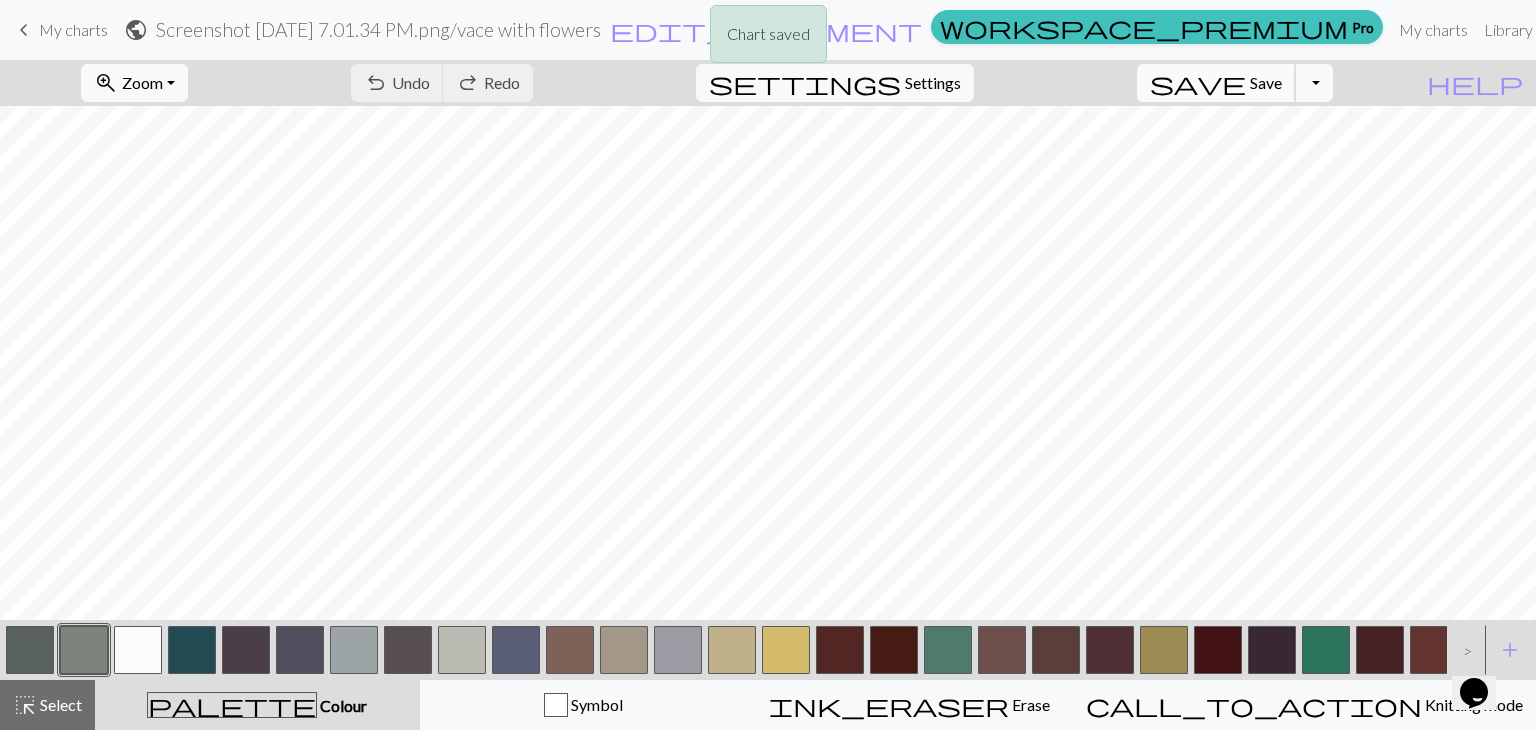click on "save Save Save" at bounding box center (1216, 83) 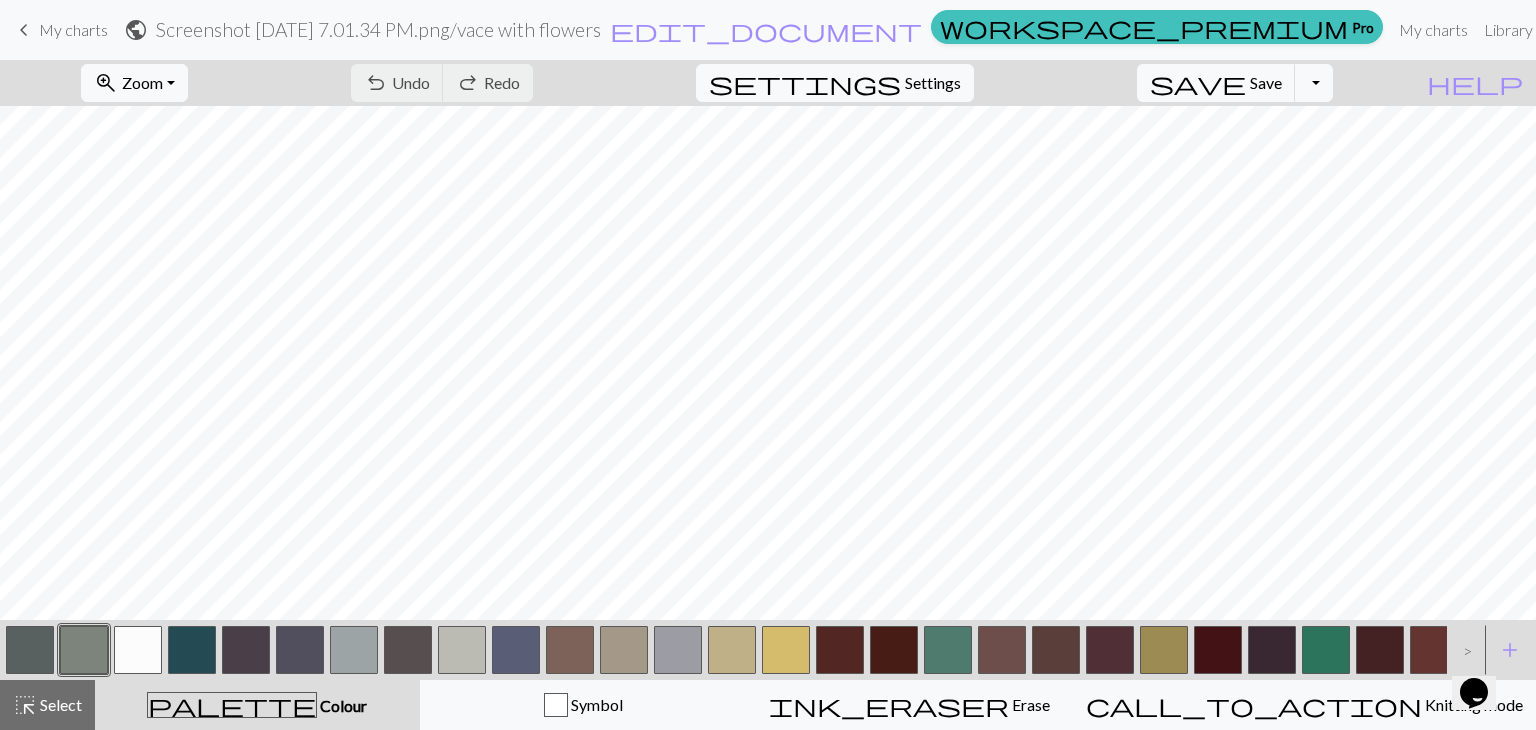 click on "Screenshot 2025-07-09 7.01.34 PM.png  /  vace with flowers" at bounding box center (378, 29) 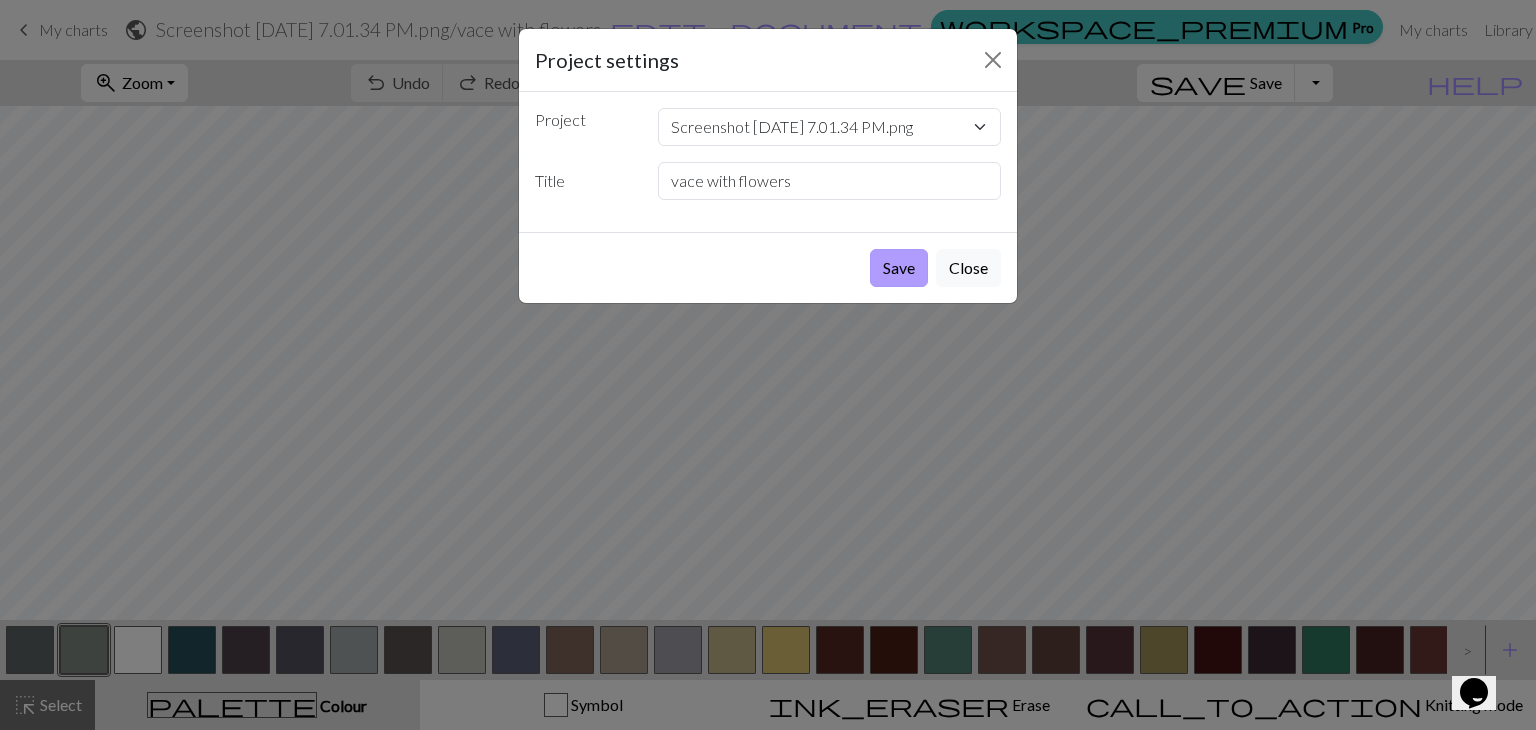 click on "Save" at bounding box center (899, 268) 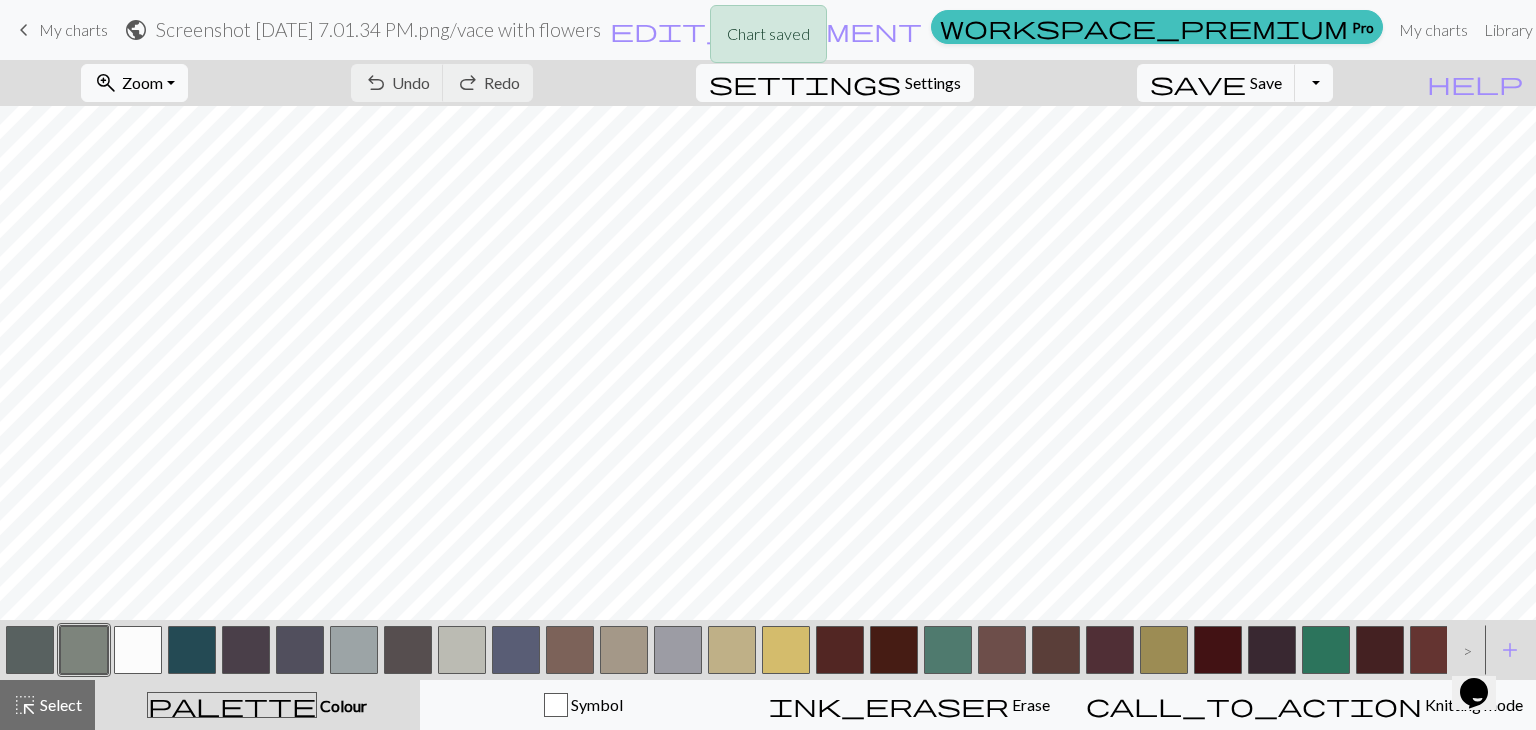 click on "Chart saved" at bounding box center [768, 39] 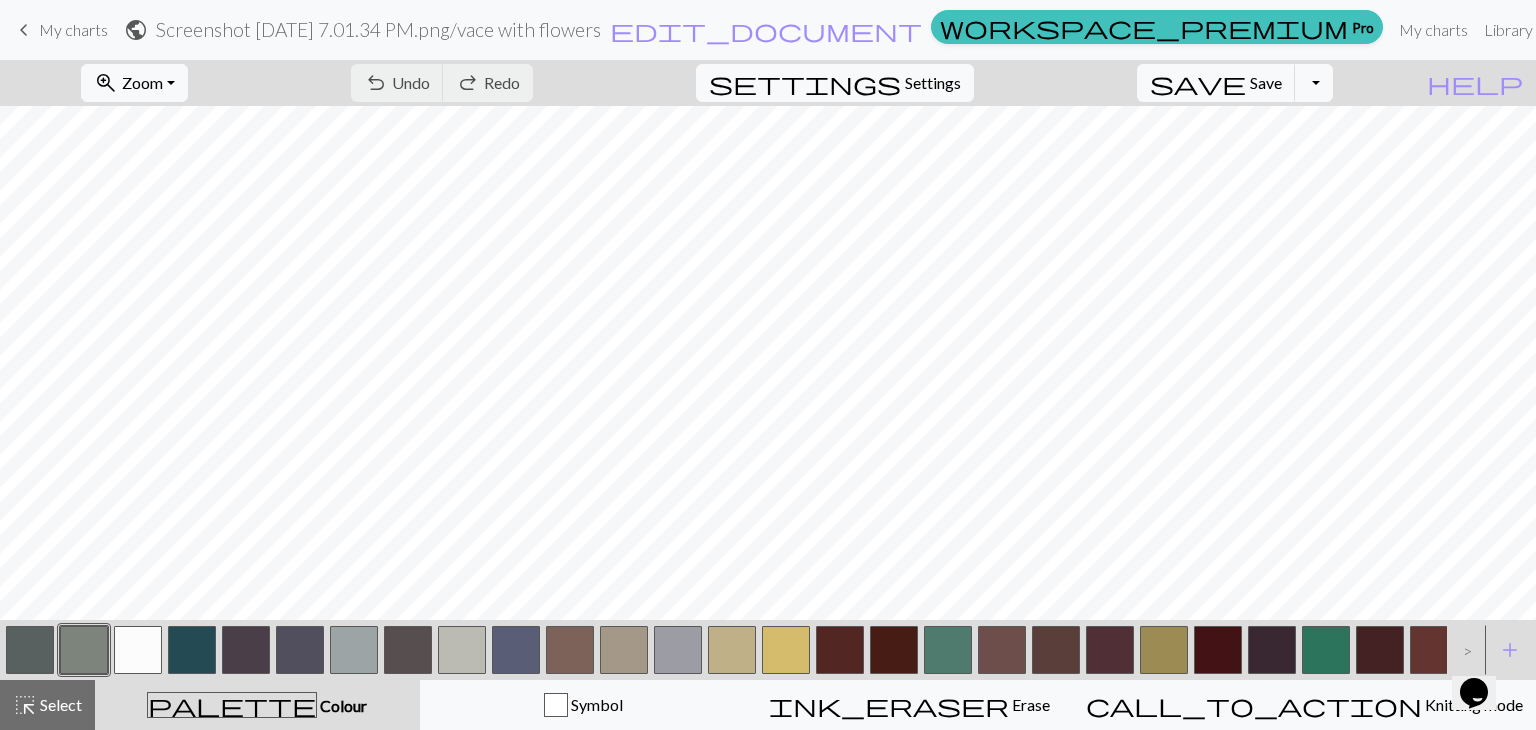 click on "My charts" at bounding box center (73, 29) 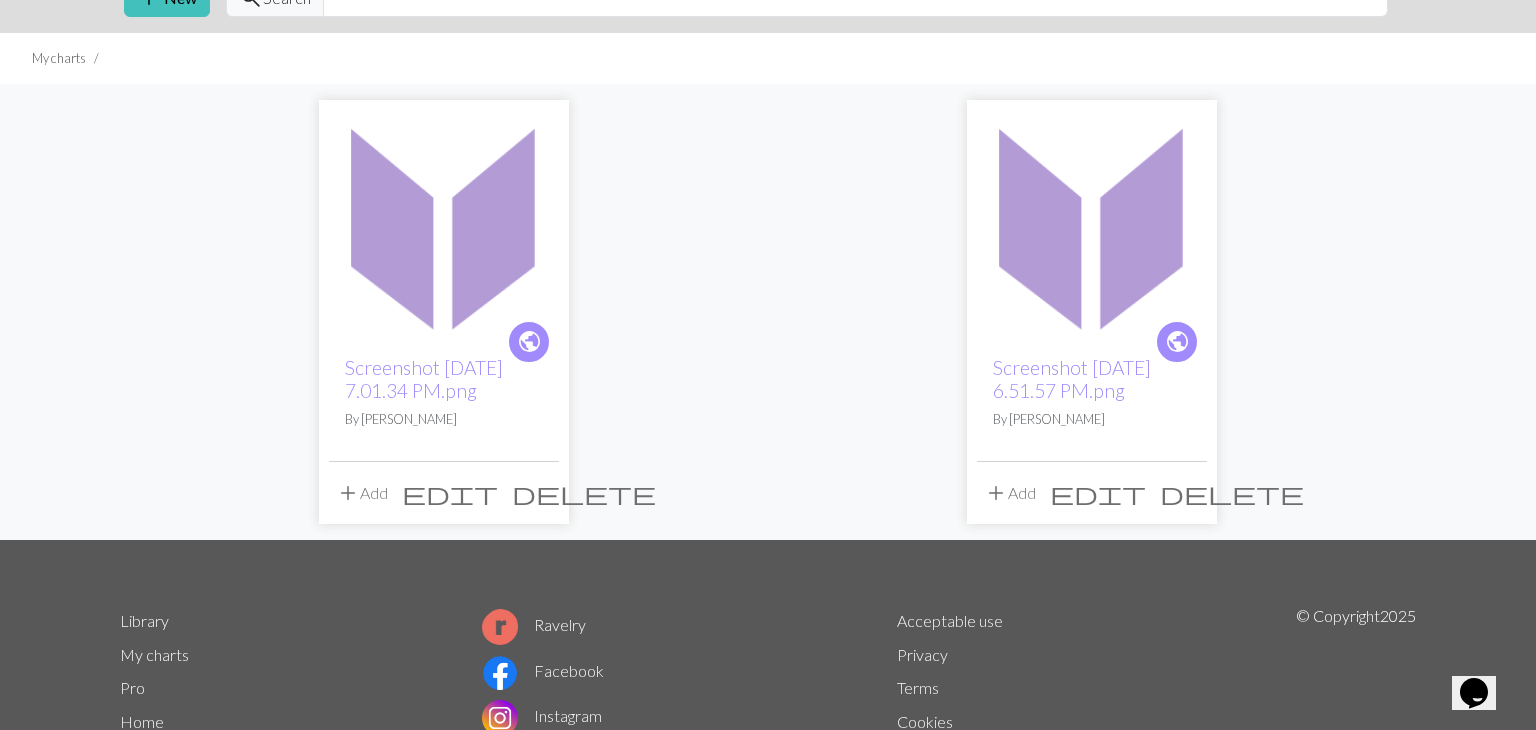 scroll, scrollTop: 100, scrollLeft: 0, axis: vertical 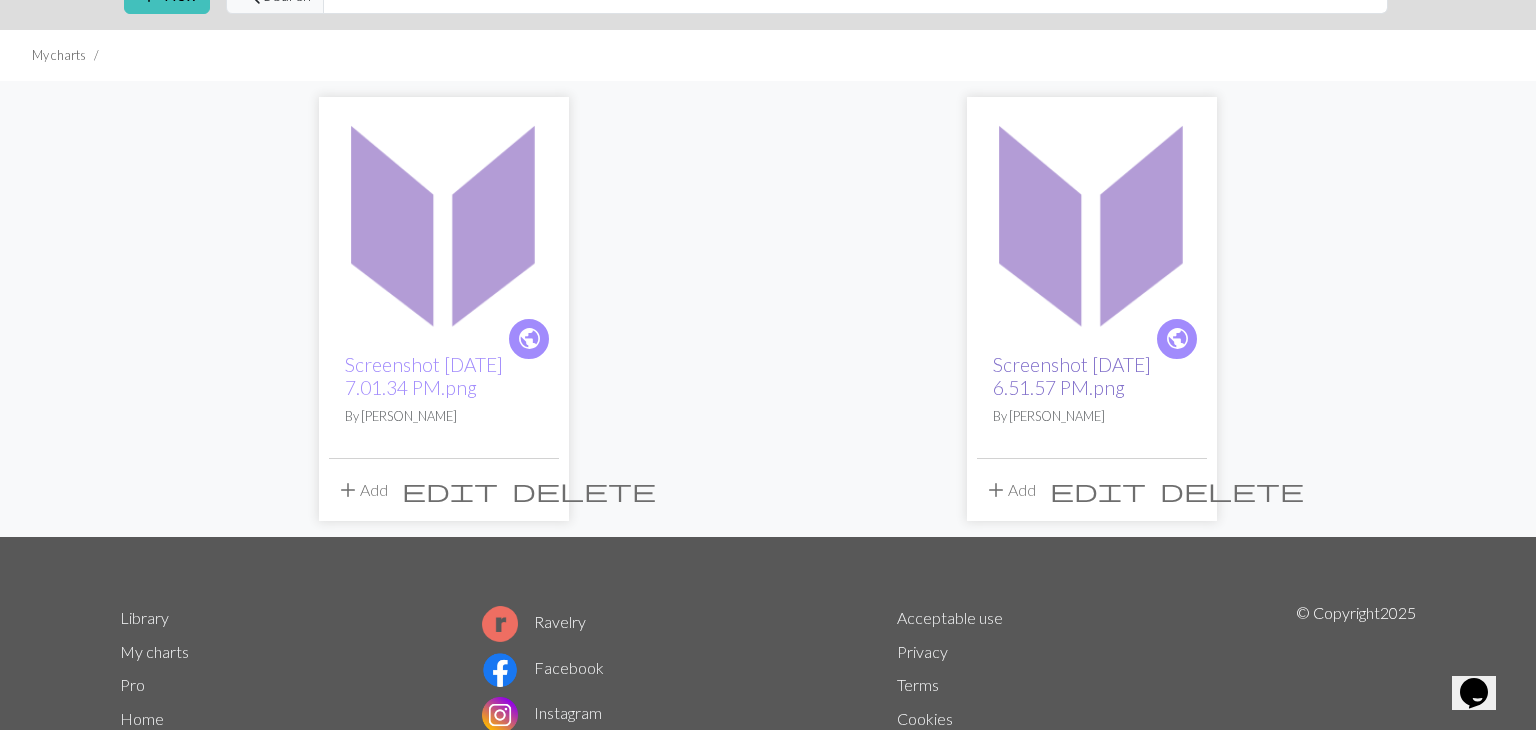 click on "Screenshot 2025-07-09 6.51.57 PM.png" at bounding box center [1072, 376] 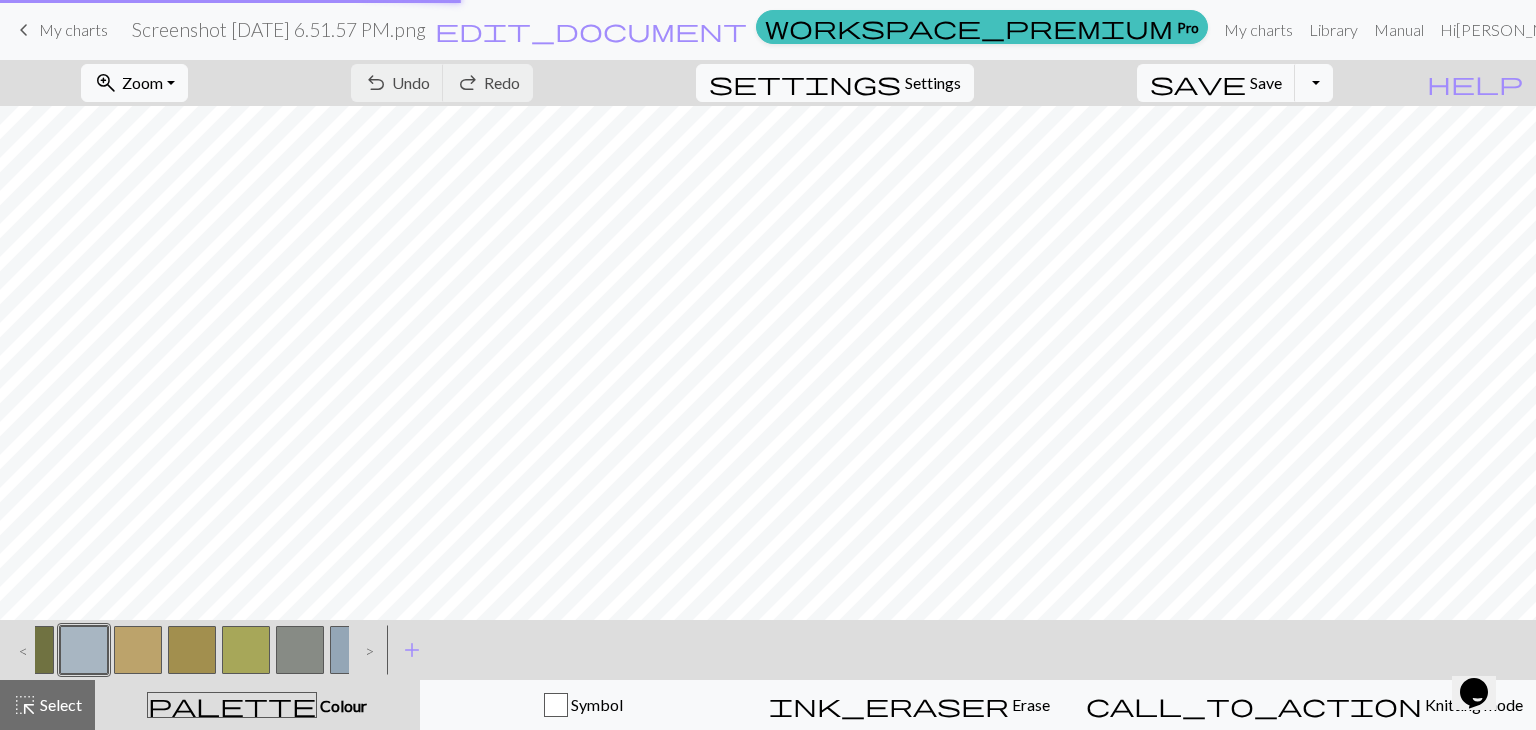 scroll, scrollTop: 0, scrollLeft: 0, axis: both 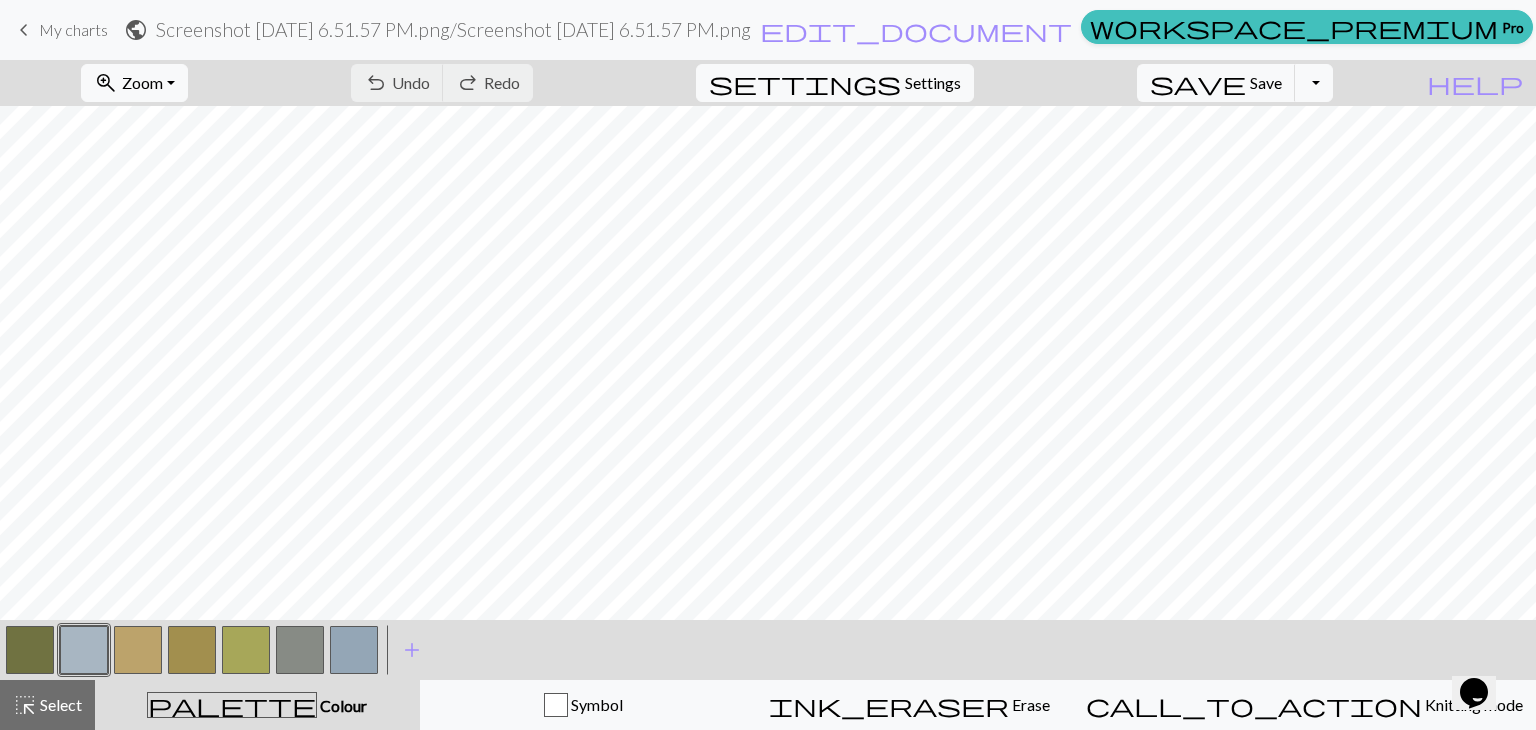 click on "My charts" at bounding box center (73, 29) 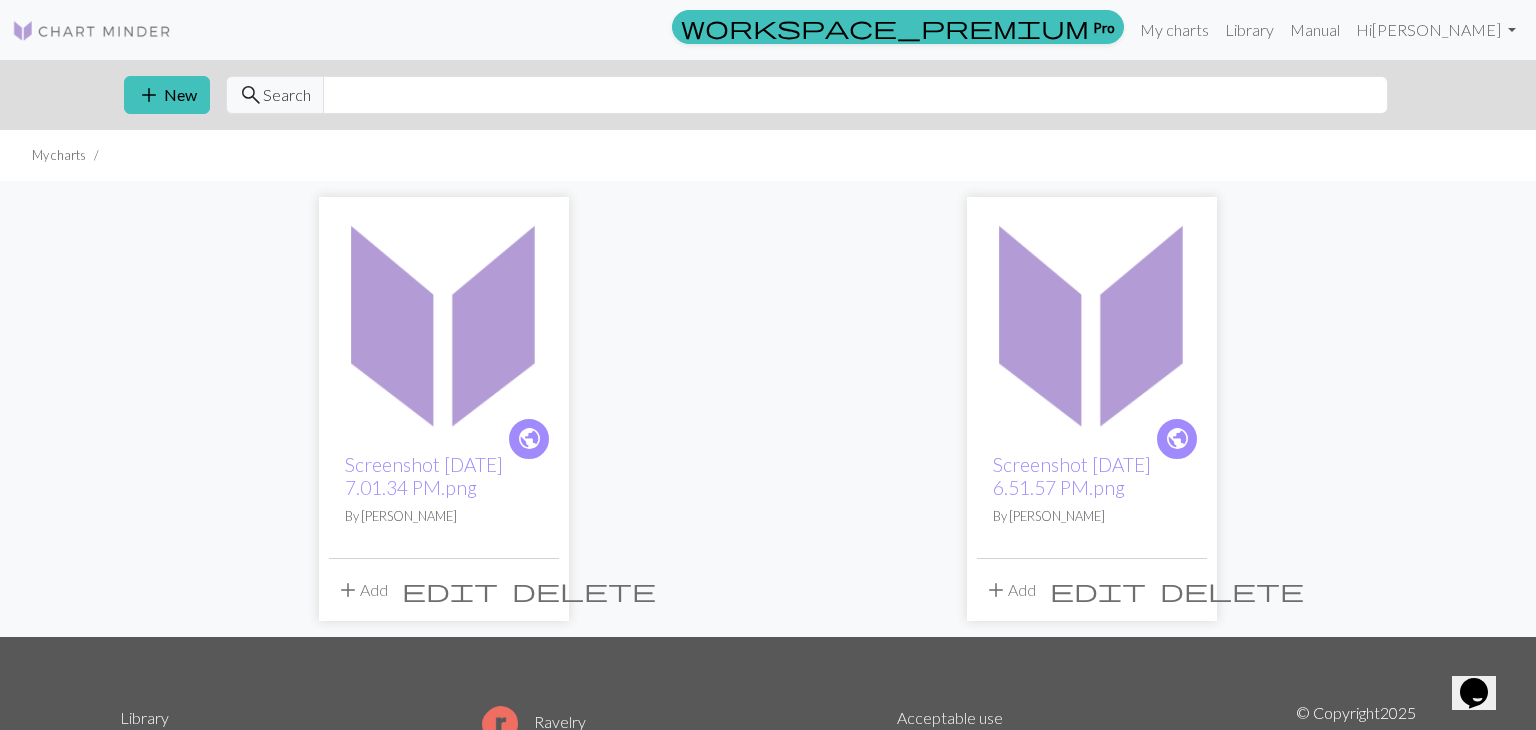 click on "delete" at bounding box center (1232, 590) 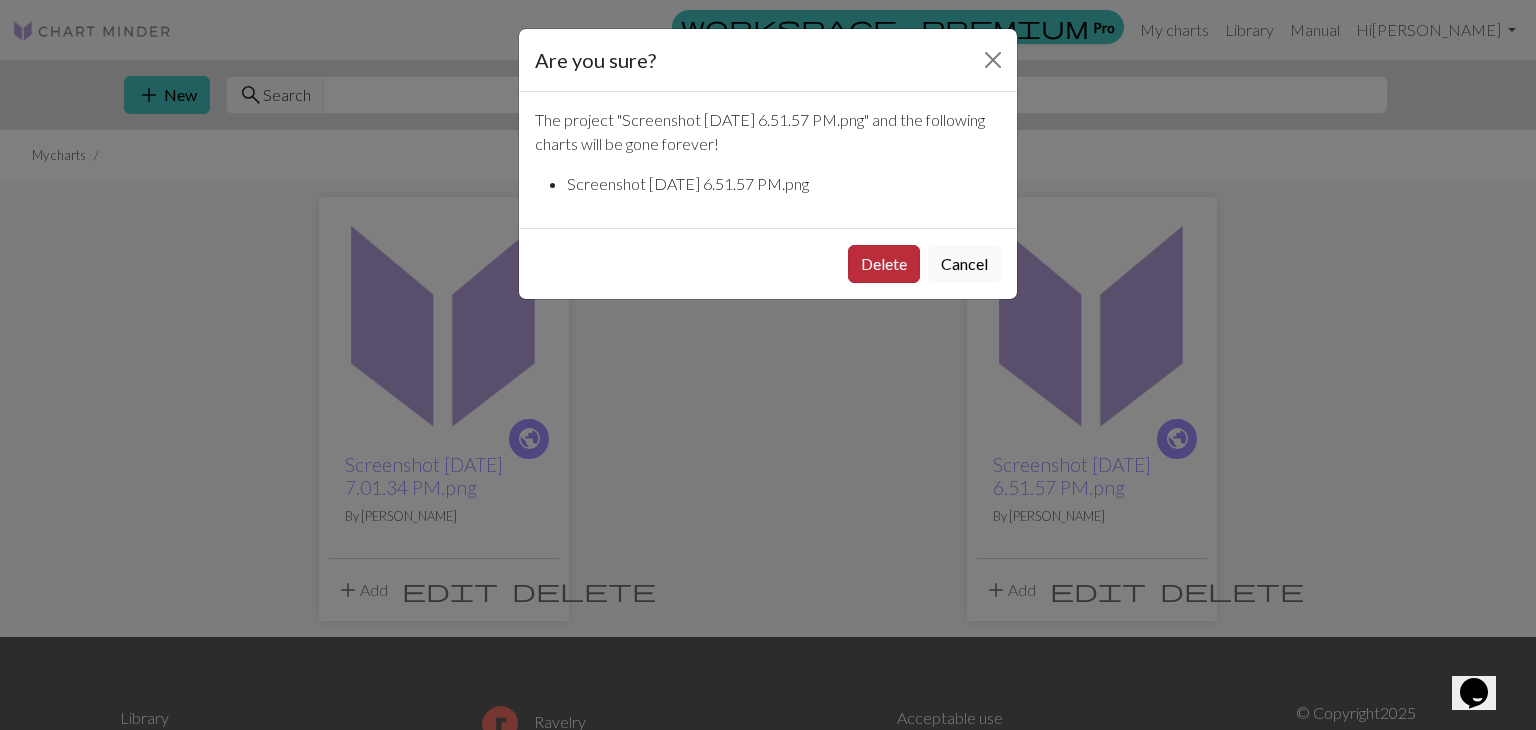 click on "Delete" at bounding box center [884, 264] 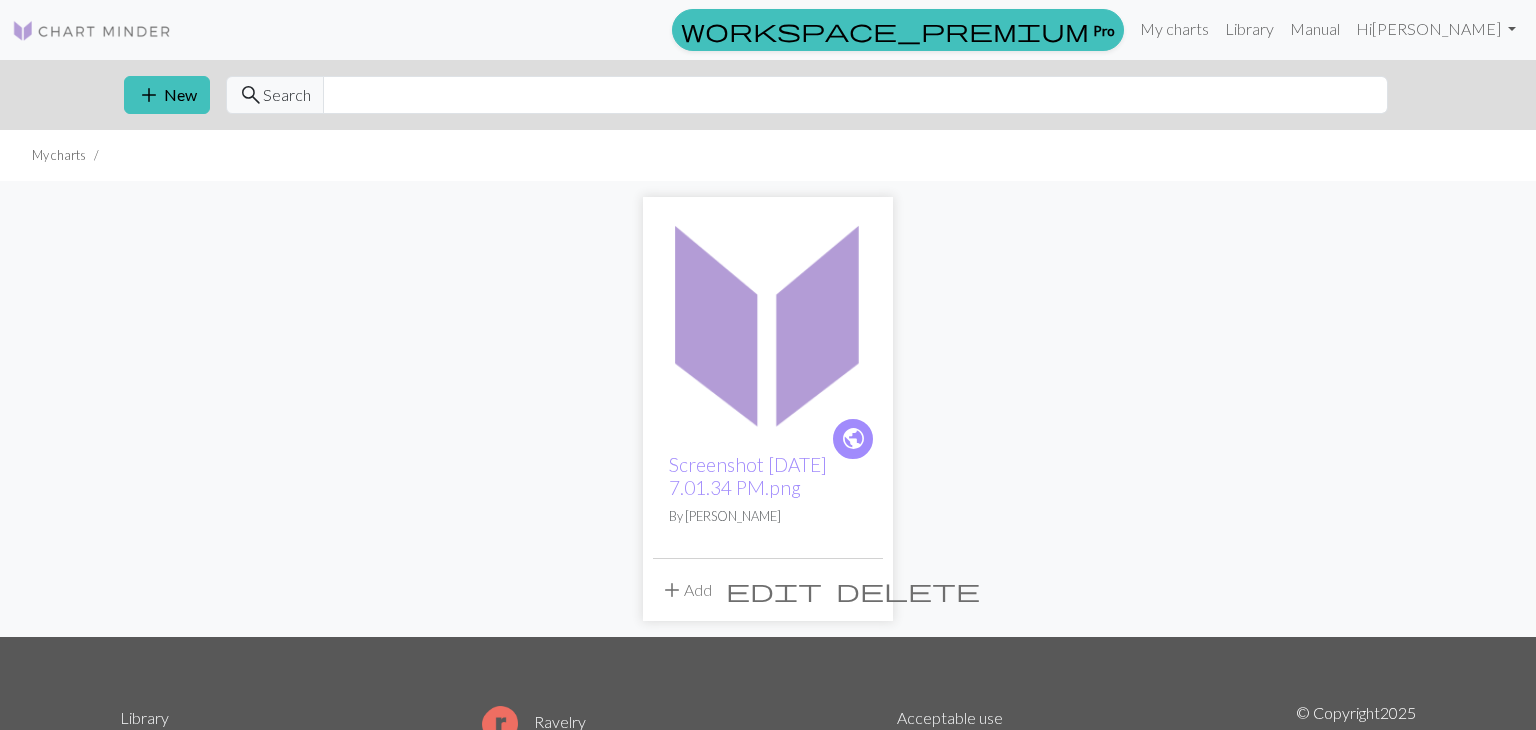 scroll, scrollTop: 0, scrollLeft: 0, axis: both 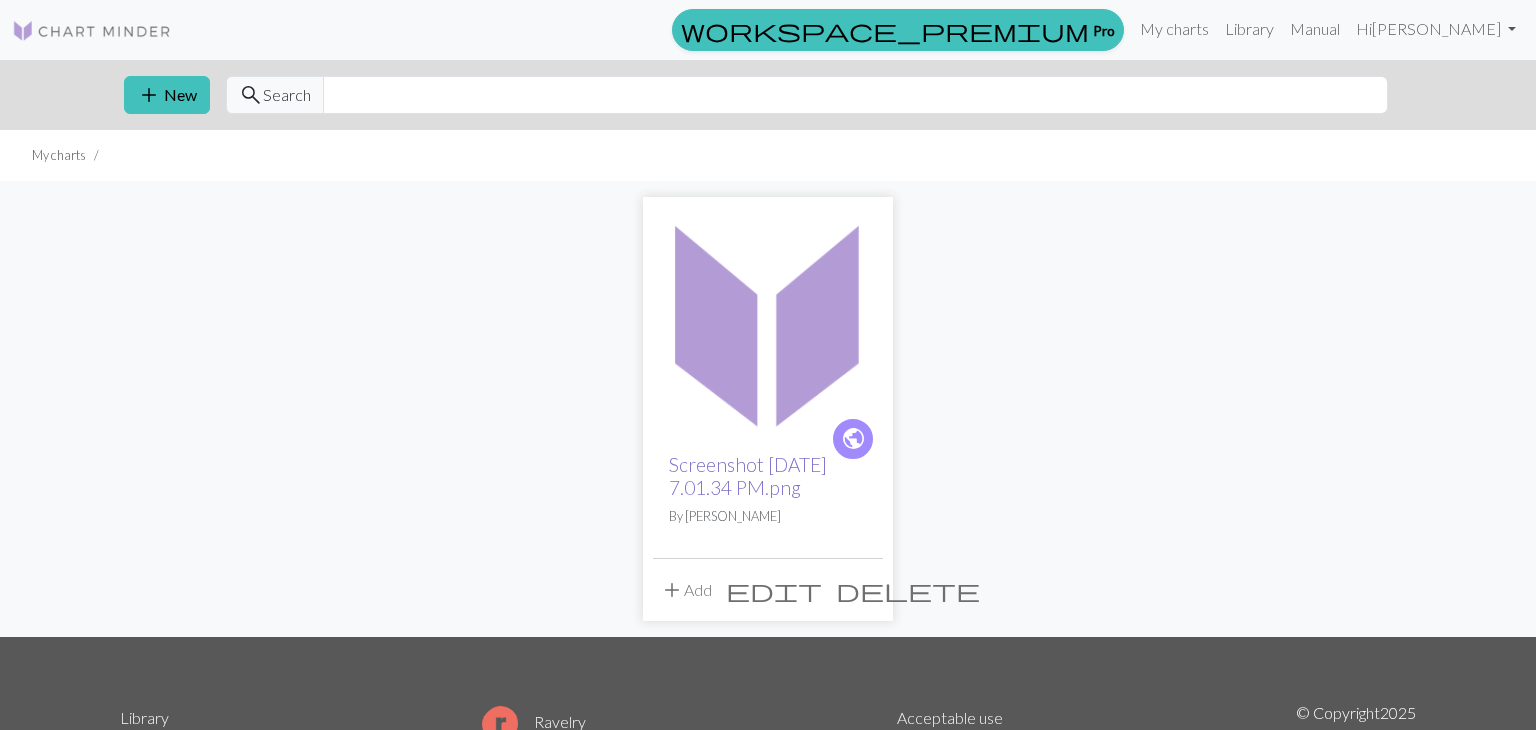 click on "Screenshot [DATE] 7.01.34 PM.png" at bounding box center (748, 476) 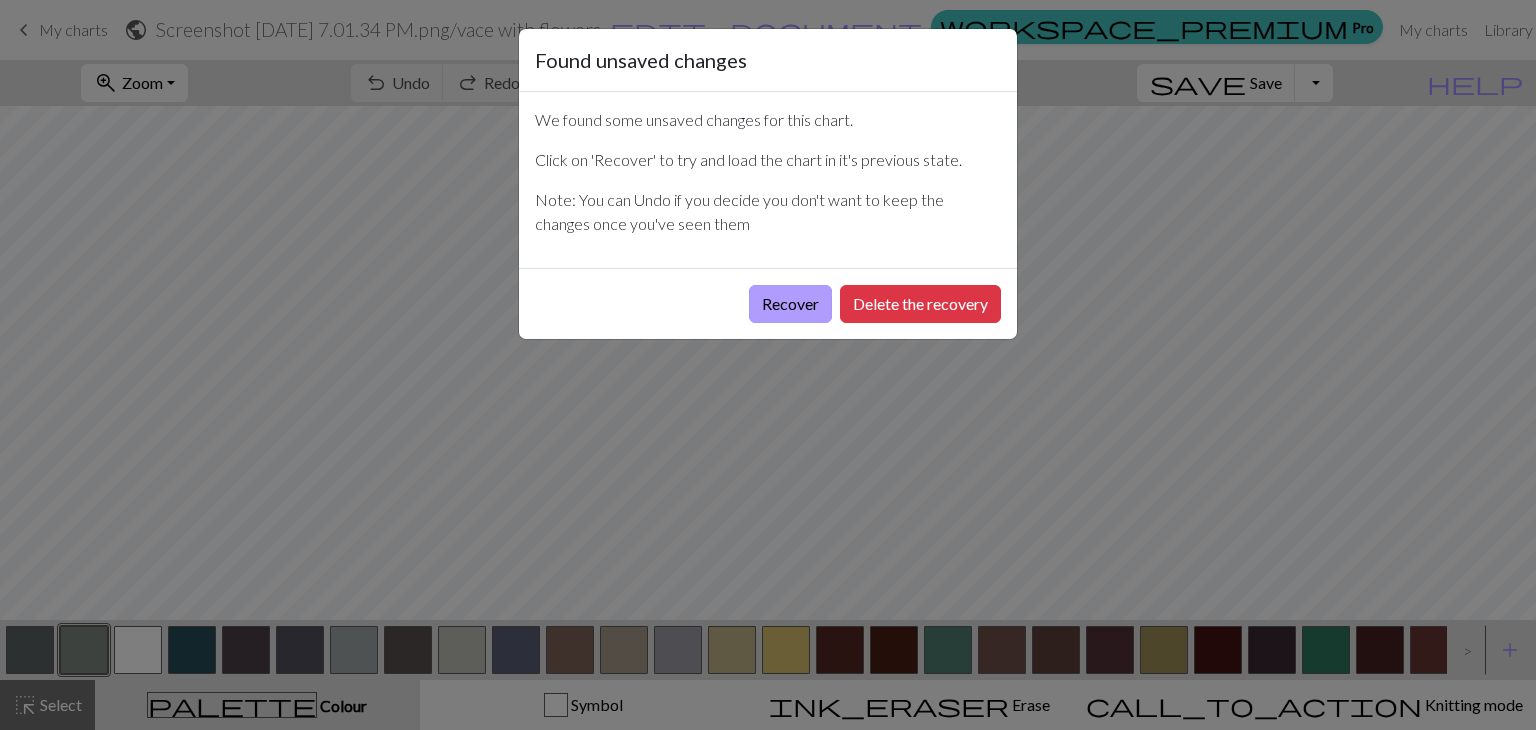 click on "Recover" at bounding box center [790, 304] 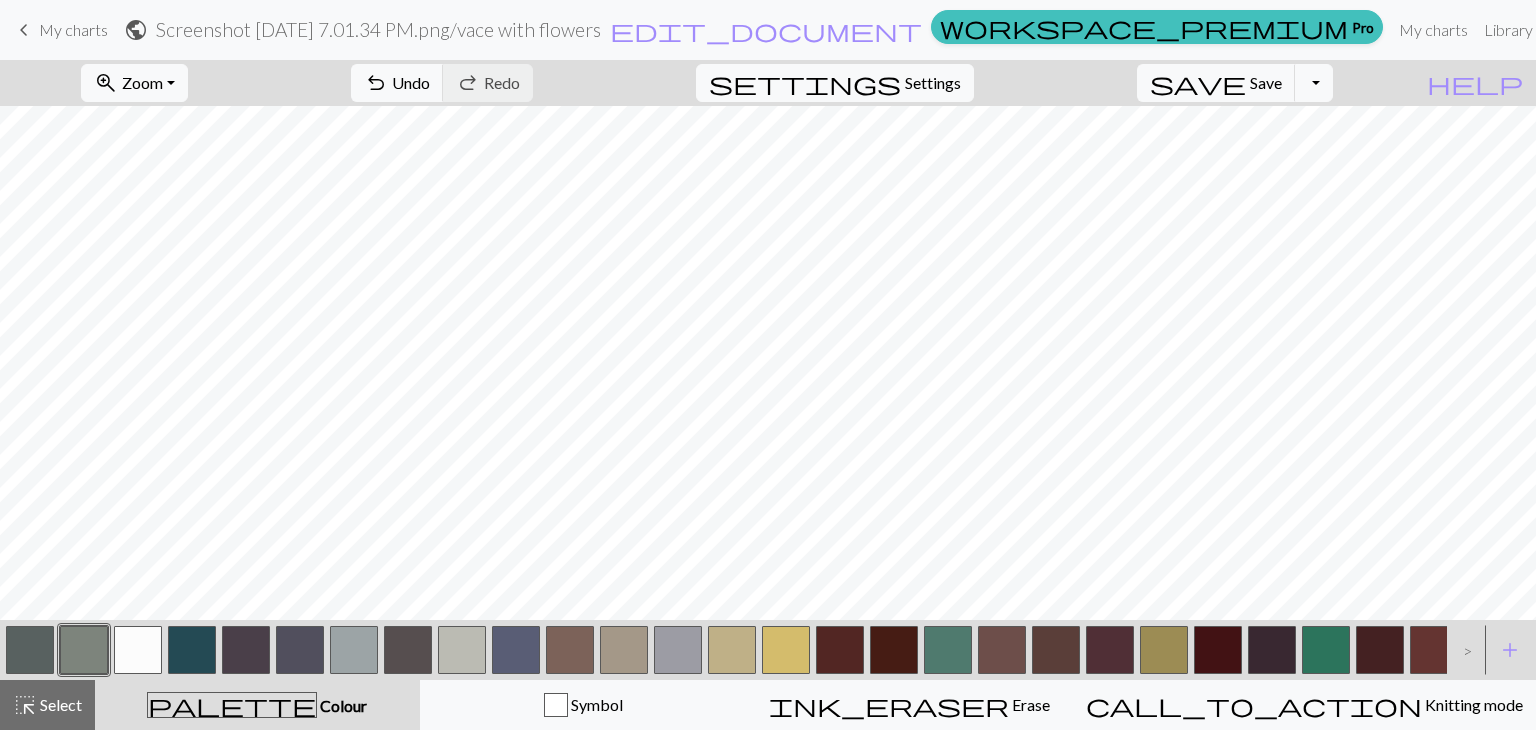 click on "Screenshot 2025-07-09 7.01.34 PM.png  /  vace with flowers" at bounding box center (378, 29) 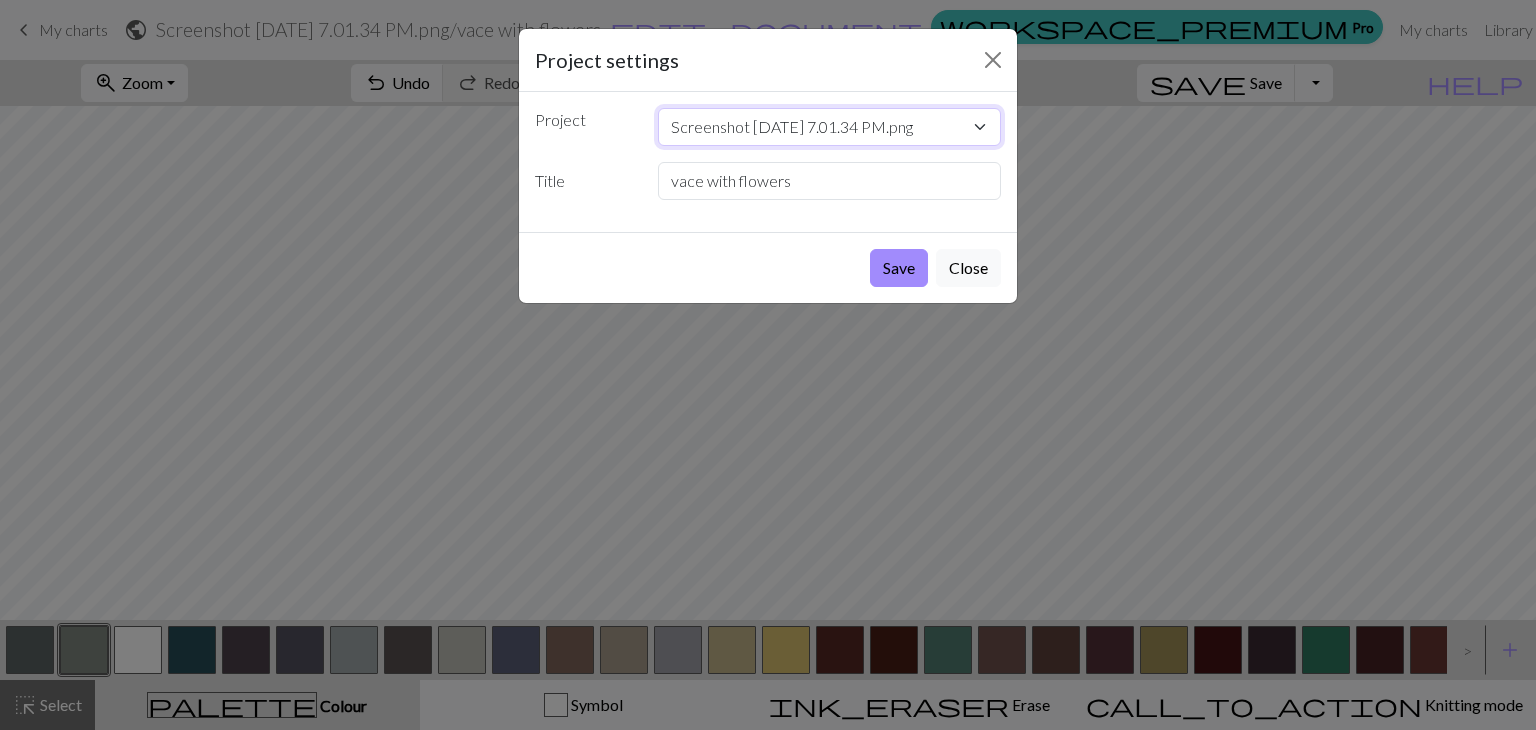 click on "Screenshot [DATE] 7.01.34 PM.png" at bounding box center (830, 127) 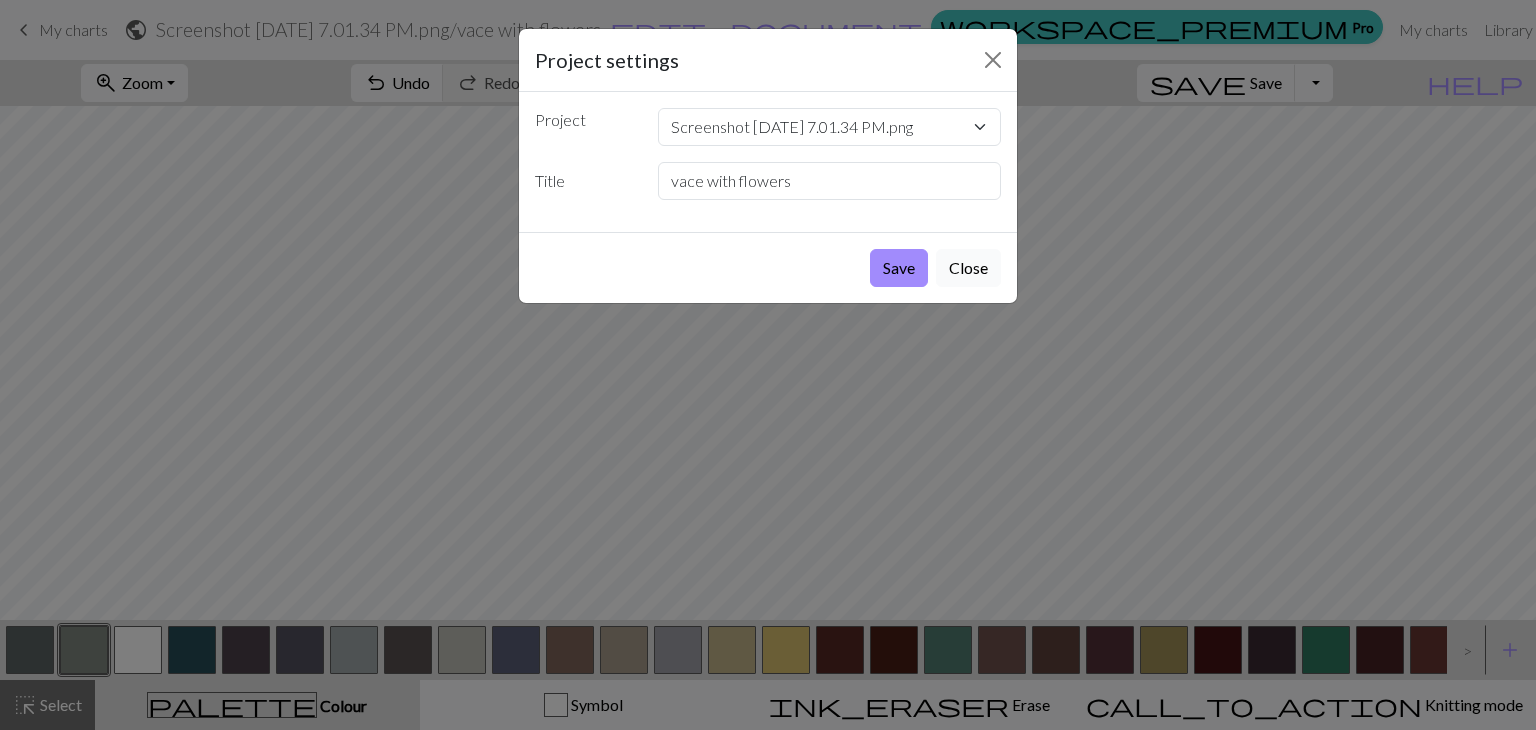 click on "Close" at bounding box center [968, 268] 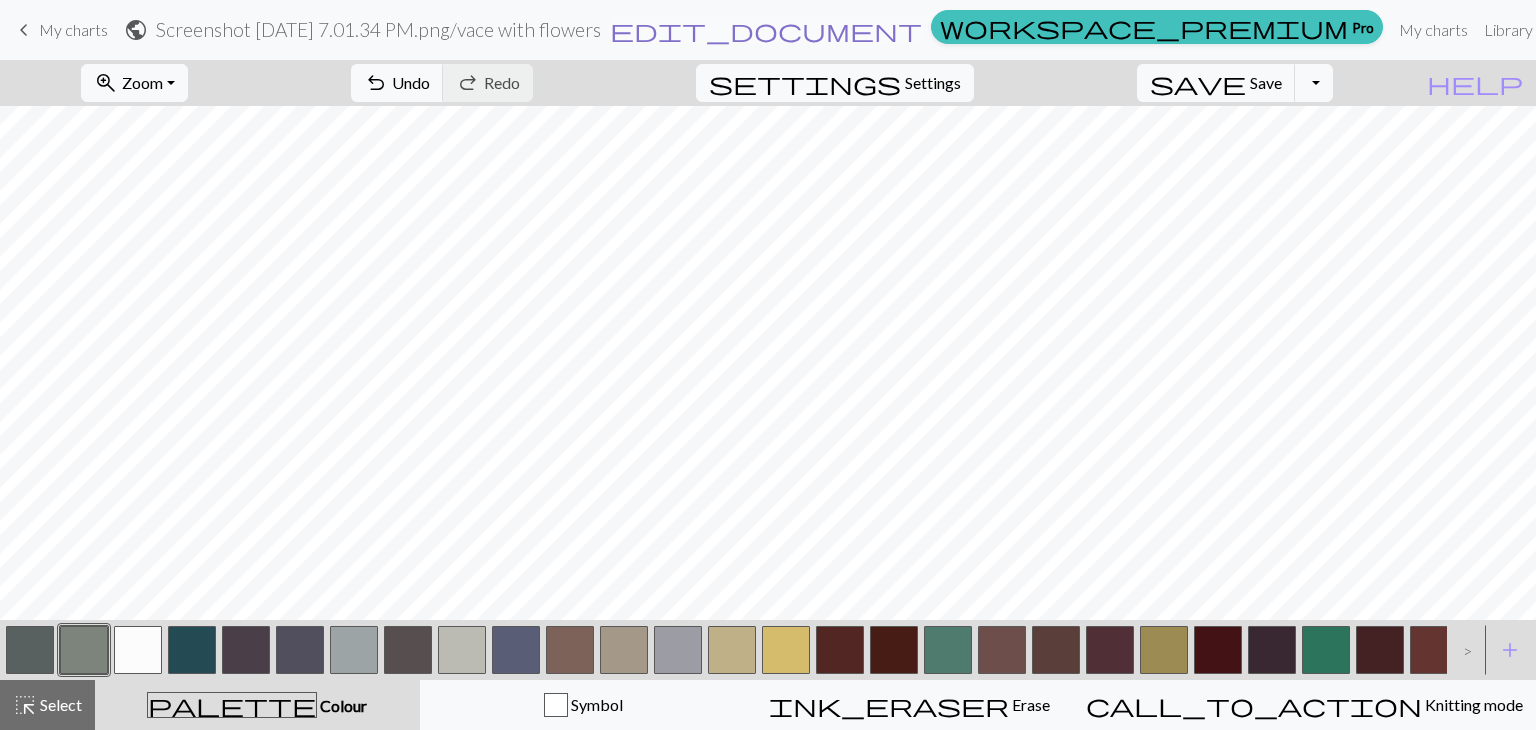 click on "edit_document" at bounding box center (766, 30) 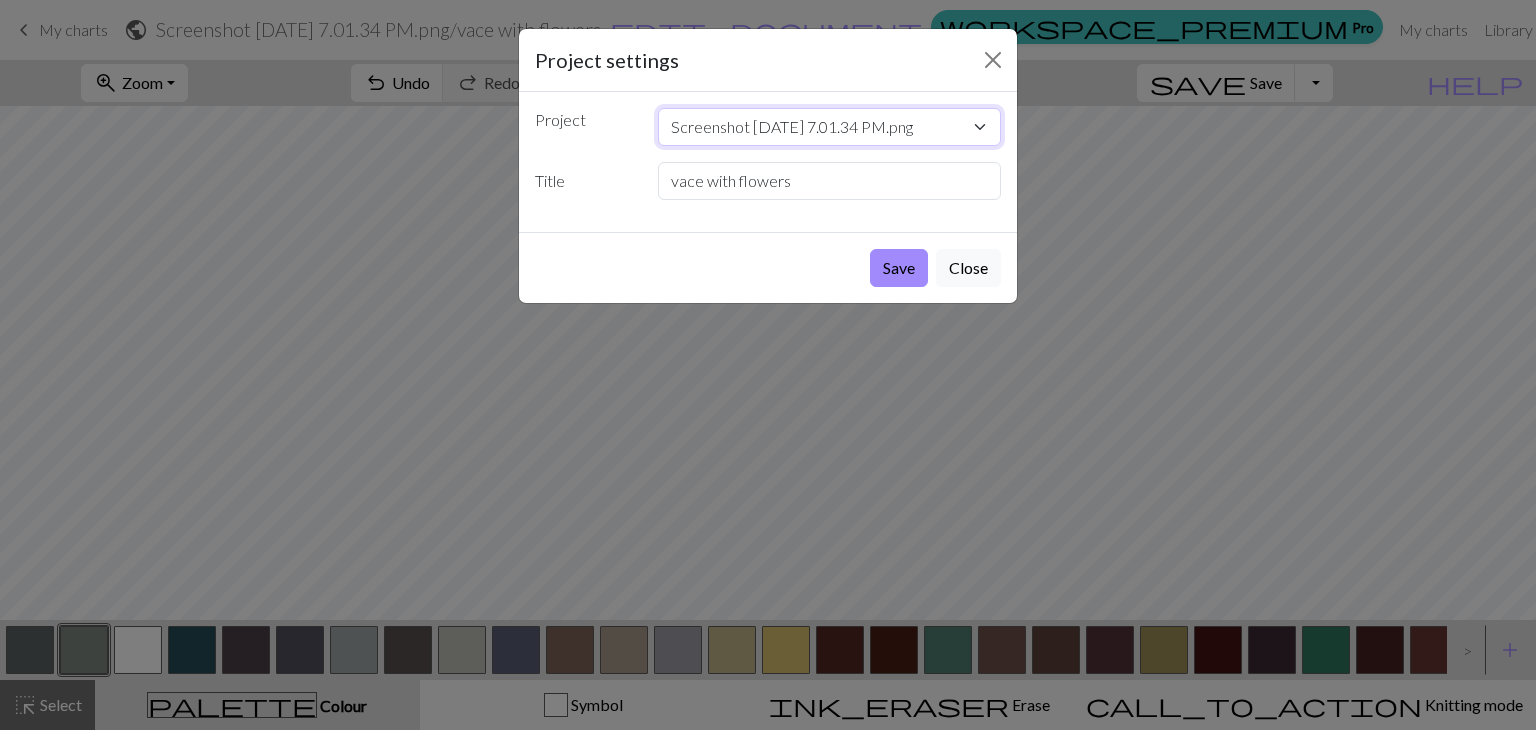 click on "Screenshot [DATE] 7.01.34 PM.png" at bounding box center [830, 127] 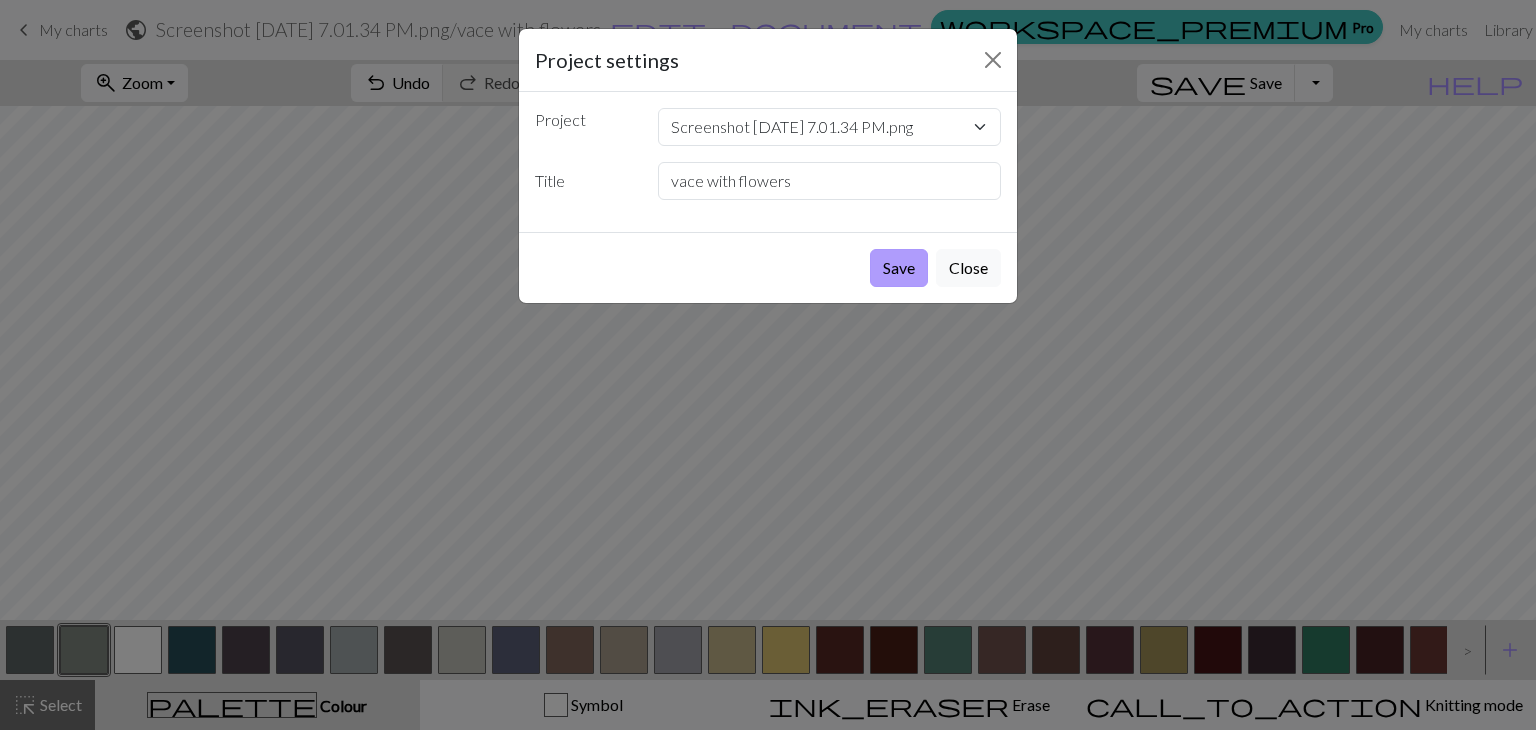click on "Save" at bounding box center [899, 268] 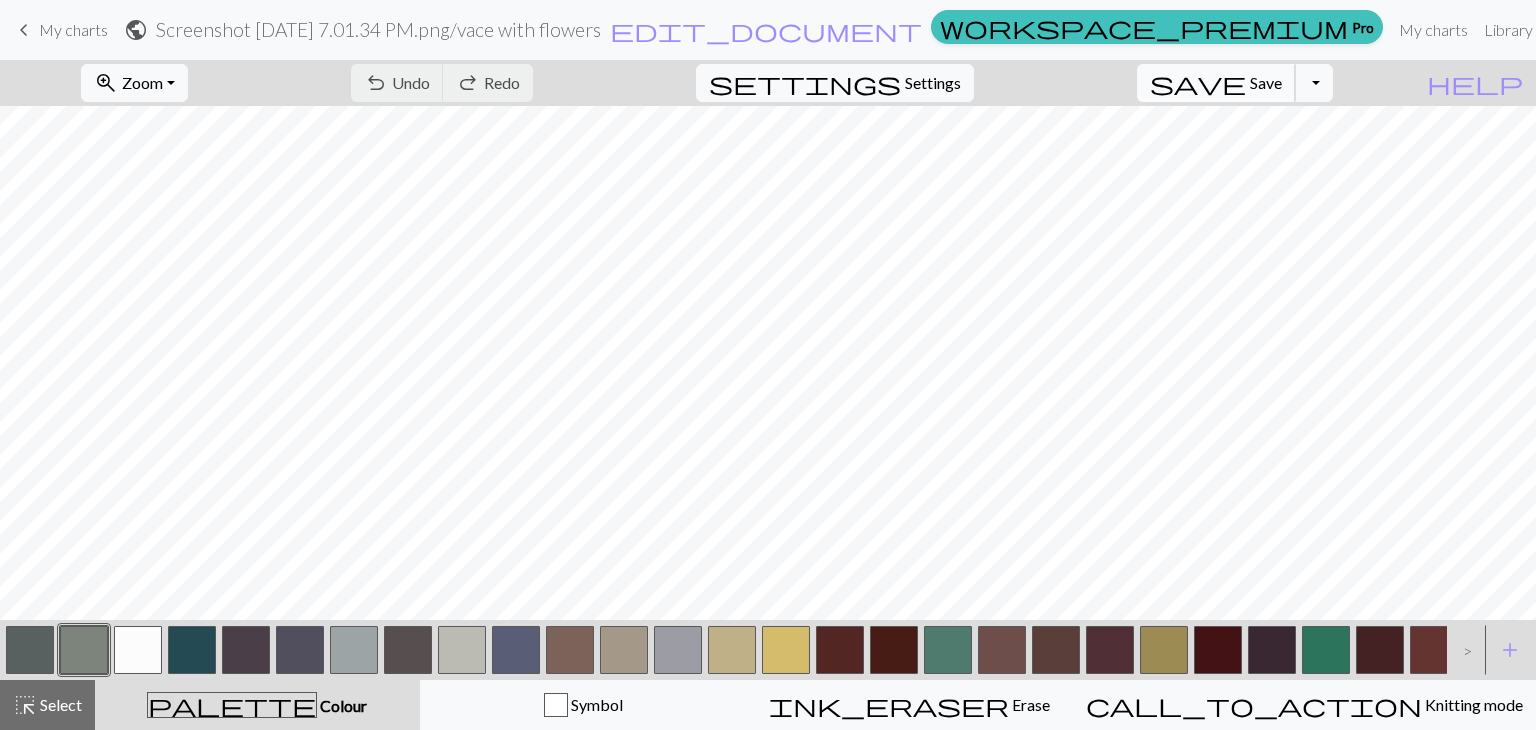 click on "Save" at bounding box center (1266, 82) 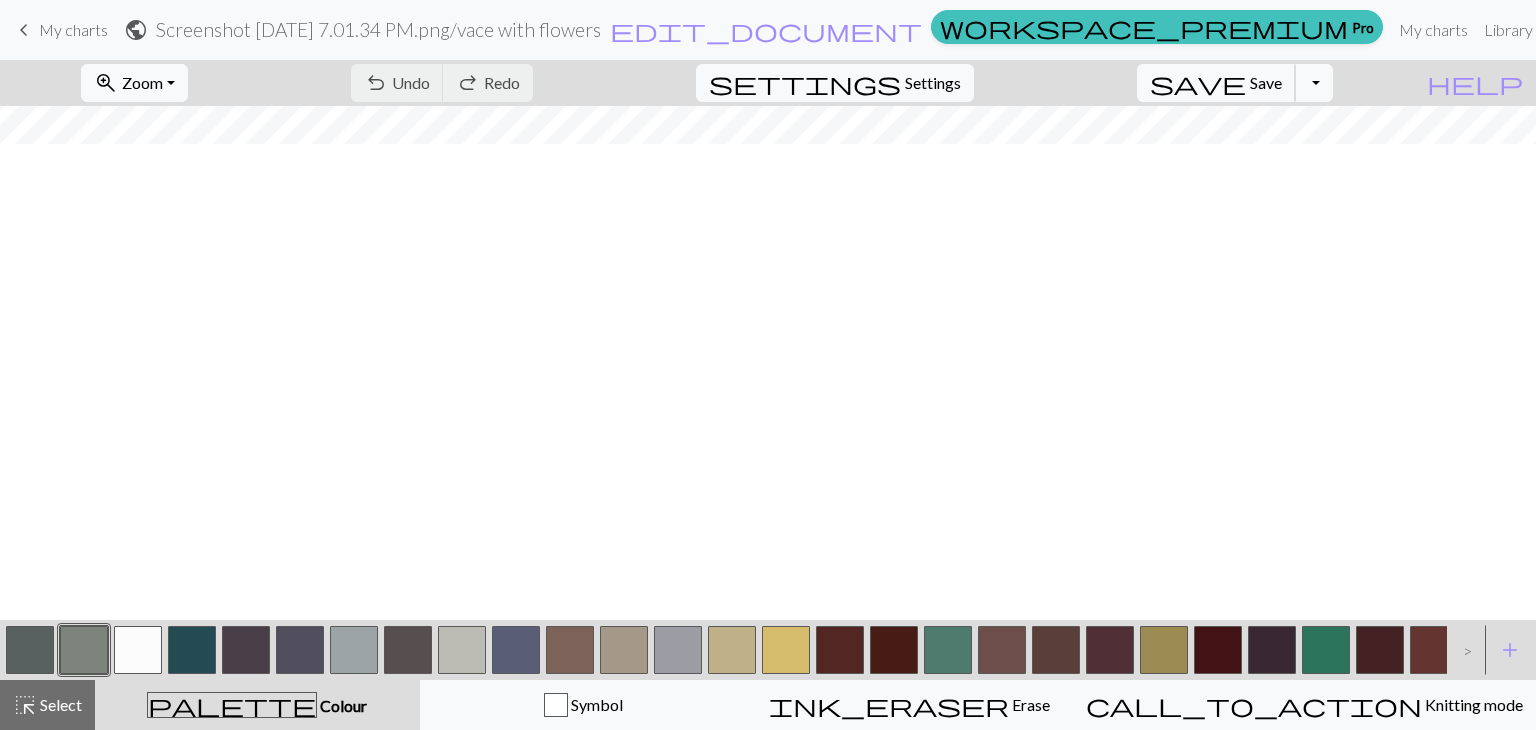 scroll, scrollTop: 0, scrollLeft: 0, axis: both 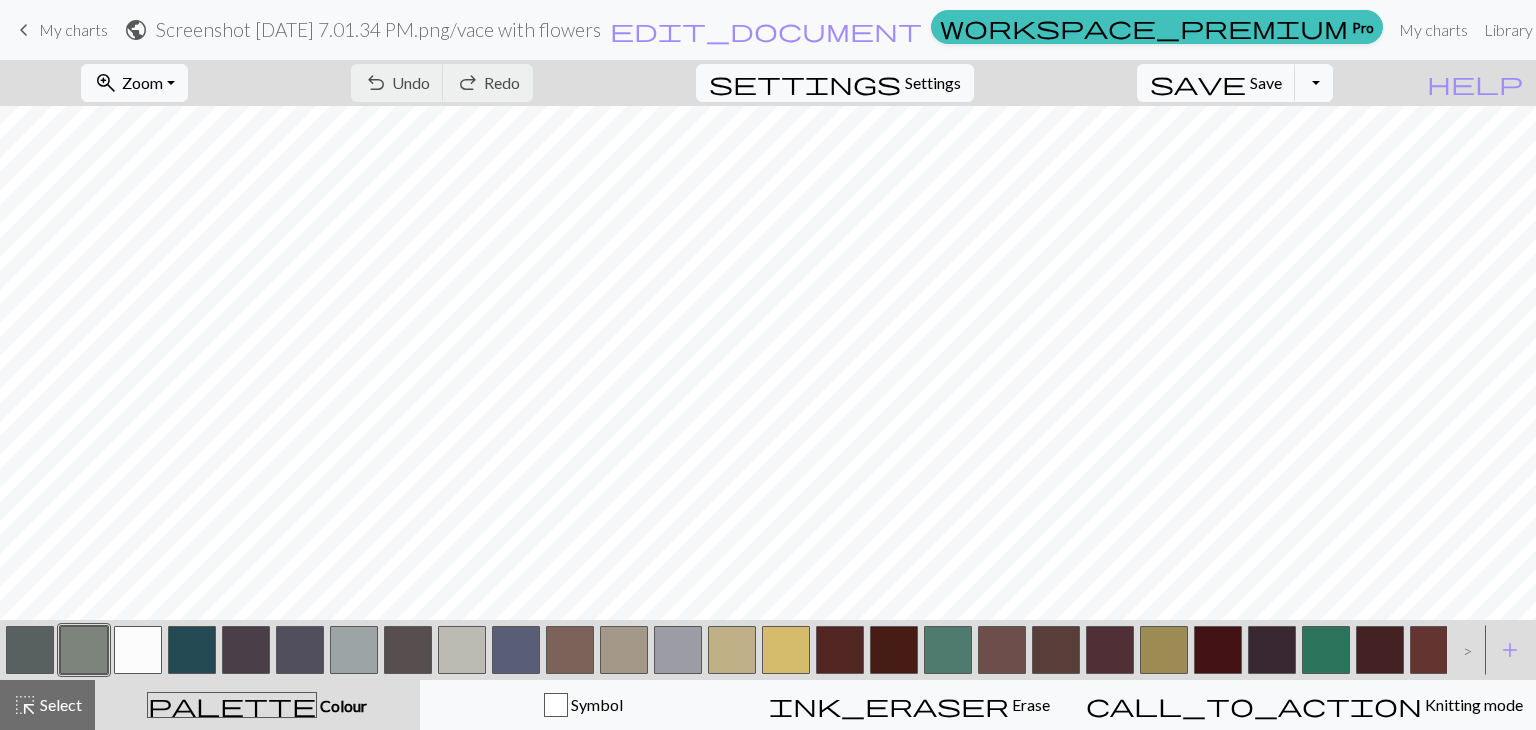 click on "keyboard_arrow_left" at bounding box center (24, 30) 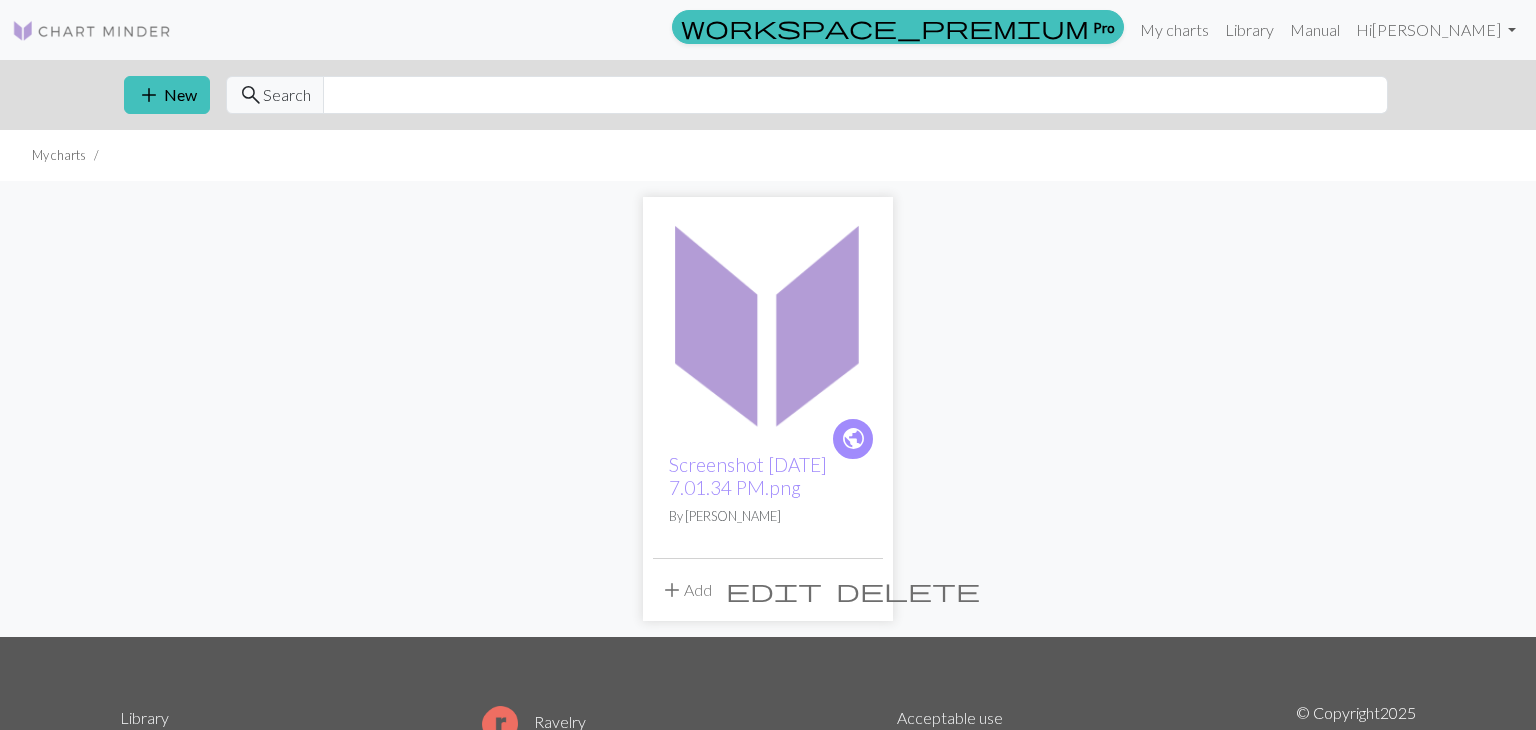 click on "public" at bounding box center [853, 438] 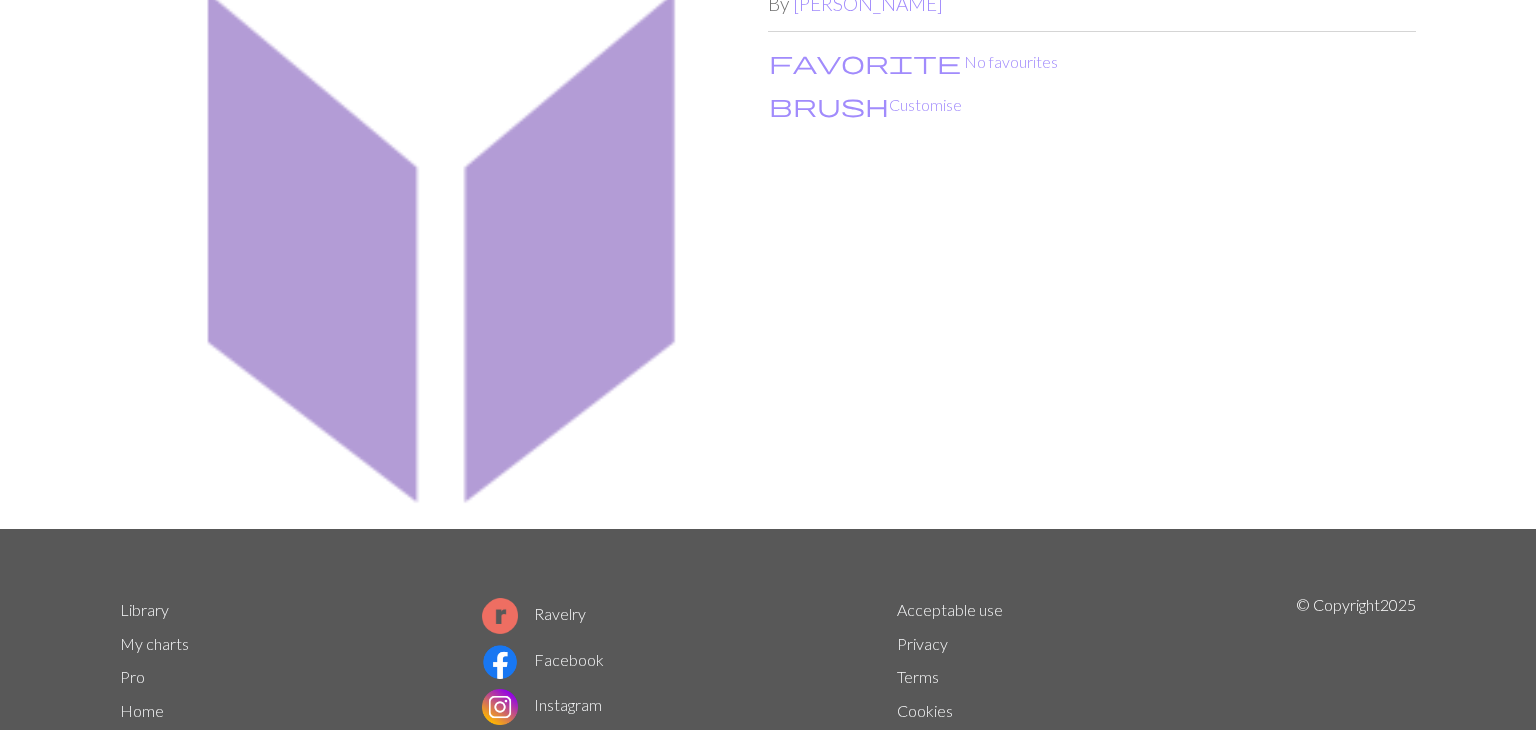 scroll, scrollTop: 0, scrollLeft: 0, axis: both 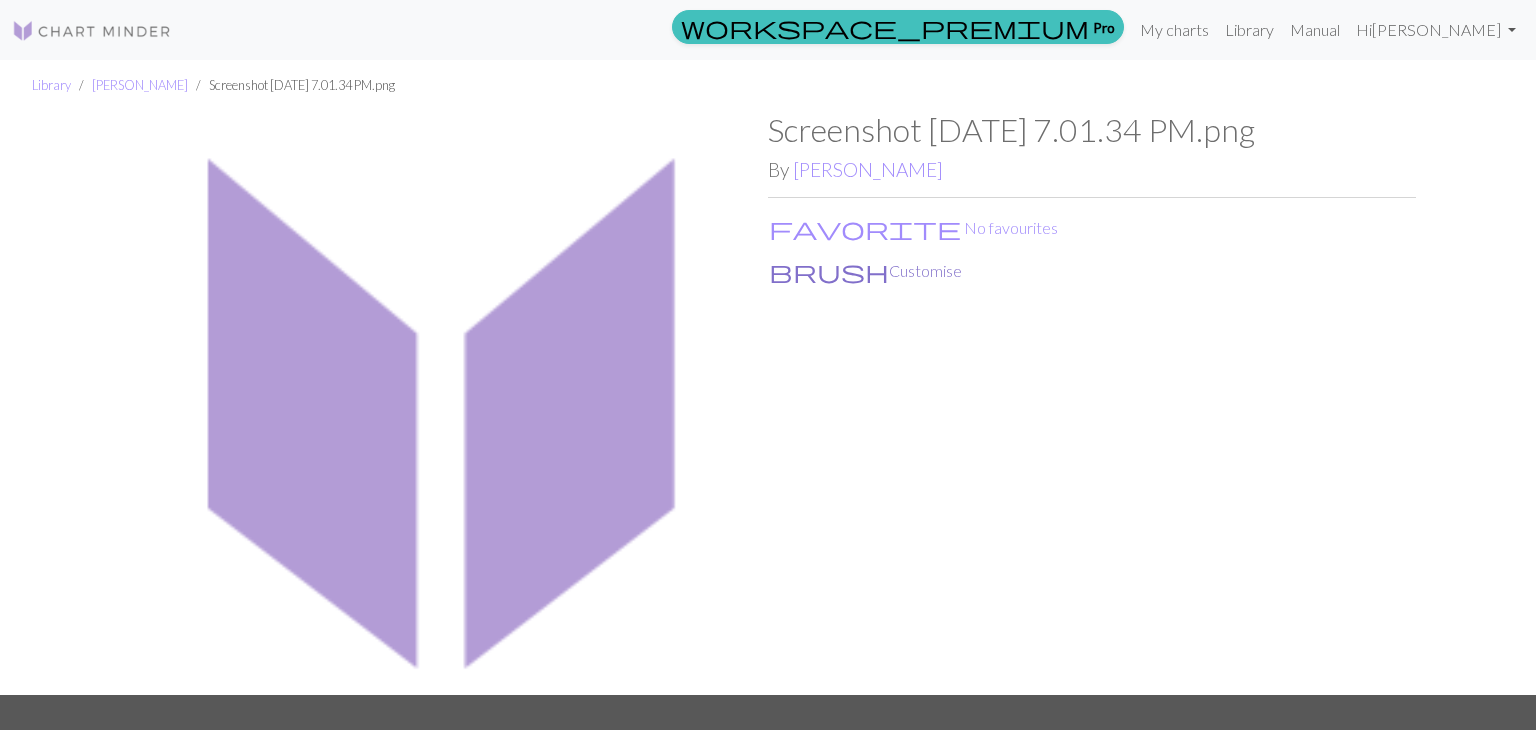click on "brush Customise" at bounding box center (865, 271) 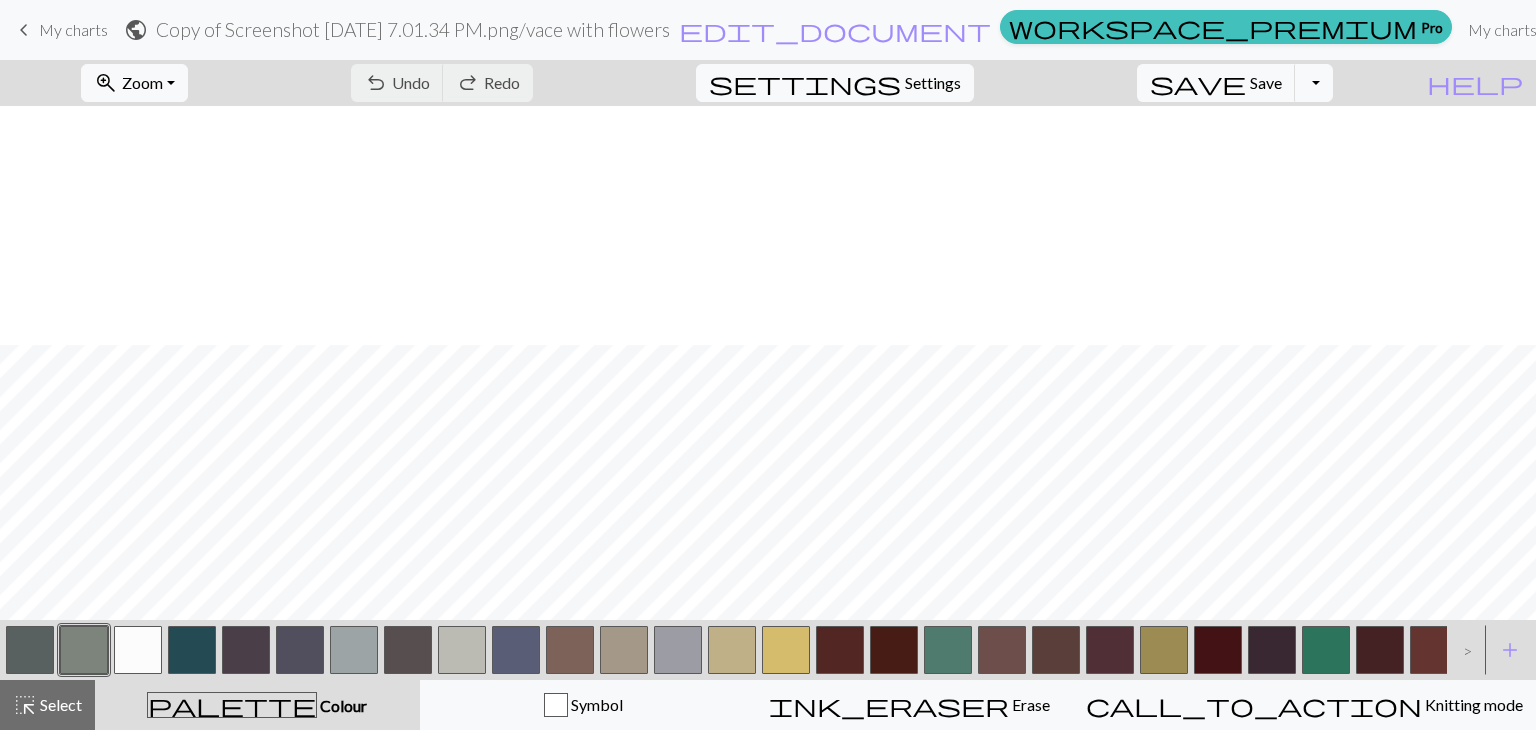 scroll, scrollTop: 476, scrollLeft: 0, axis: vertical 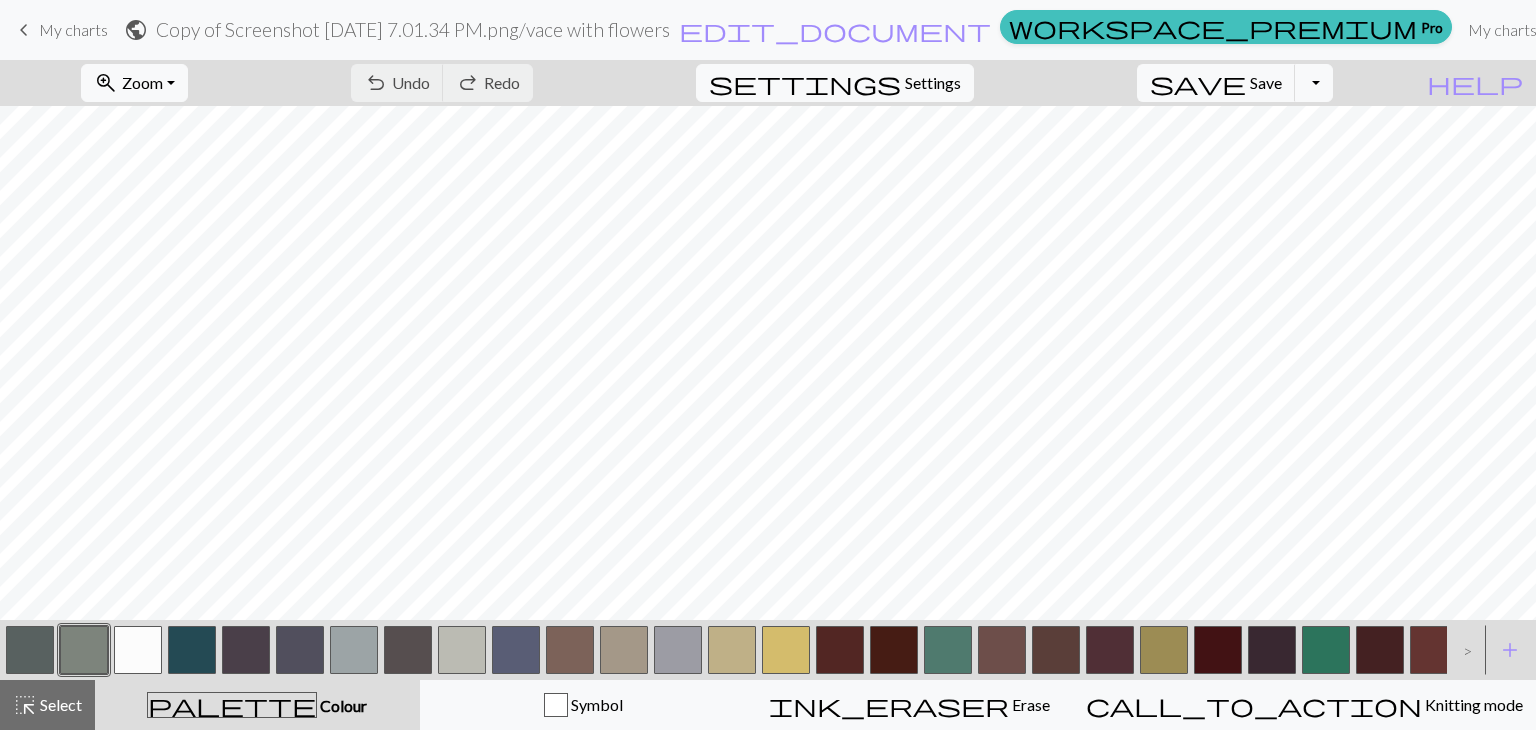 click on "keyboard_arrow_left" at bounding box center (24, 30) 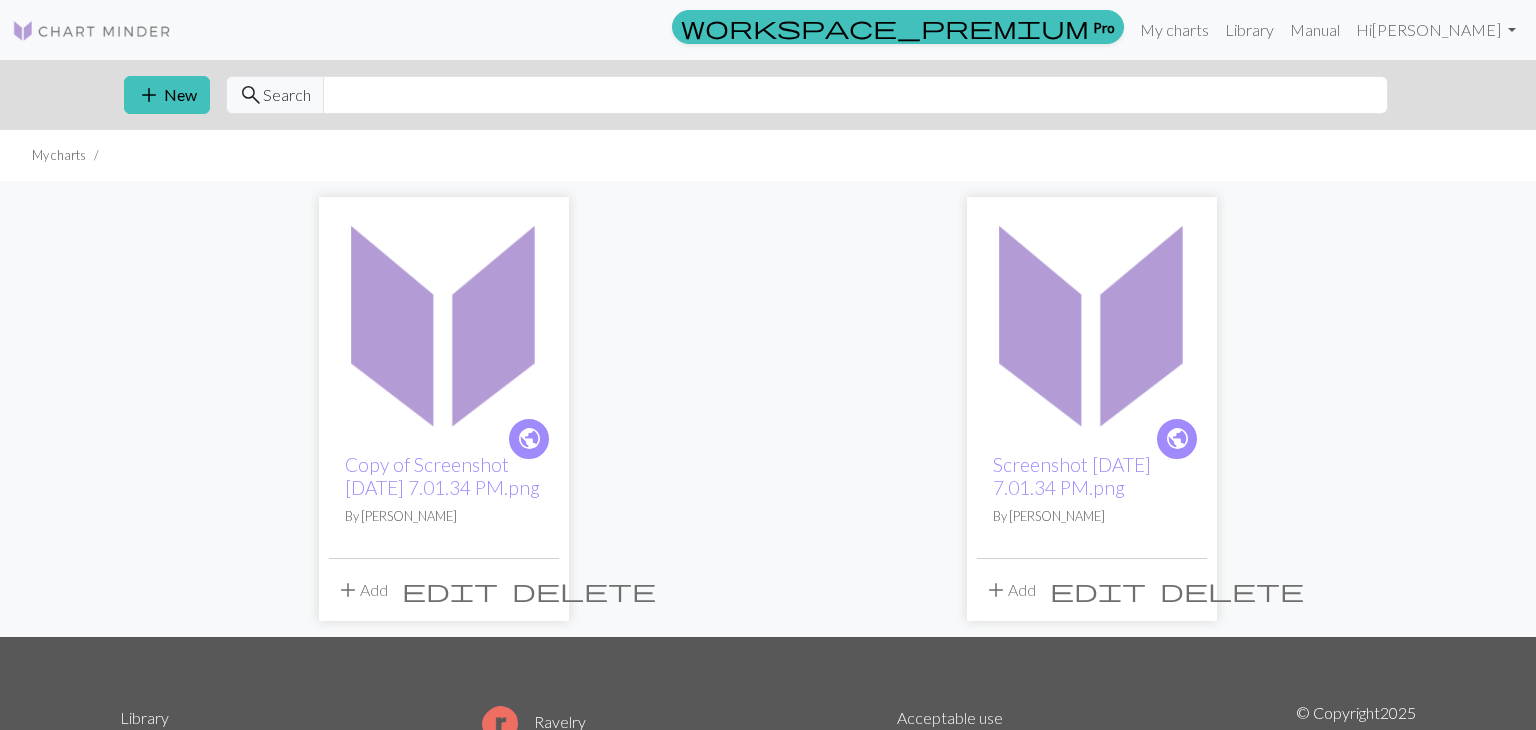click on "delete" at bounding box center (584, 590) 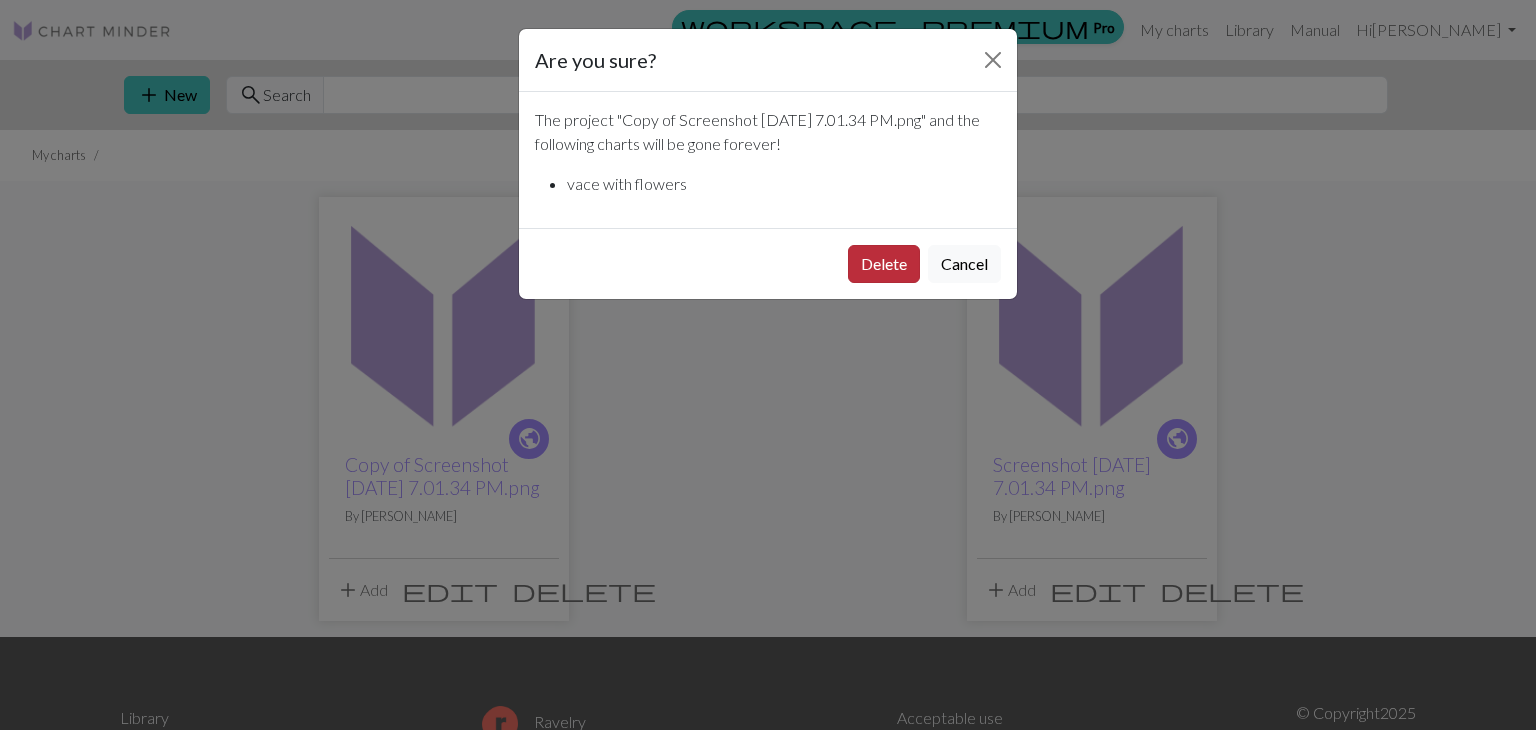 click on "Delete" at bounding box center (884, 264) 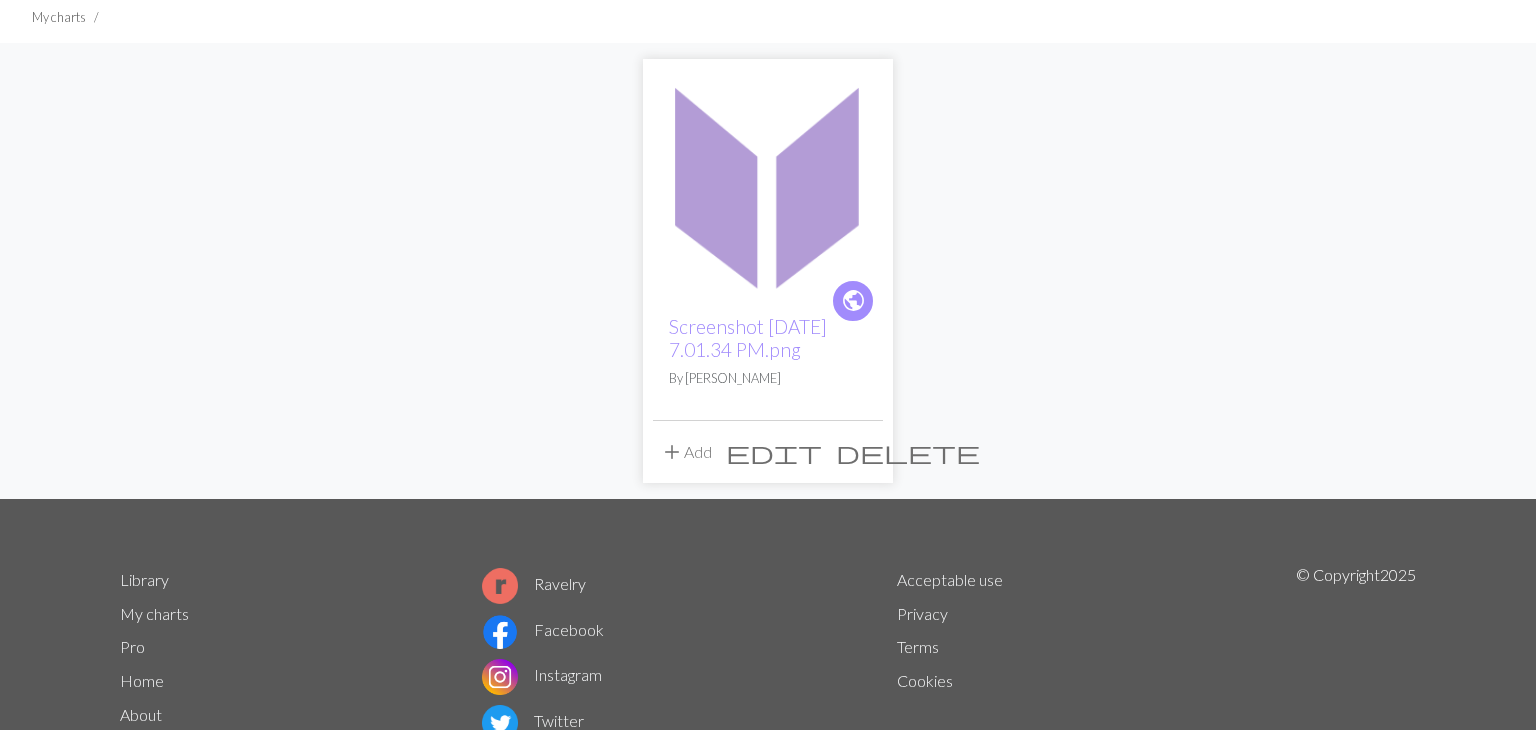 scroll, scrollTop: 169, scrollLeft: 0, axis: vertical 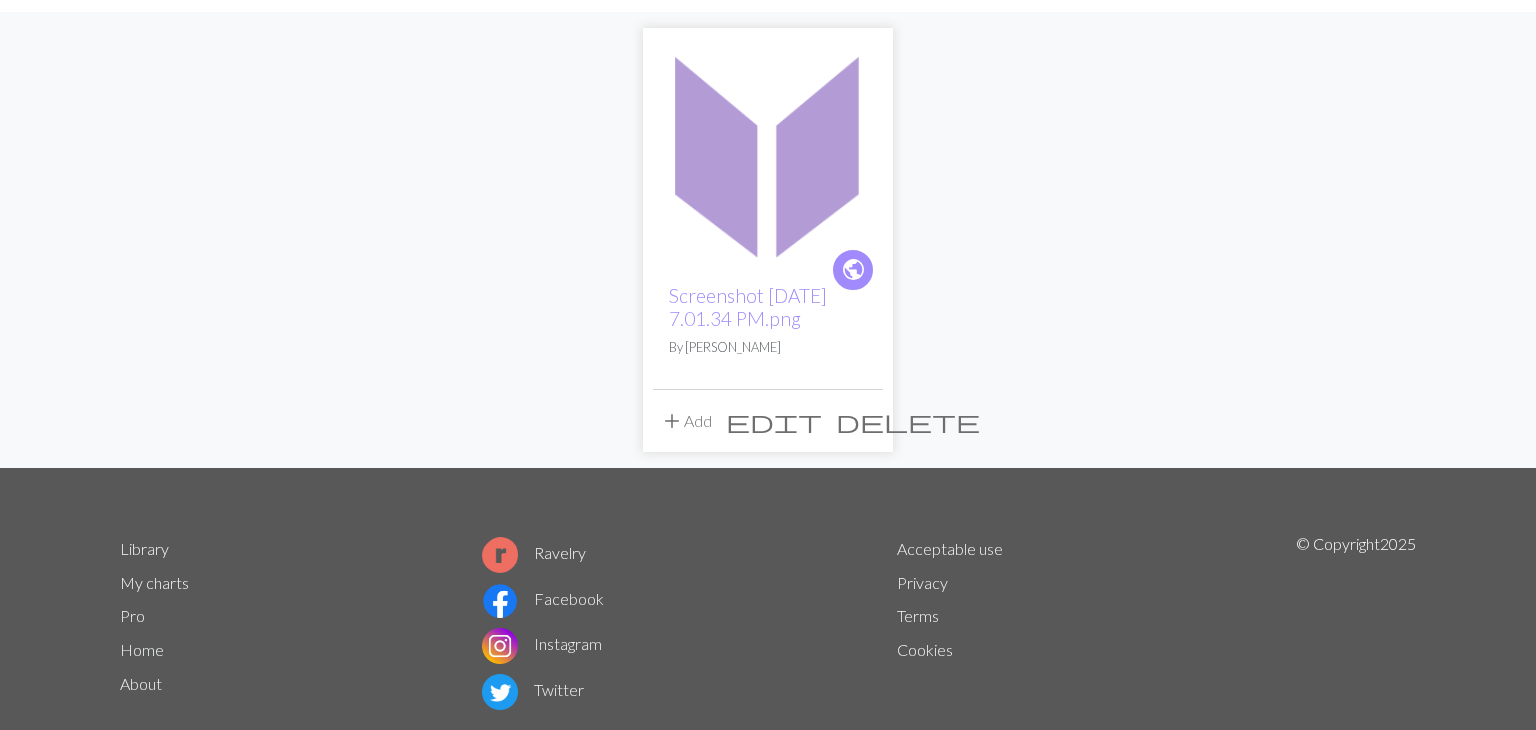 click at bounding box center (768, 153) 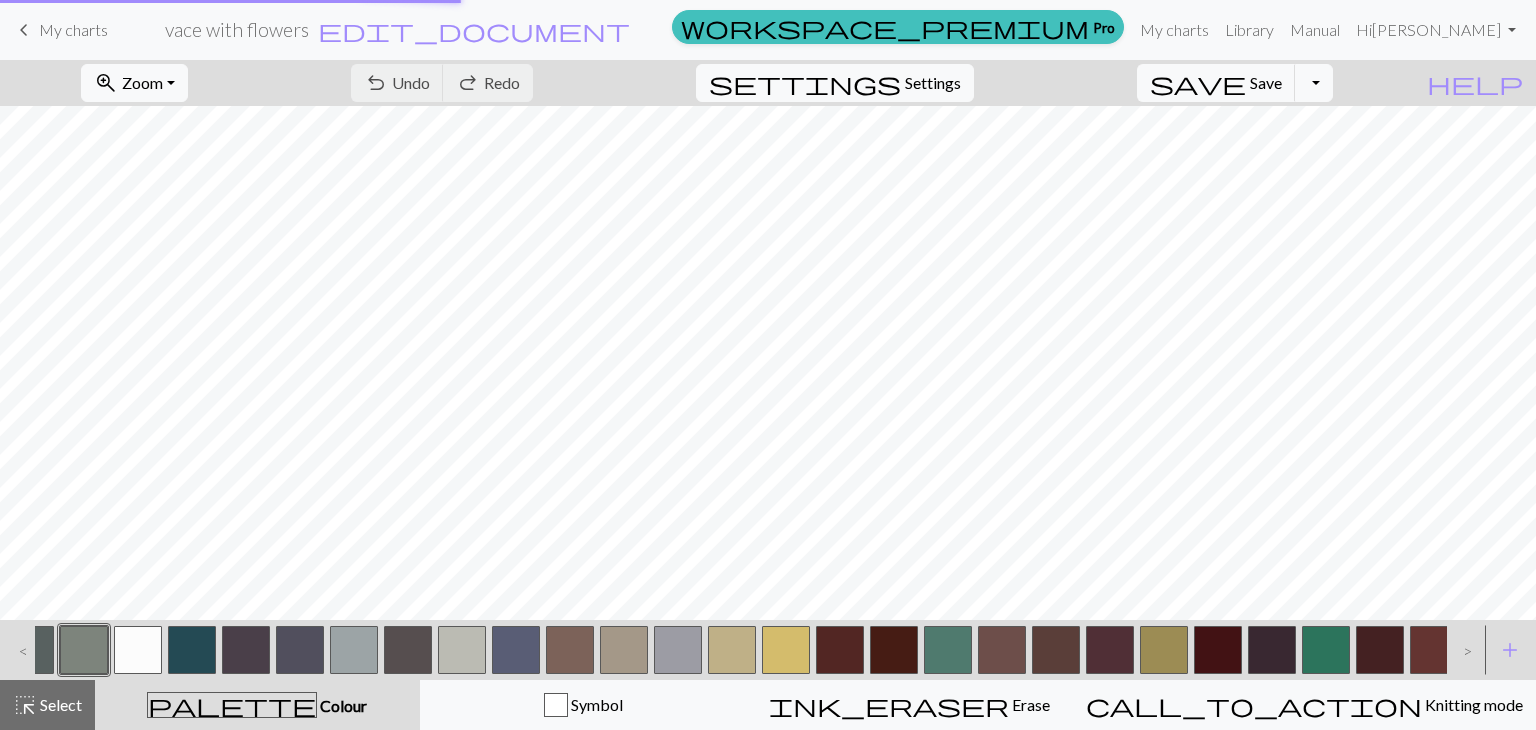 scroll, scrollTop: 0, scrollLeft: 0, axis: both 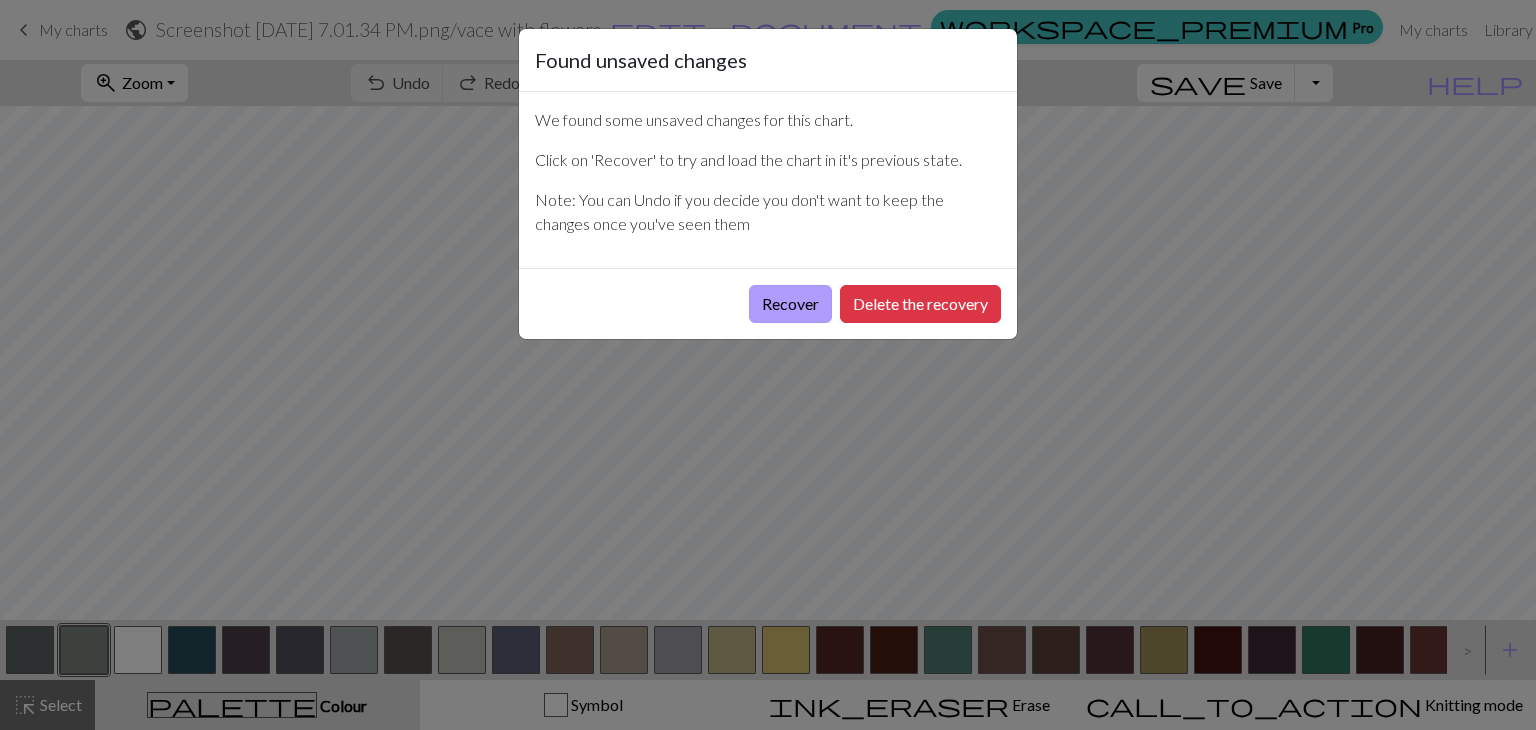 click on "Recover" at bounding box center (790, 304) 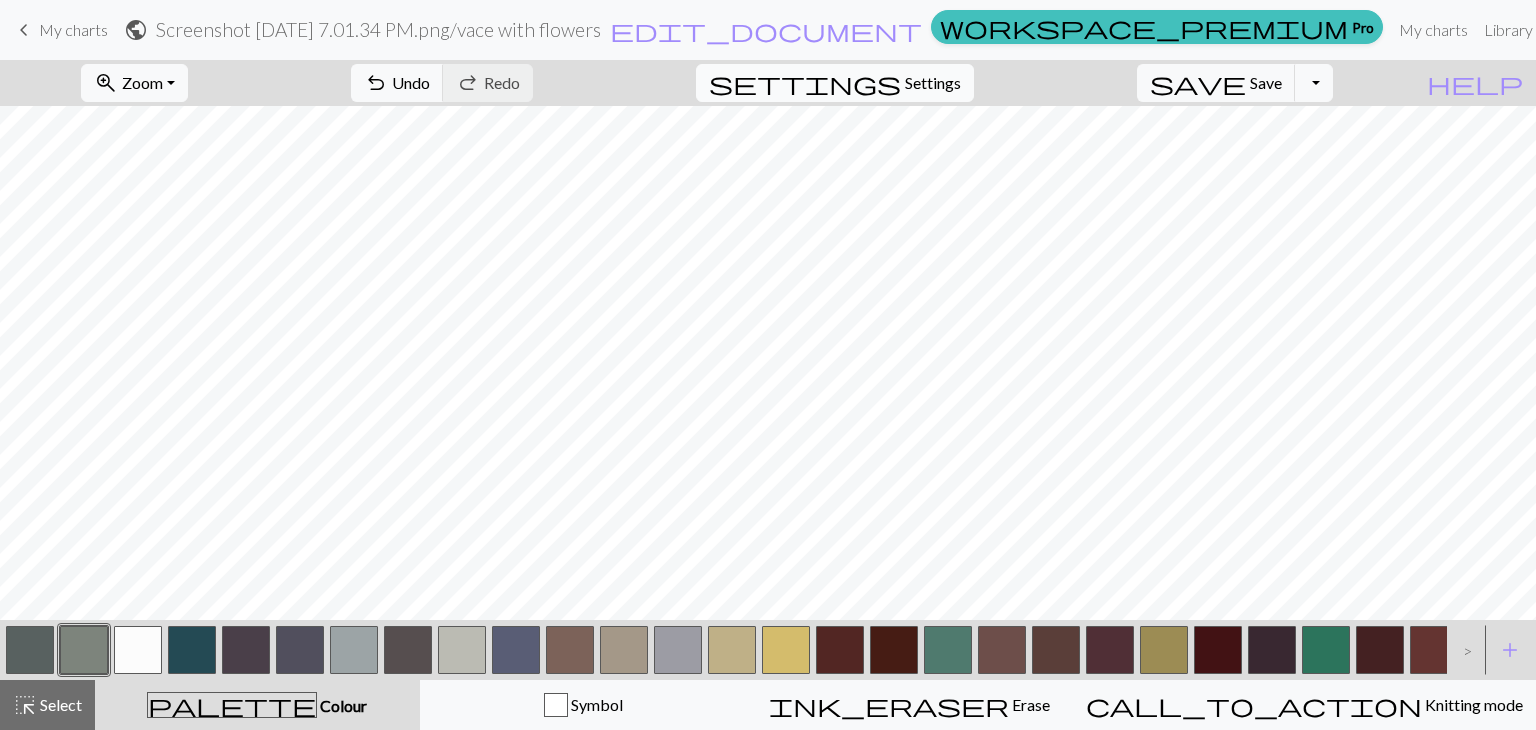 click on "Settings" at bounding box center (933, 83) 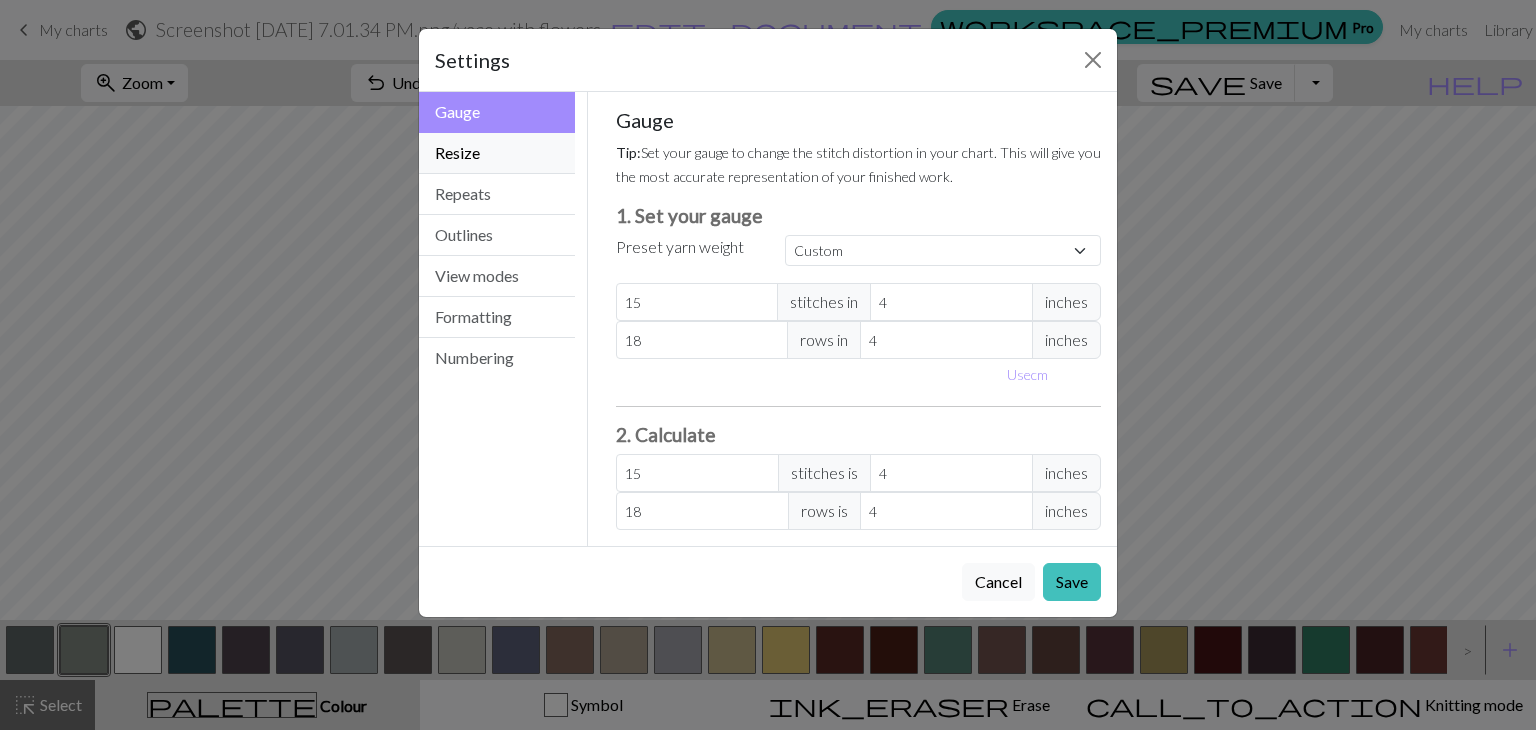 click on "Resize" at bounding box center (497, 153) 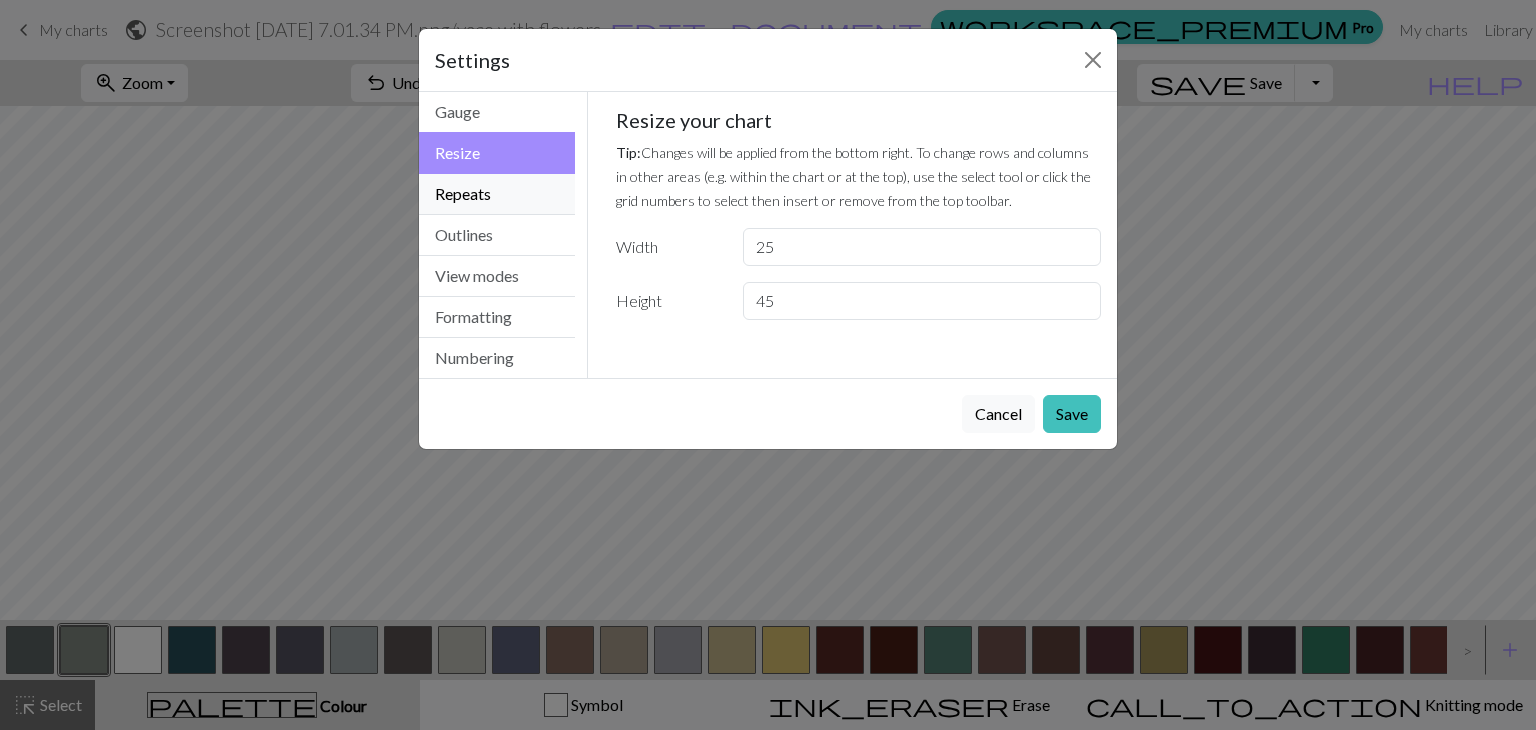 click on "Repeats" at bounding box center [497, 194] 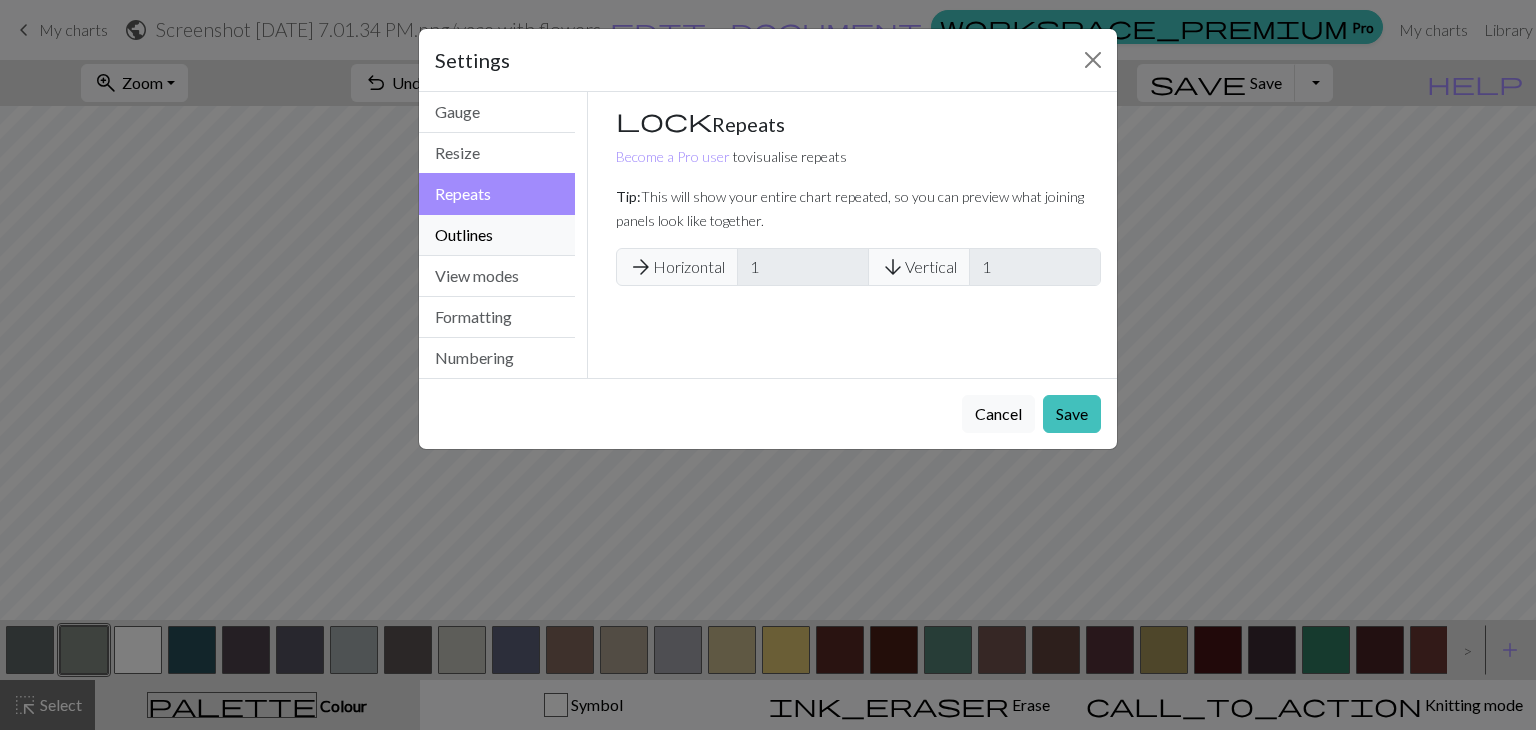 click on "Outlines" at bounding box center (497, 235) 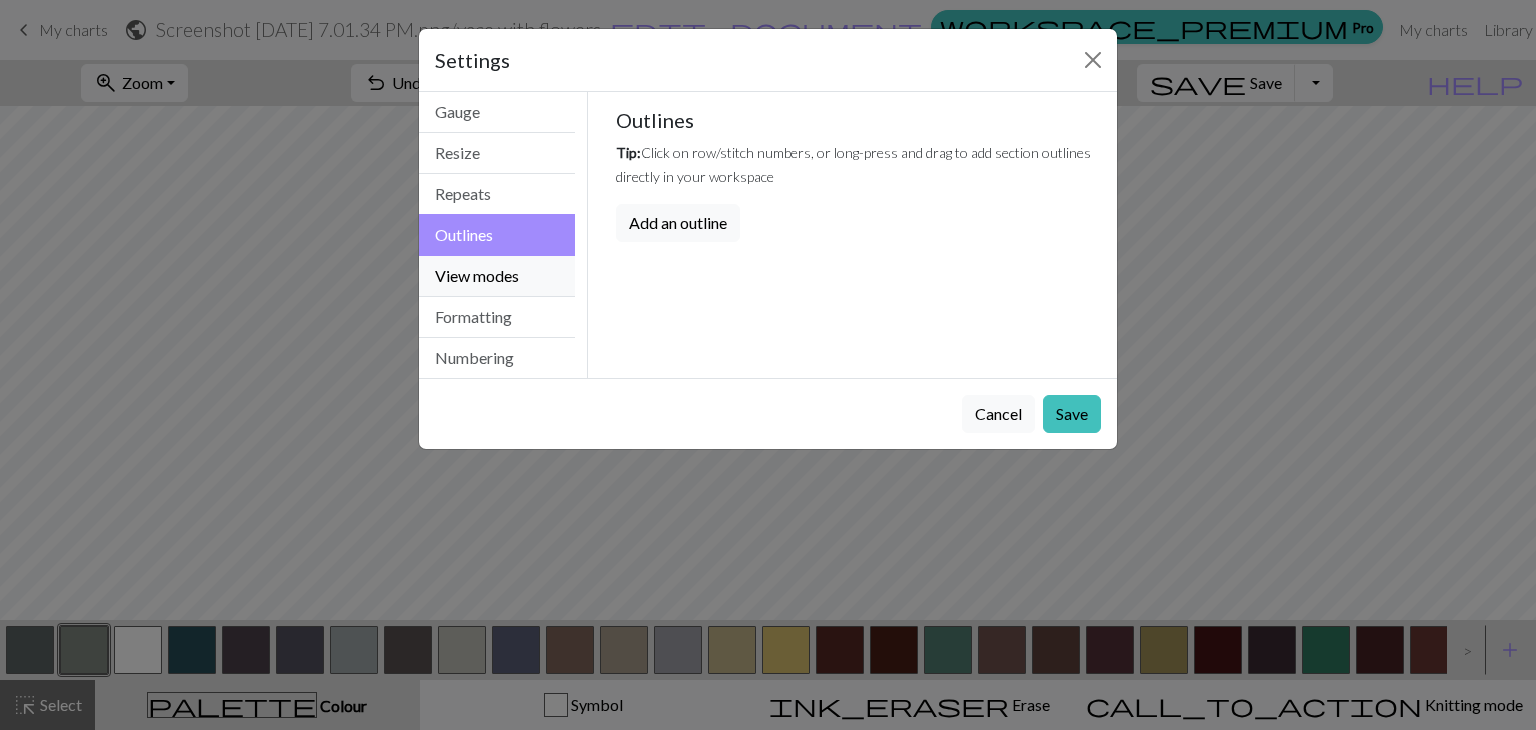 click on "View modes" at bounding box center [497, 276] 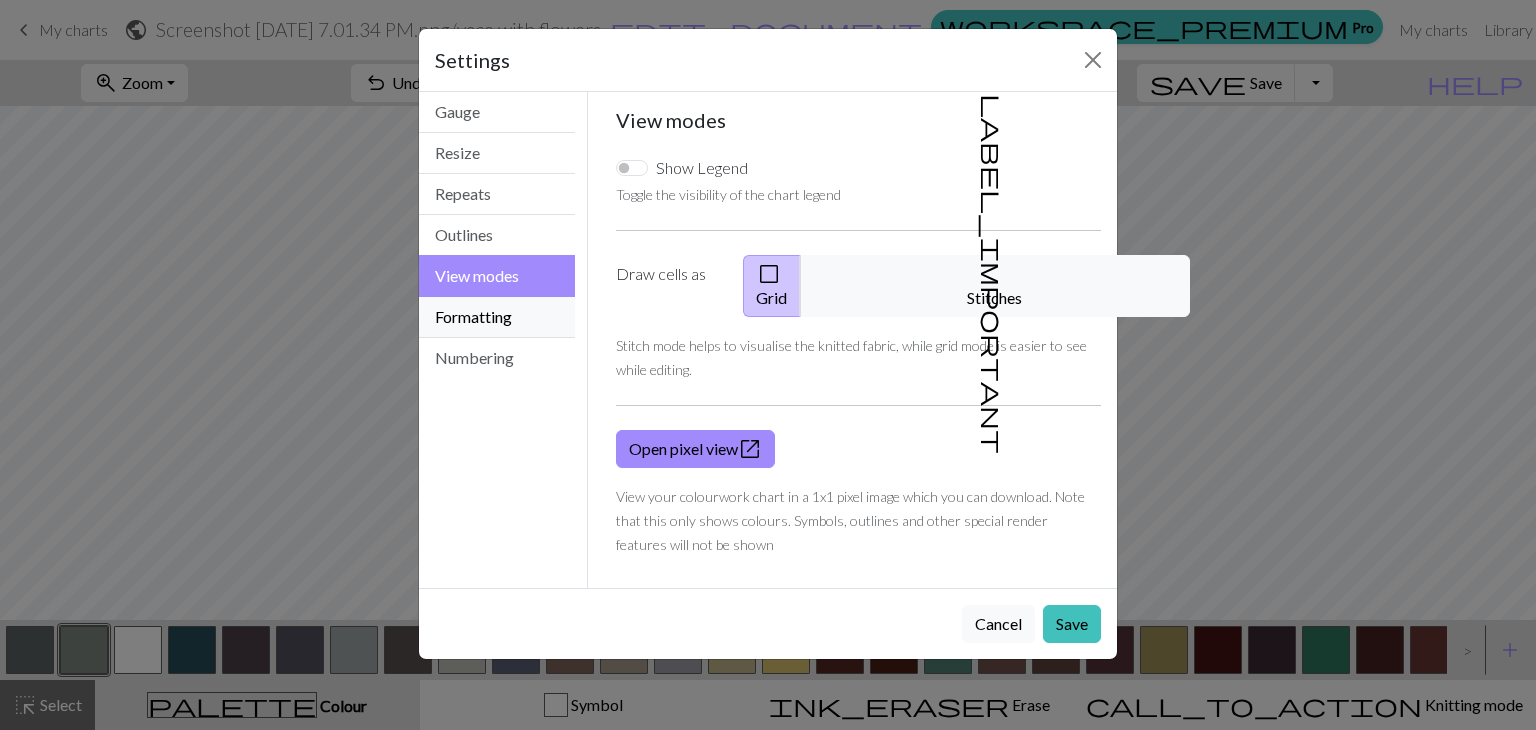 click on "Formatting" at bounding box center (497, 317) 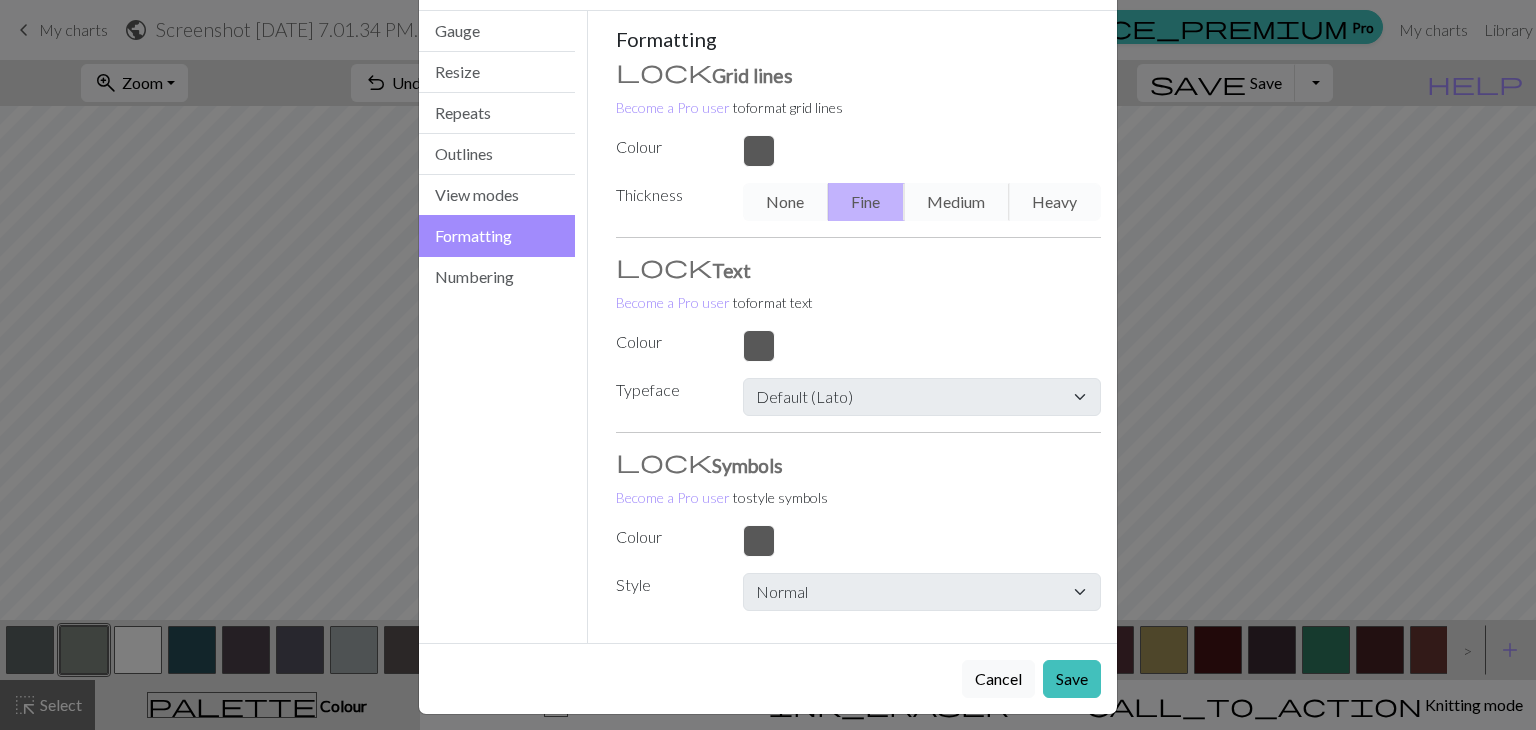 scroll, scrollTop: 84, scrollLeft: 0, axis: vertical 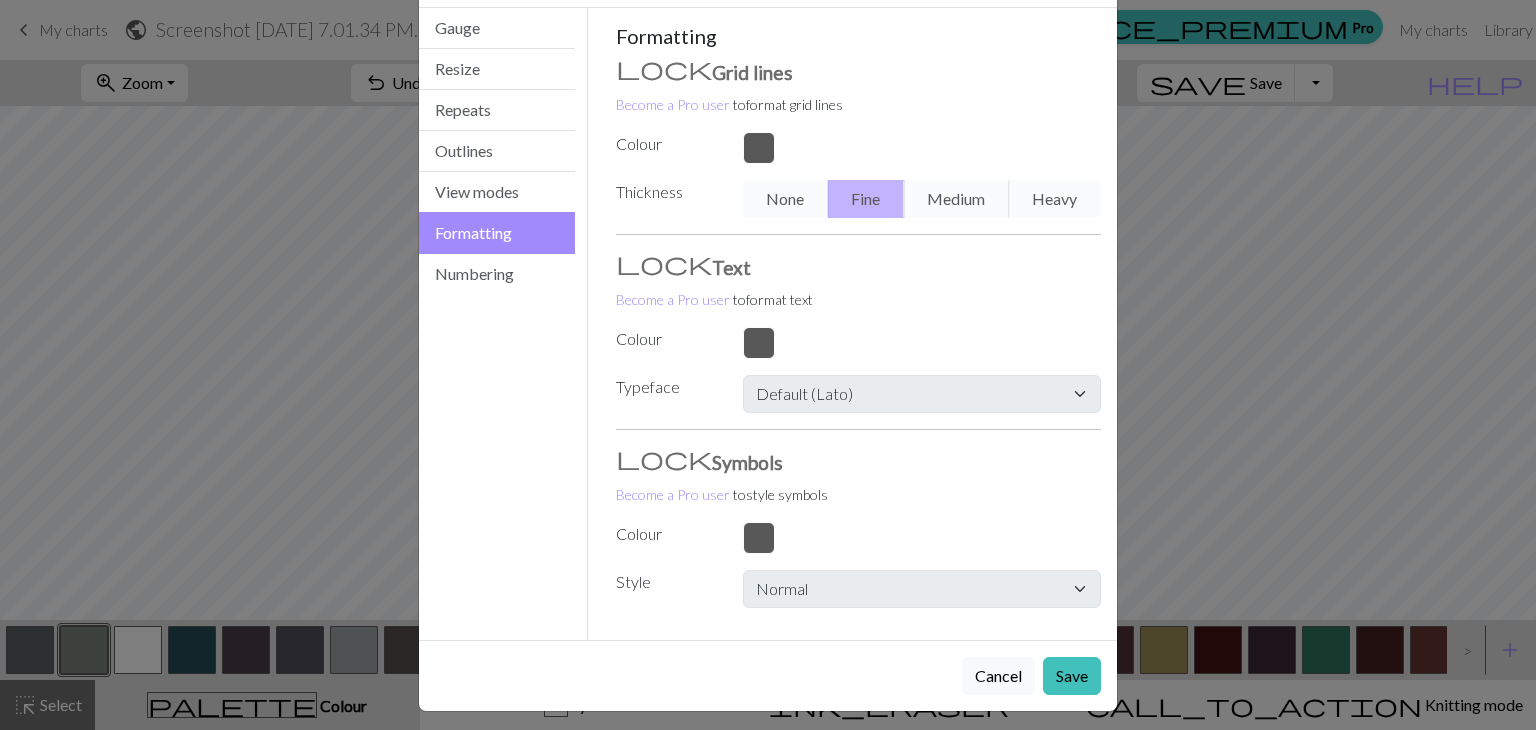 click at bounding box center [922, 538] 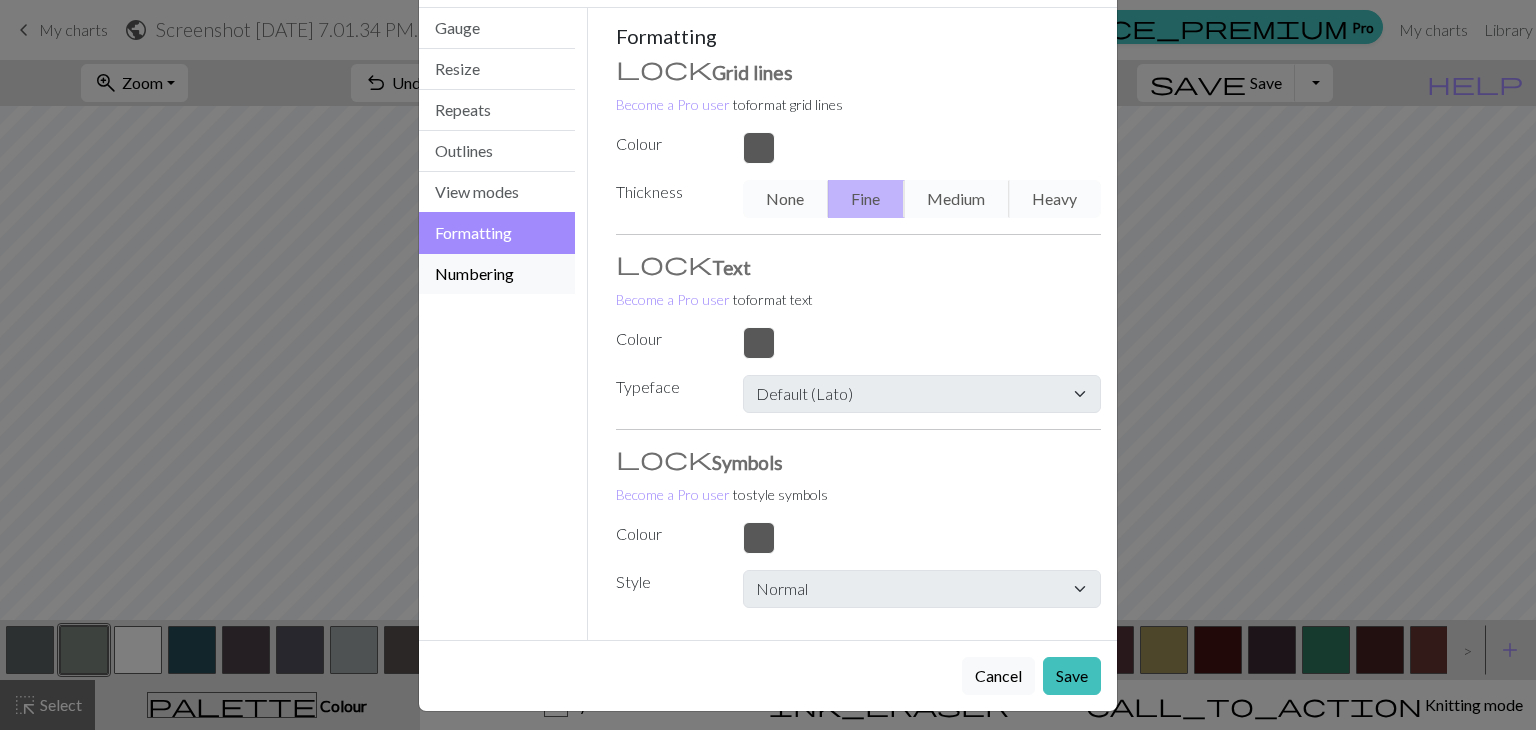 click on "Numbering" at bounding box center (497, 274) 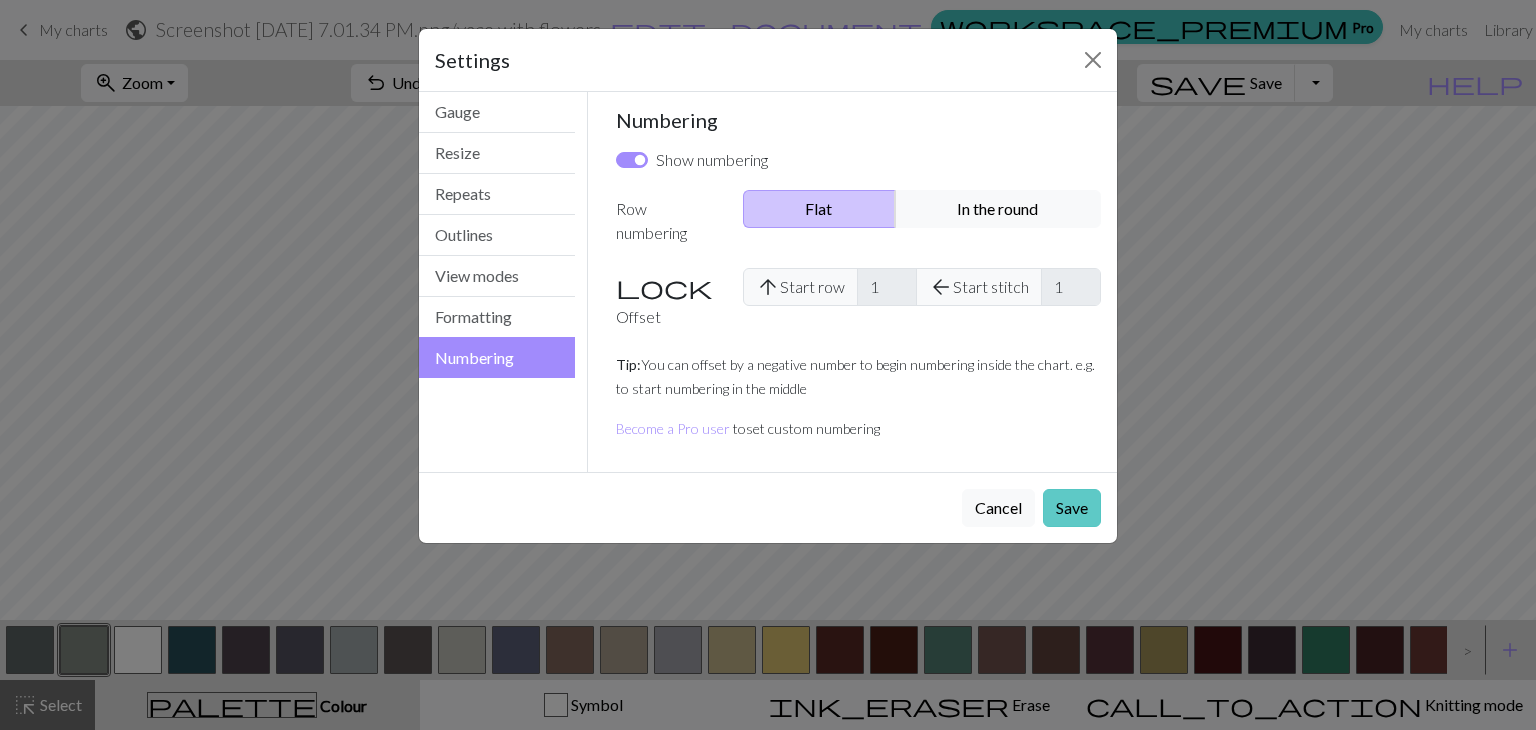 click on "Save" at bounding box center (1072, 508) 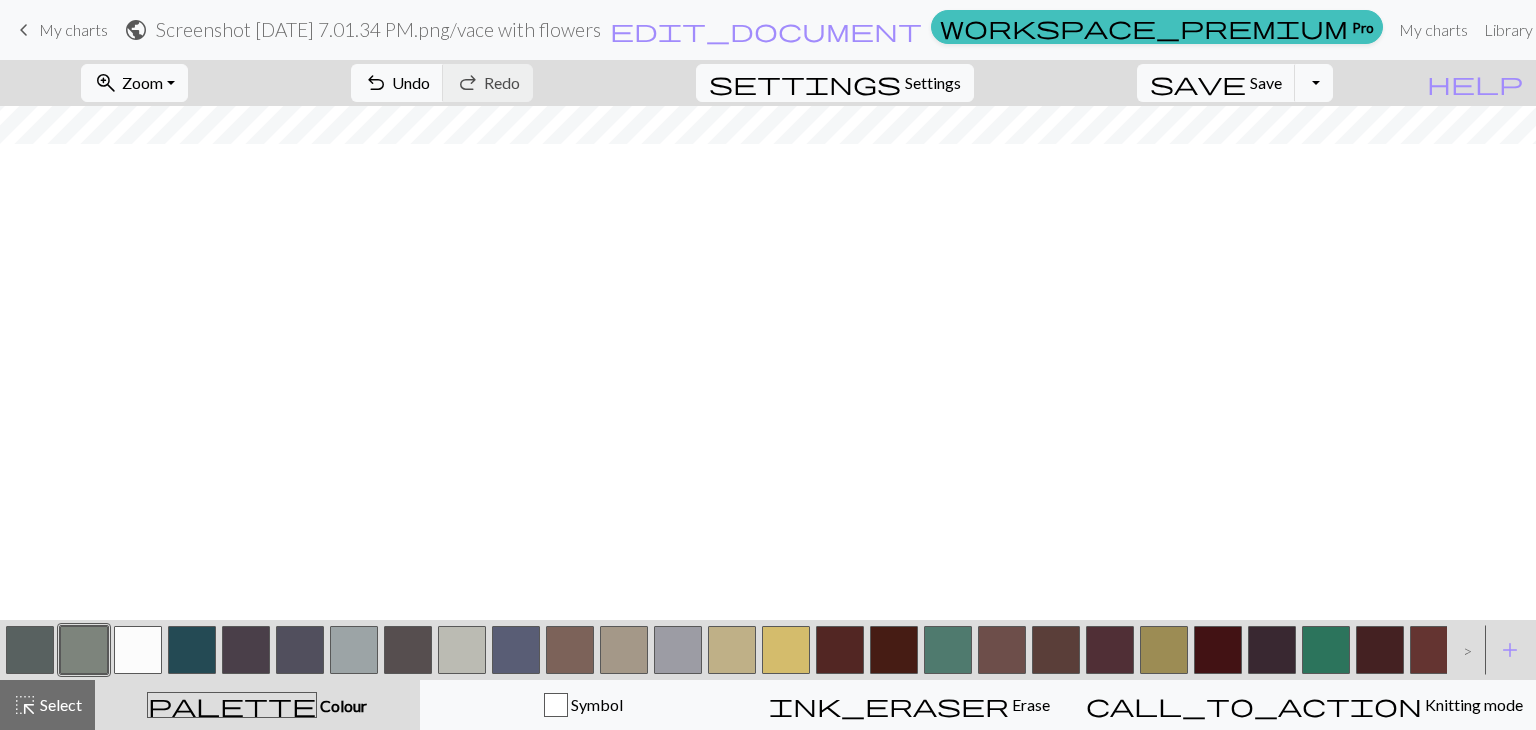 scroll, scrollTop: 0, scrollLeft: 0, axis: both 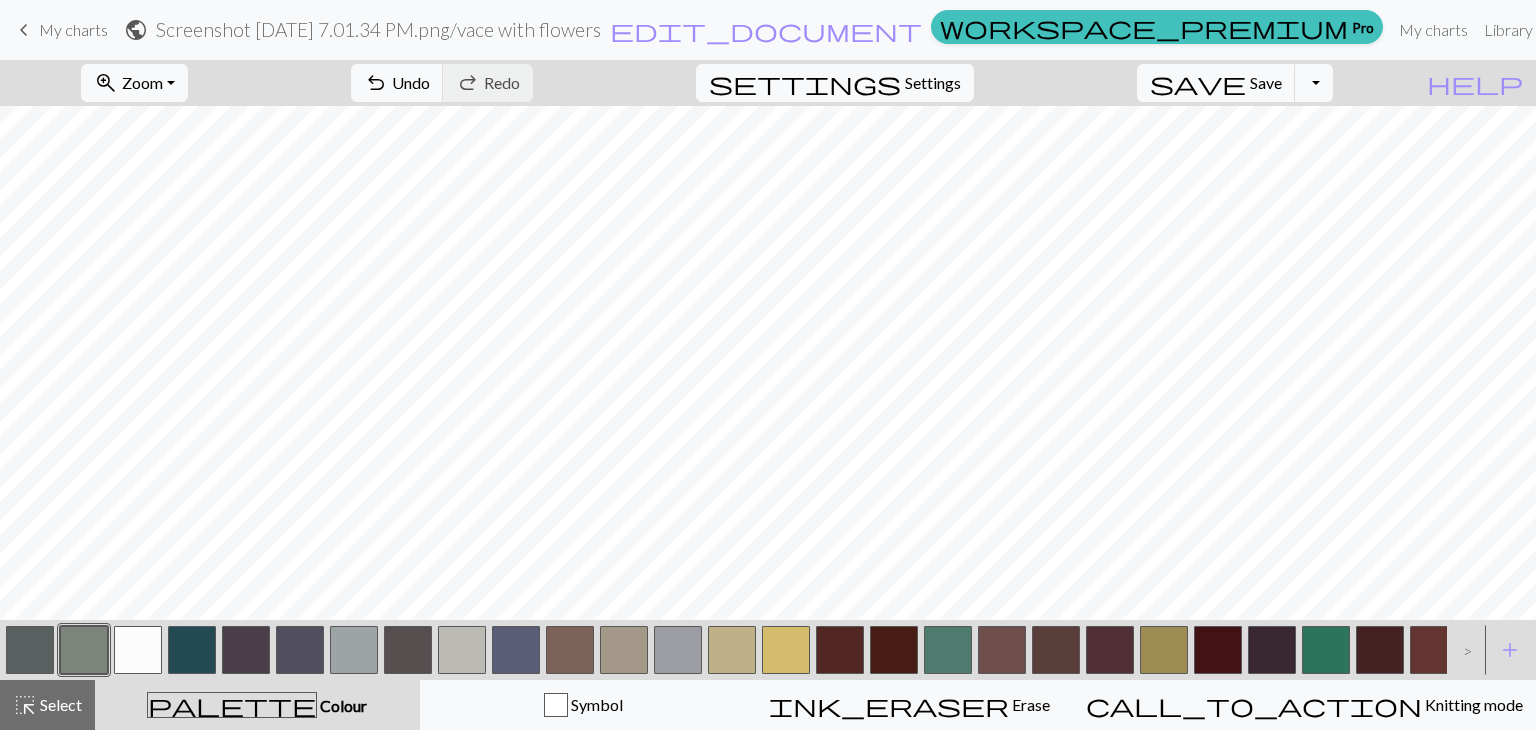 click on "My charts" at bounding box center (73, 29) 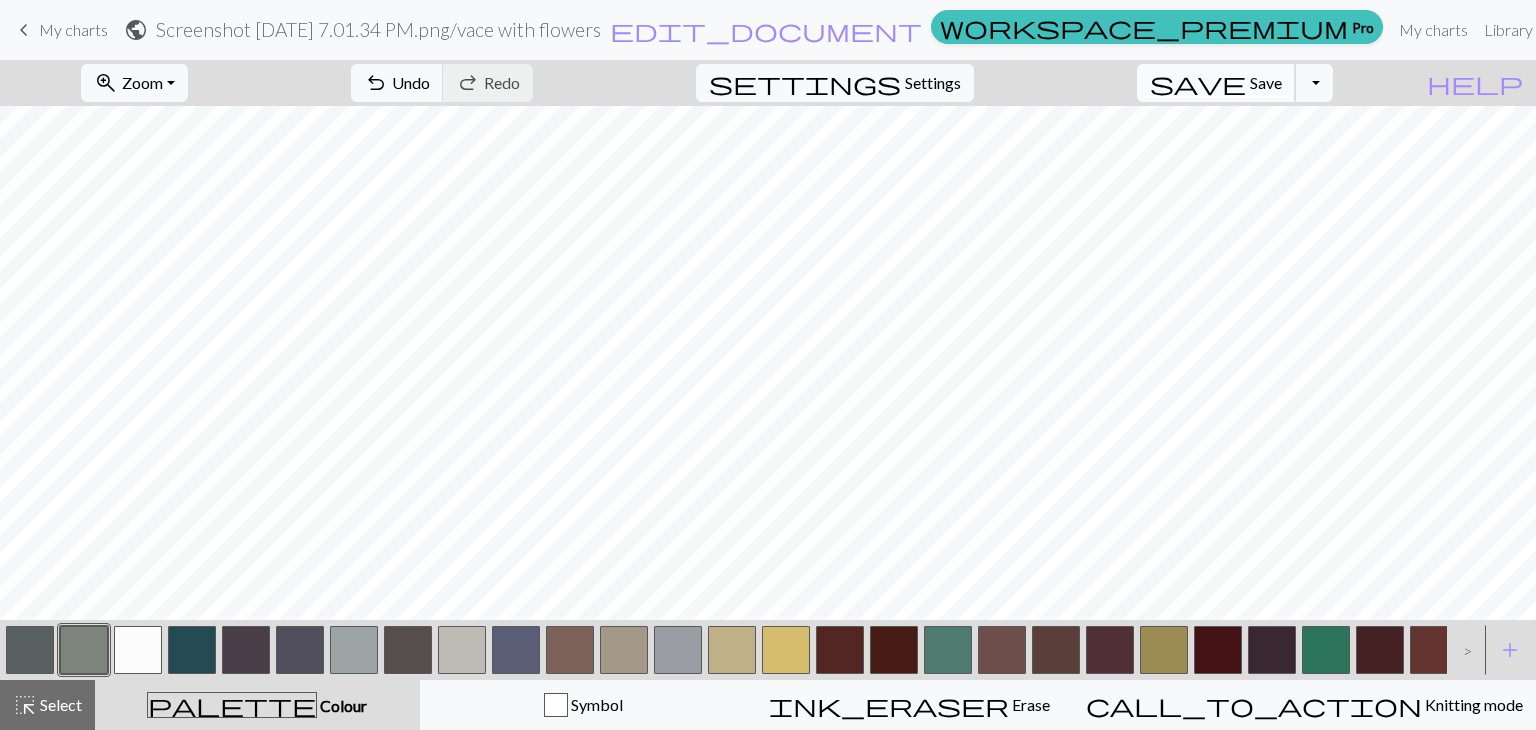 click on "save" at bounding box center [1198, 83] 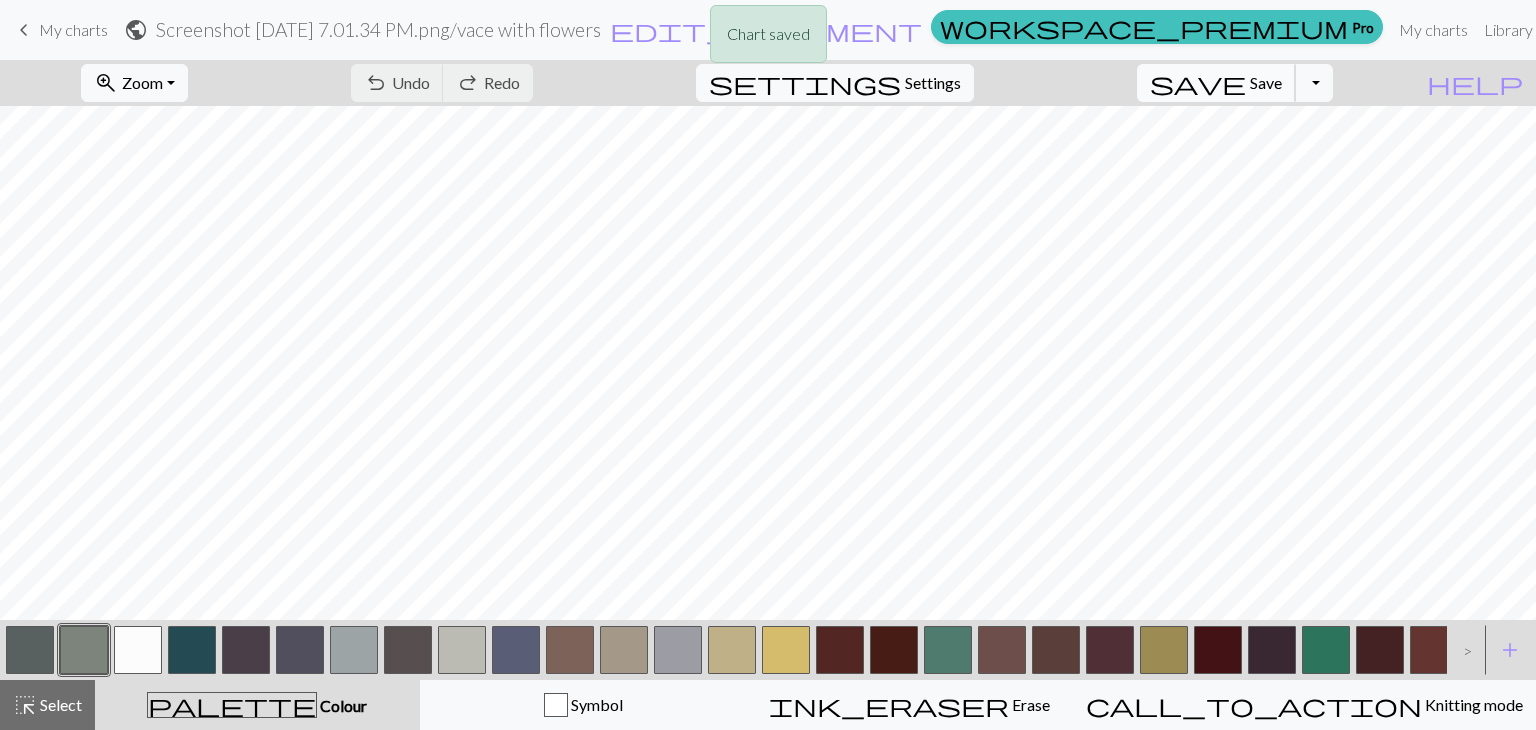 click on "save Save Save" at bounding box center (1216, 83) 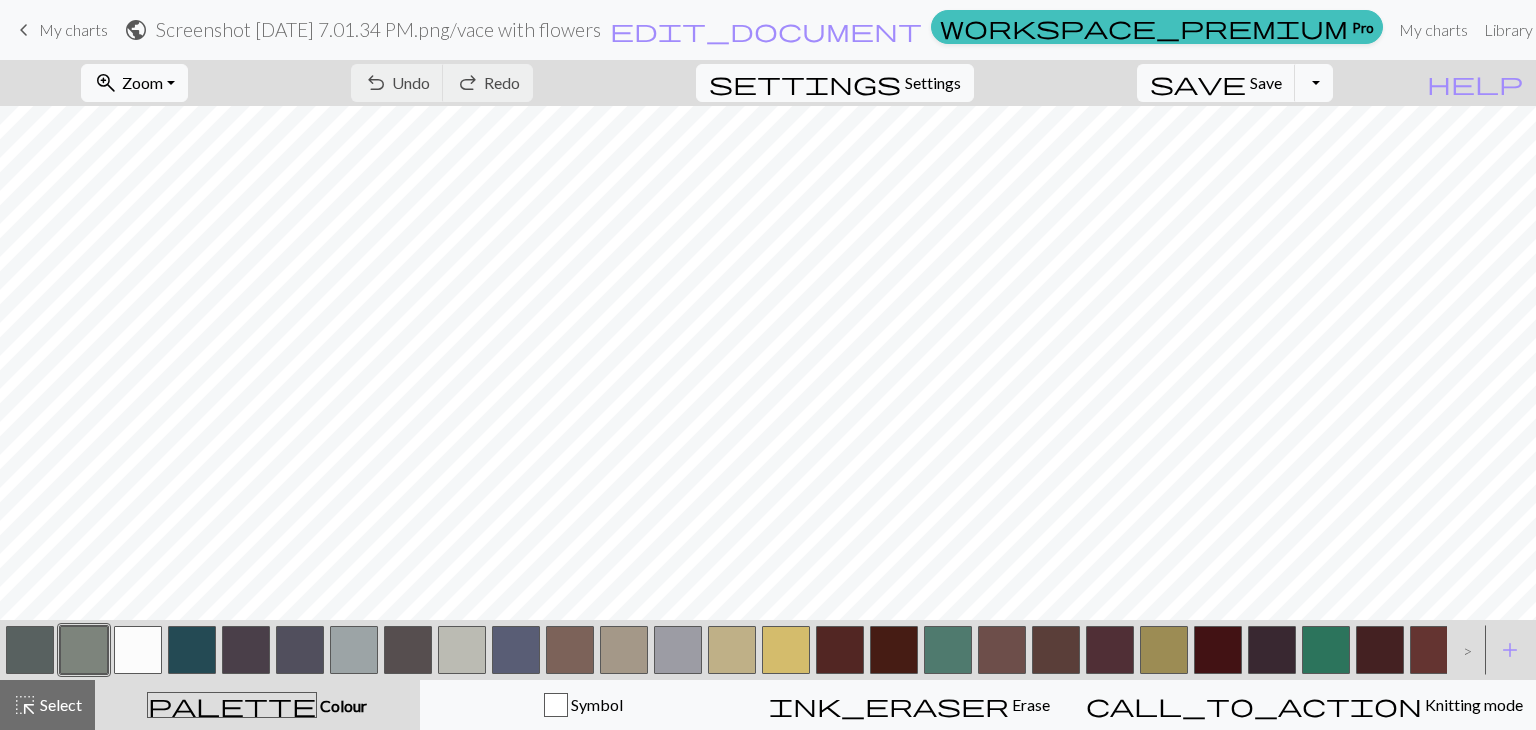 click on "My charts" at bounding box center (73, 29) 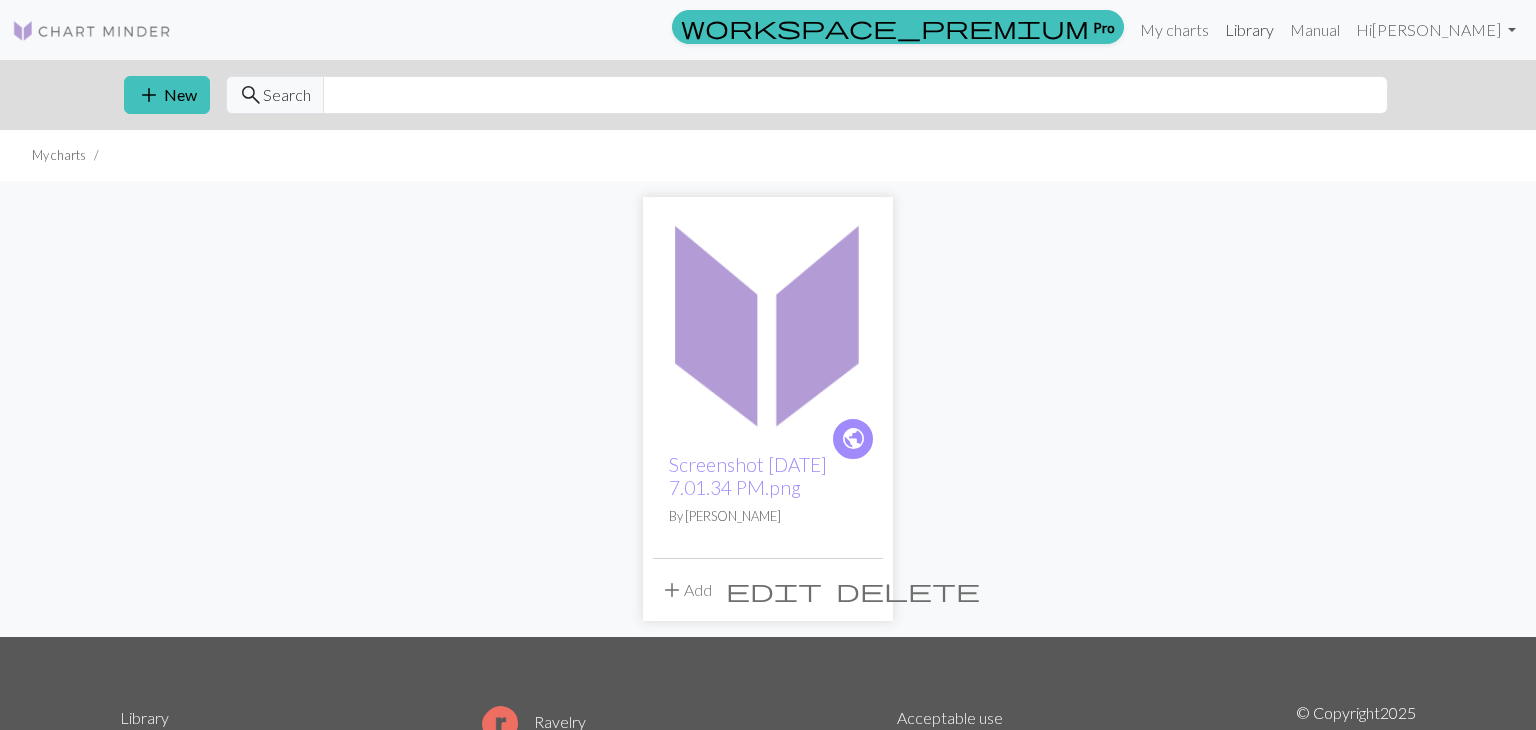 click on "Library" at bounding box center [1249, 30] 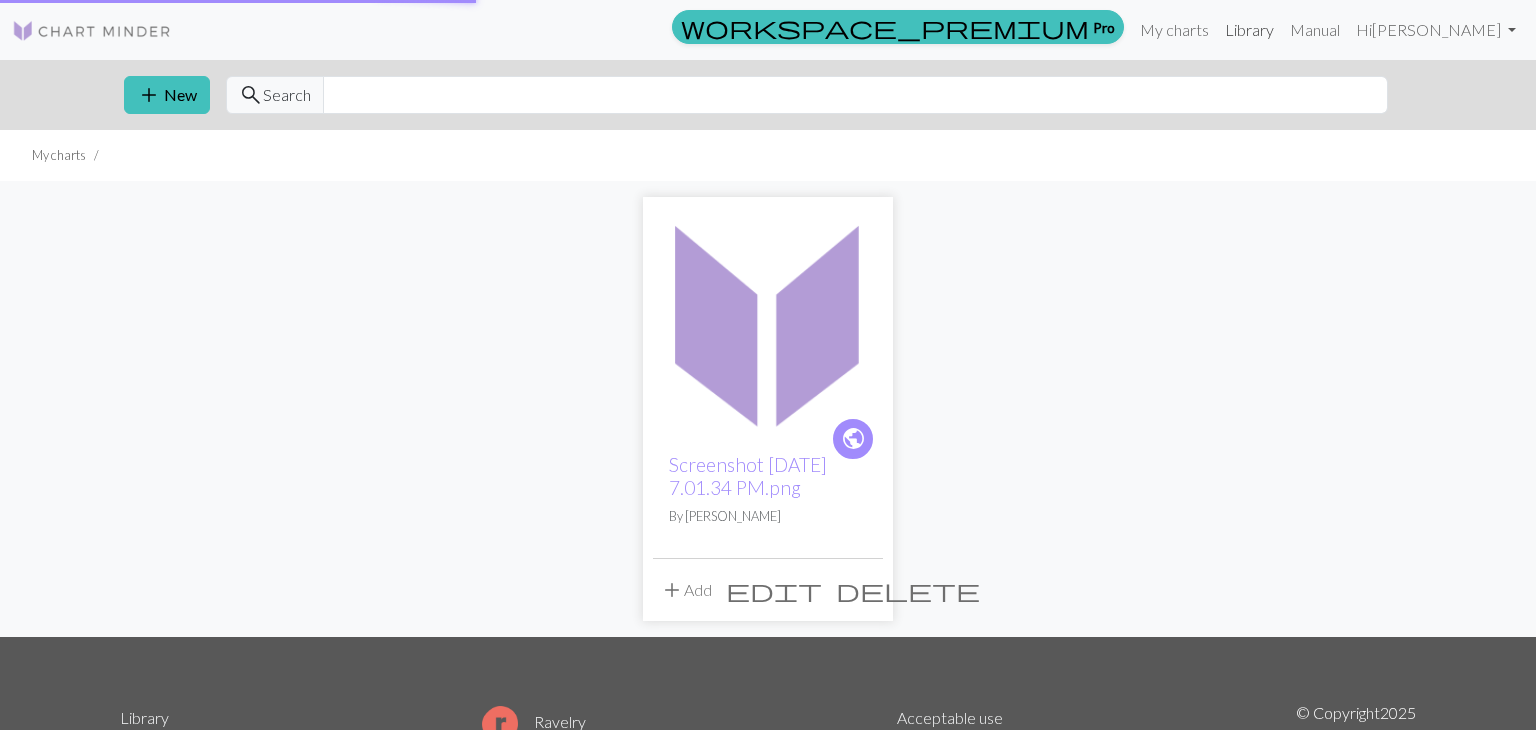 click on "Library" at bounding box center (1249, 30) 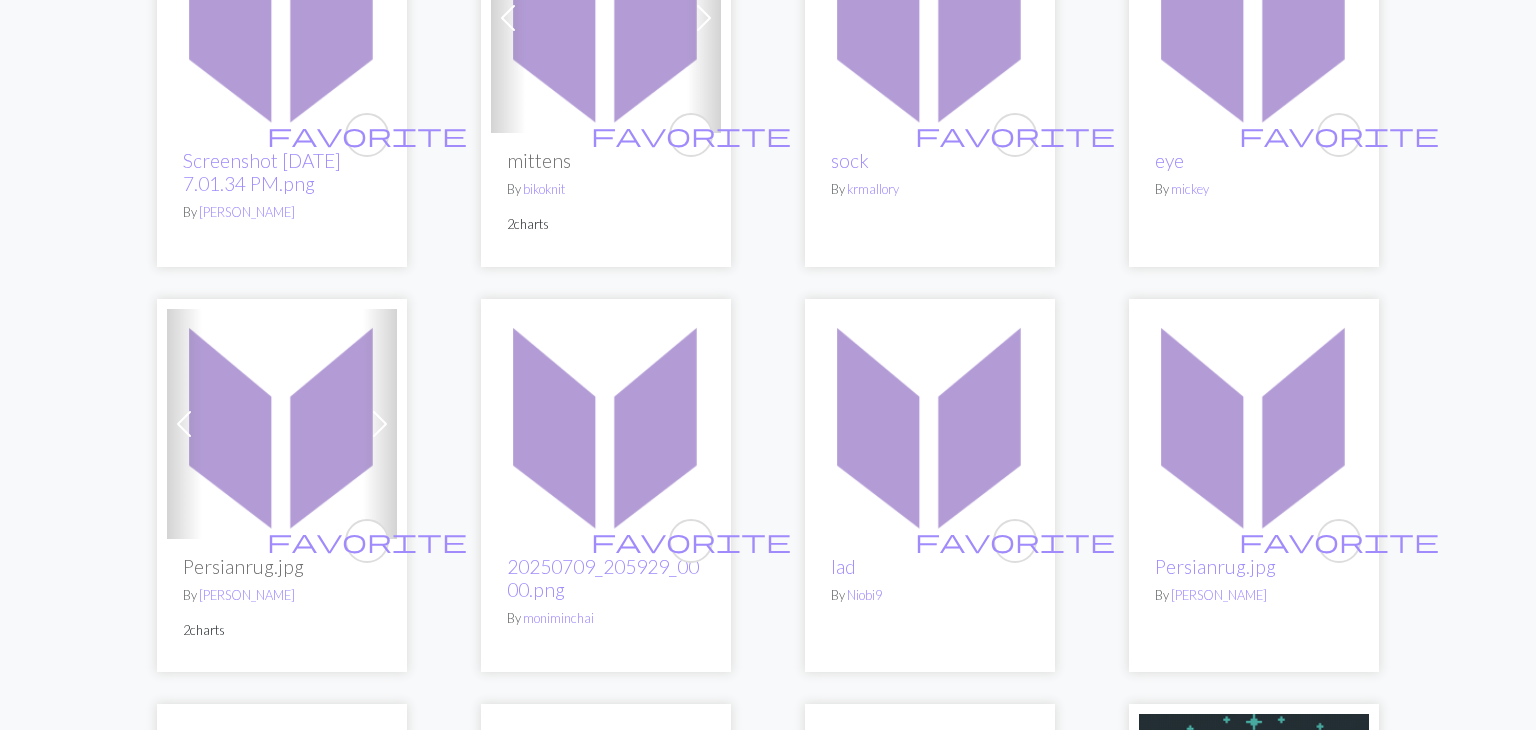 scroll, scrollTop: 368, scrollLeft: 0, axis: vertical 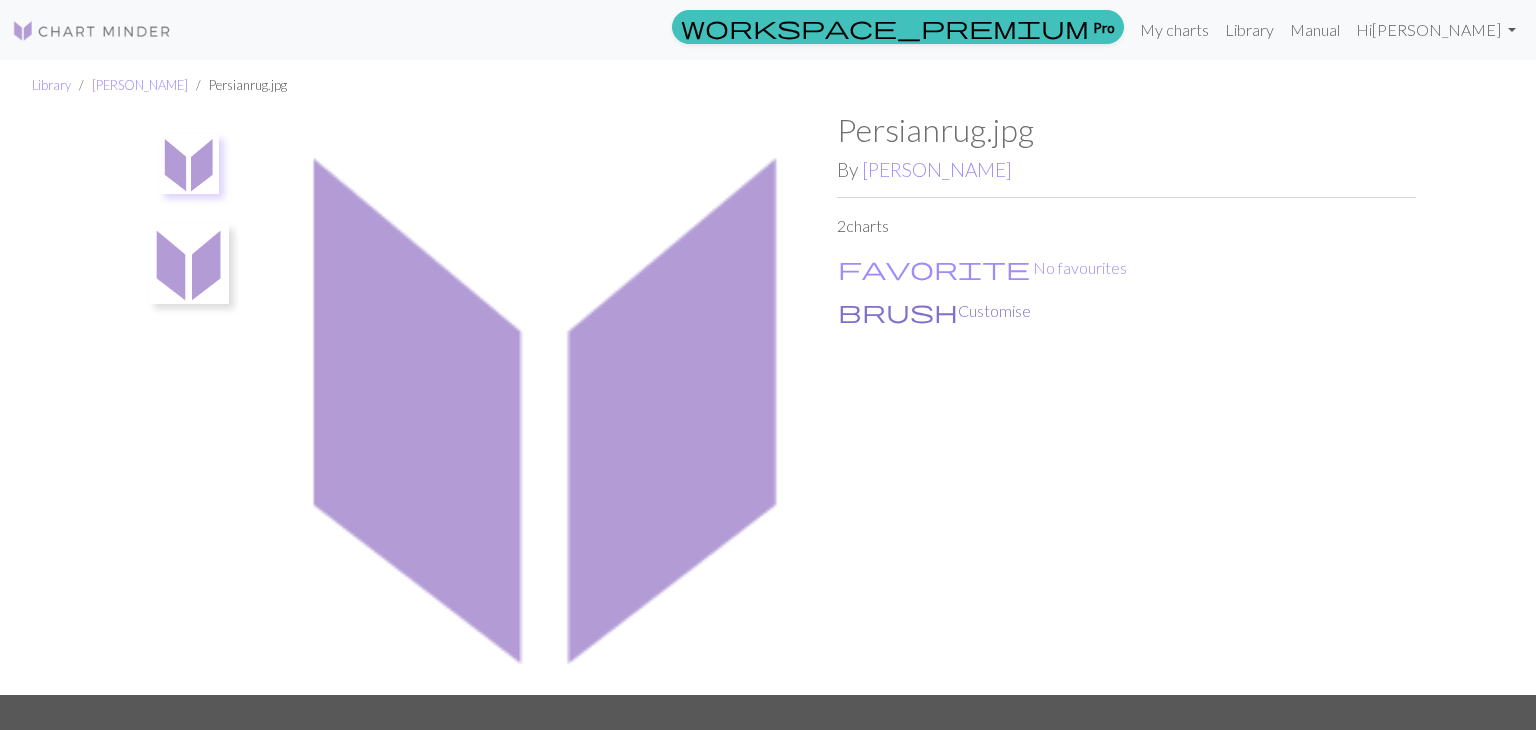 click on "brush" at bounding box center [898, 311] 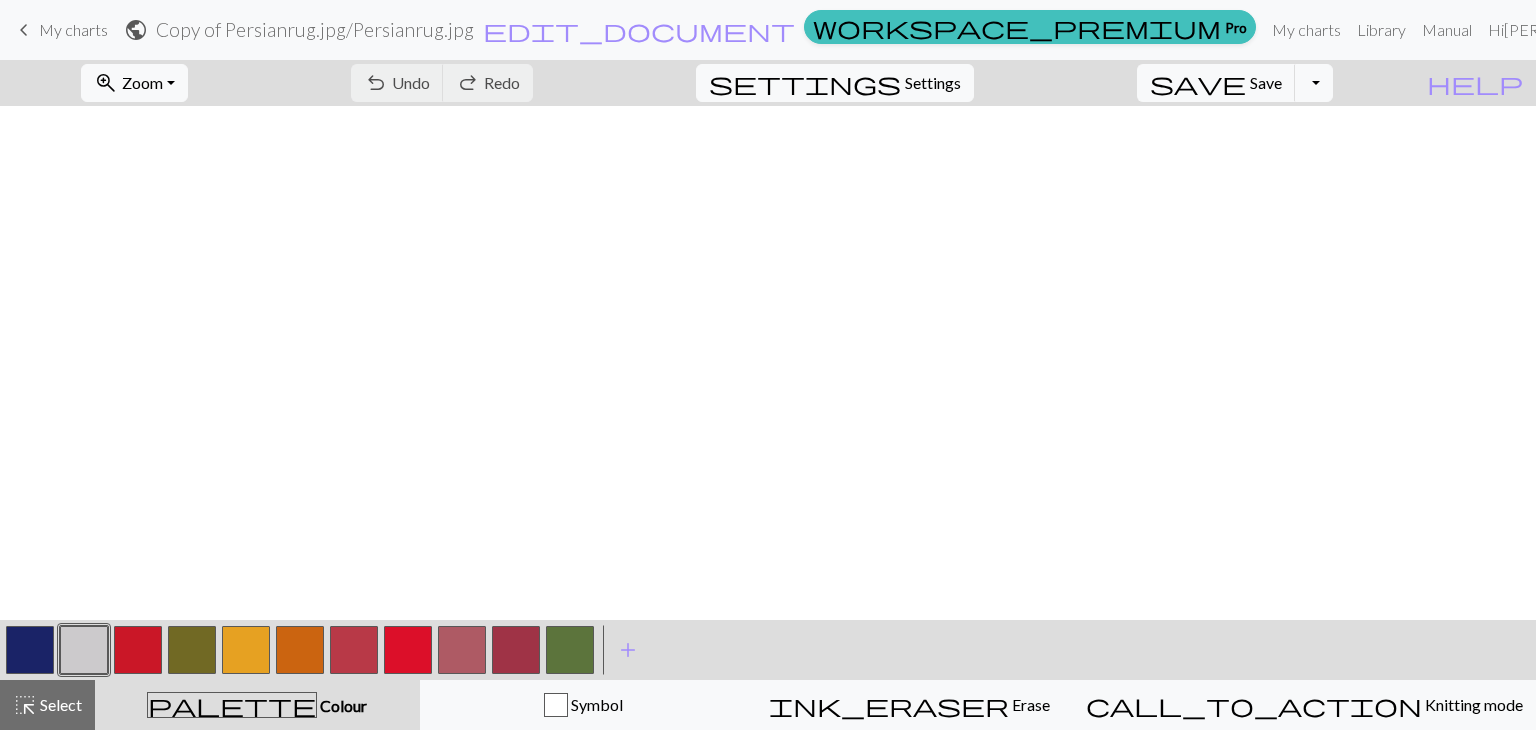 scroll, scrollTop: 2156, scrollLeft: 723, axis: both 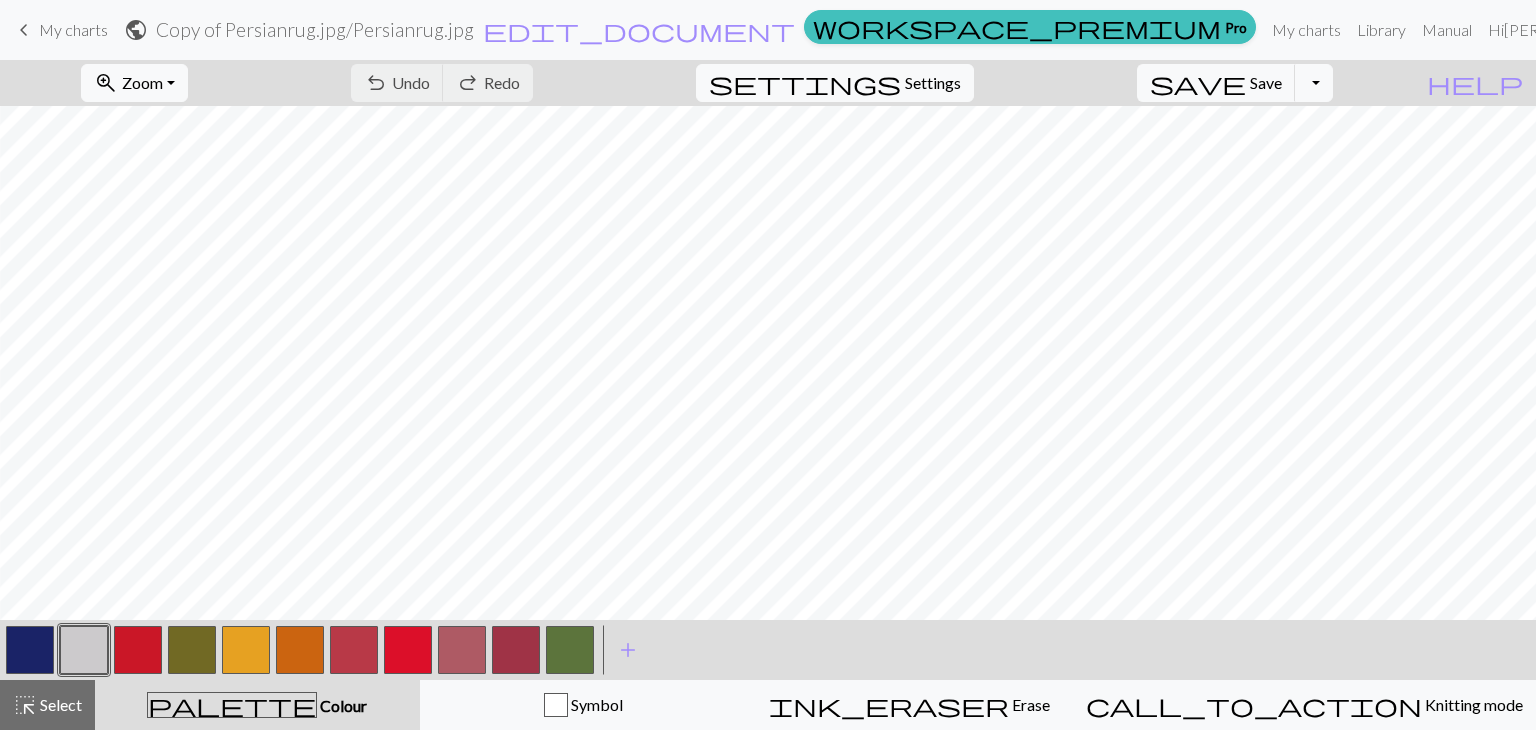 click on "My charts" at bounding box center [73, 29] 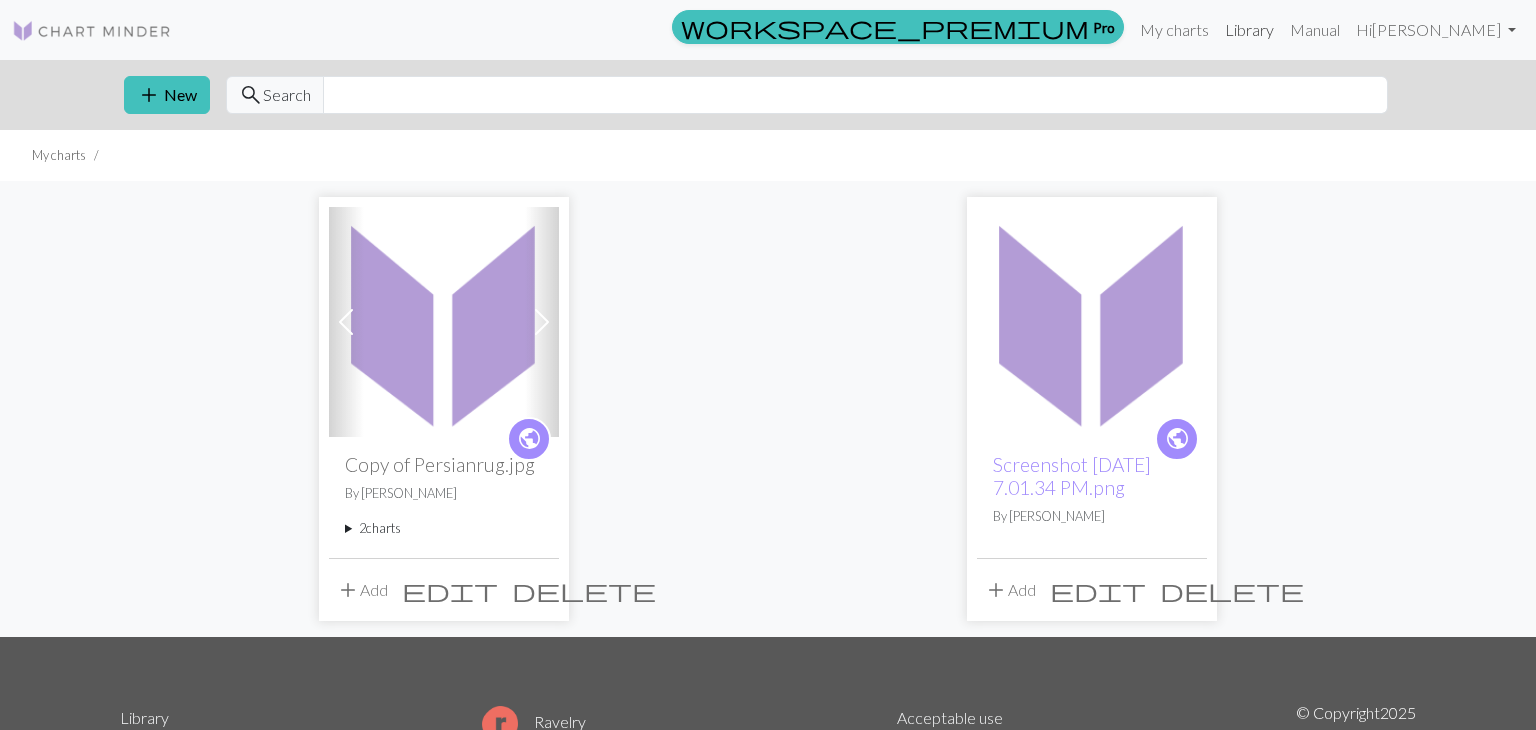 click on "Library" at bounding box center [1249, 30] 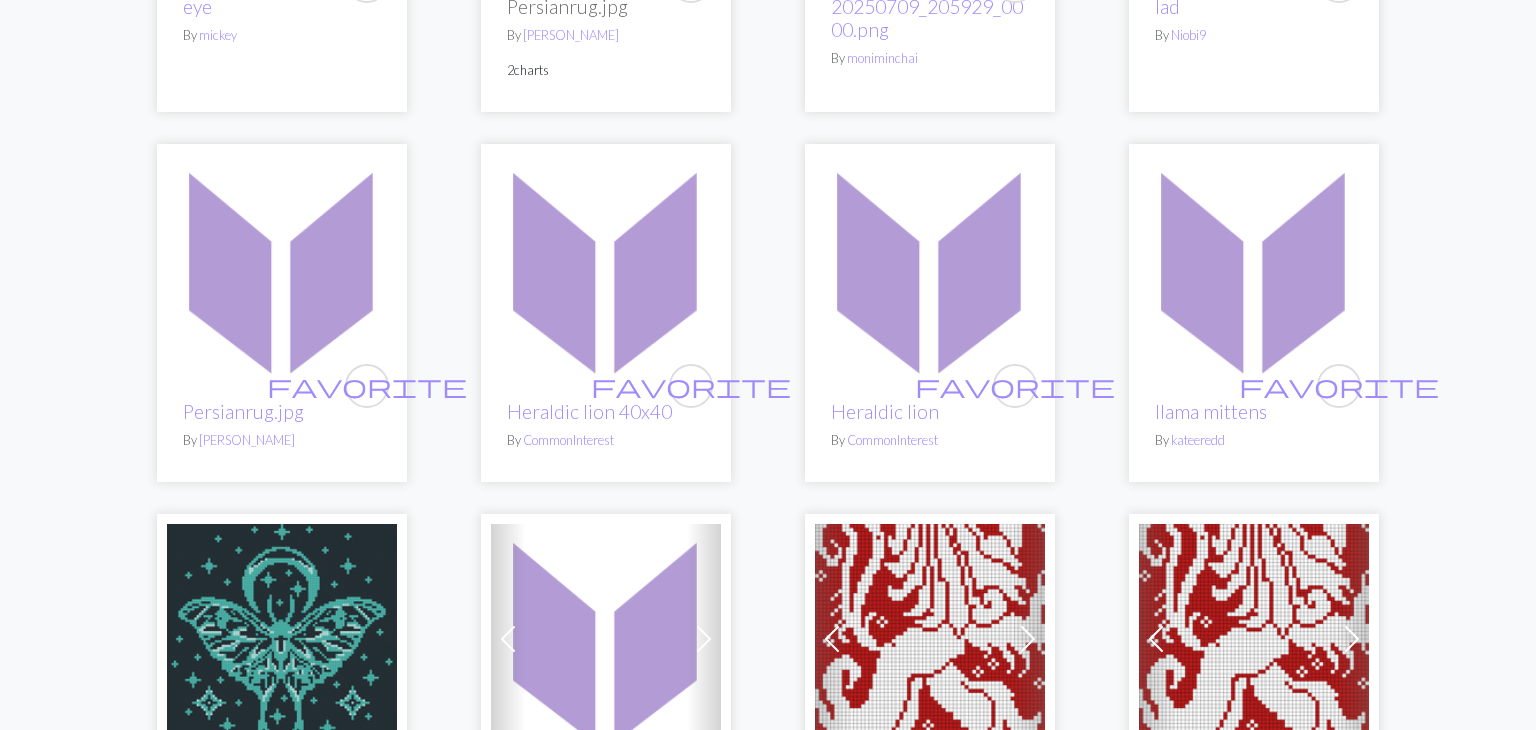 scroll, scrollTop: 932, scrollLeft: 0, axis: vertical 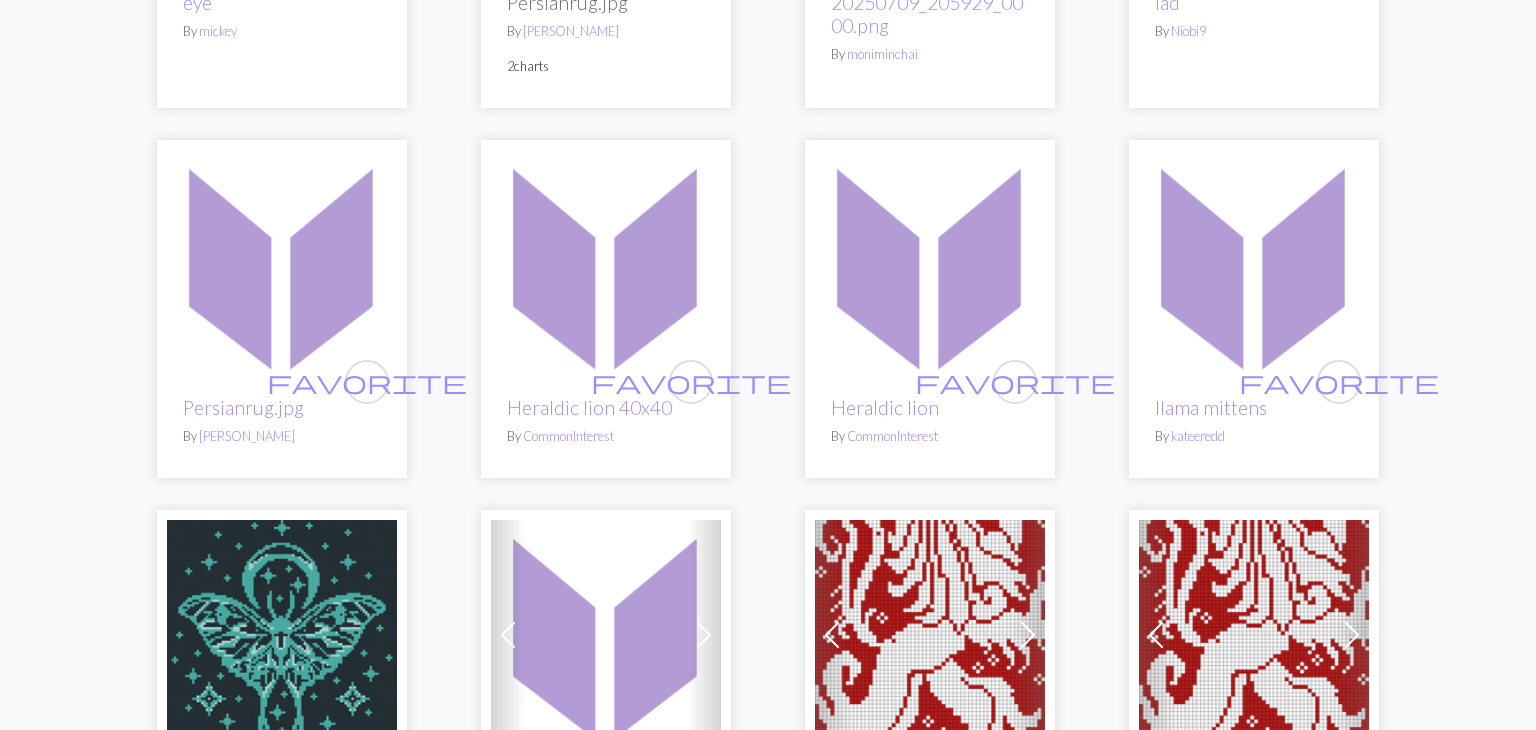 click at bounding box center (606, 265) 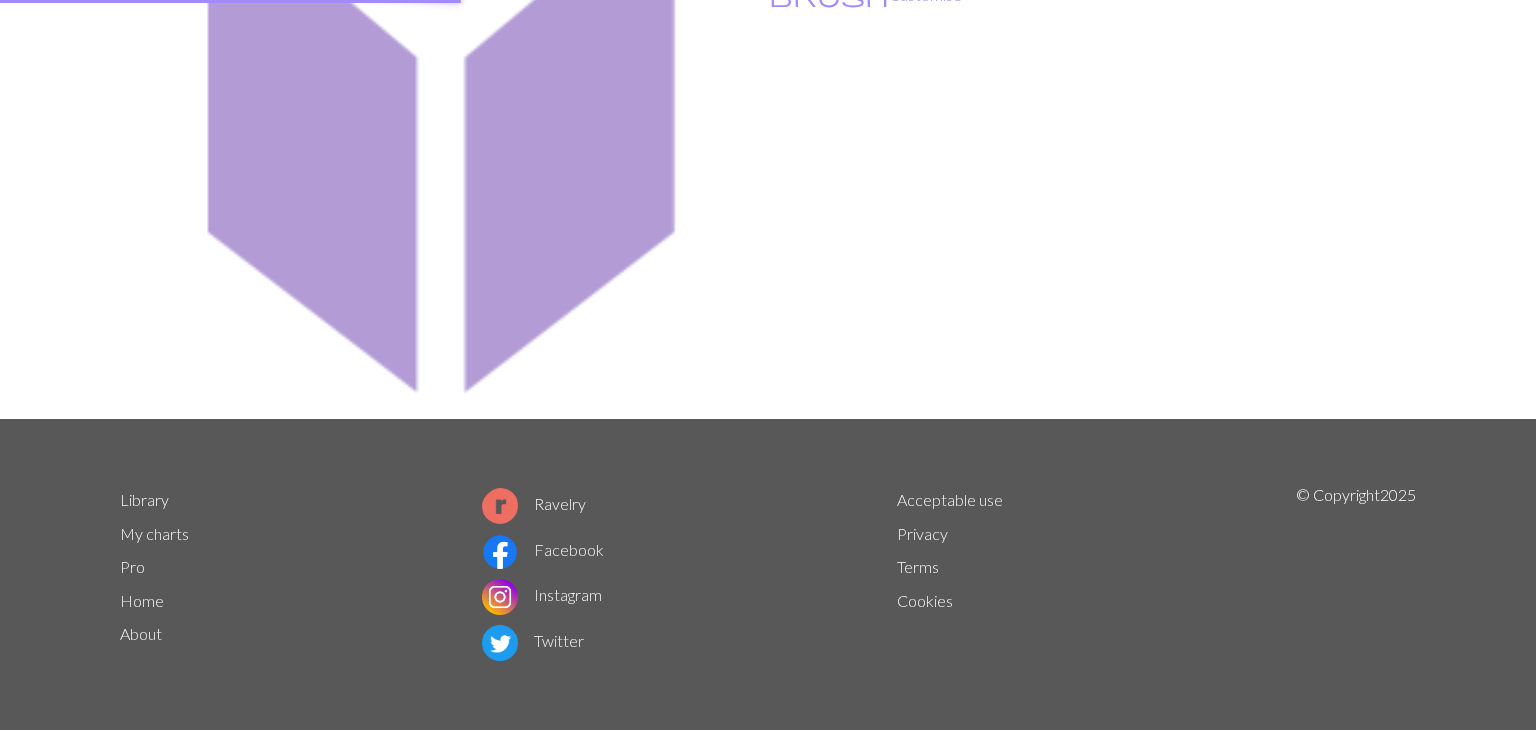 scroll, scrollTop: 0, scrollLeft: 0, axis: both 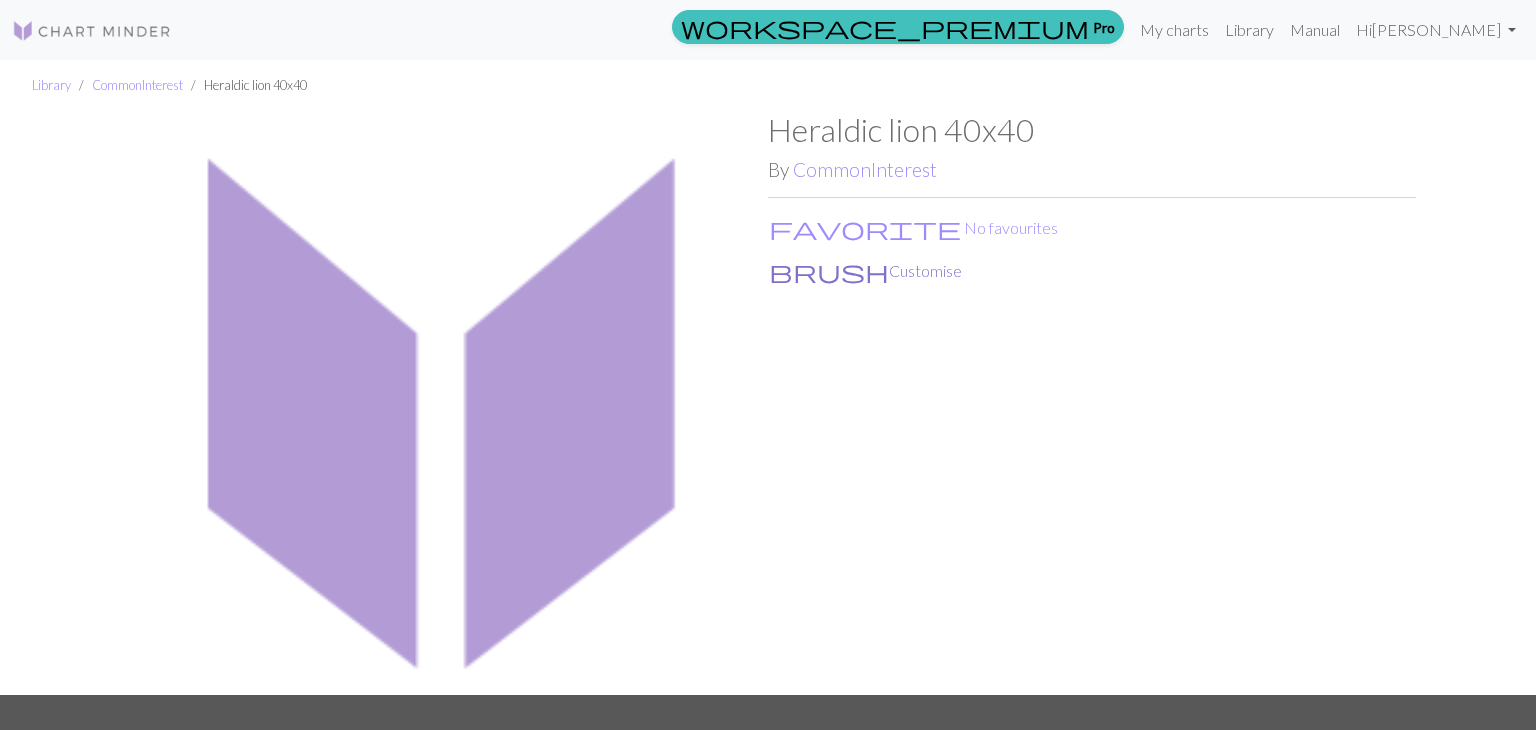 click on "brush Customise" at bounding box center [865, 271] 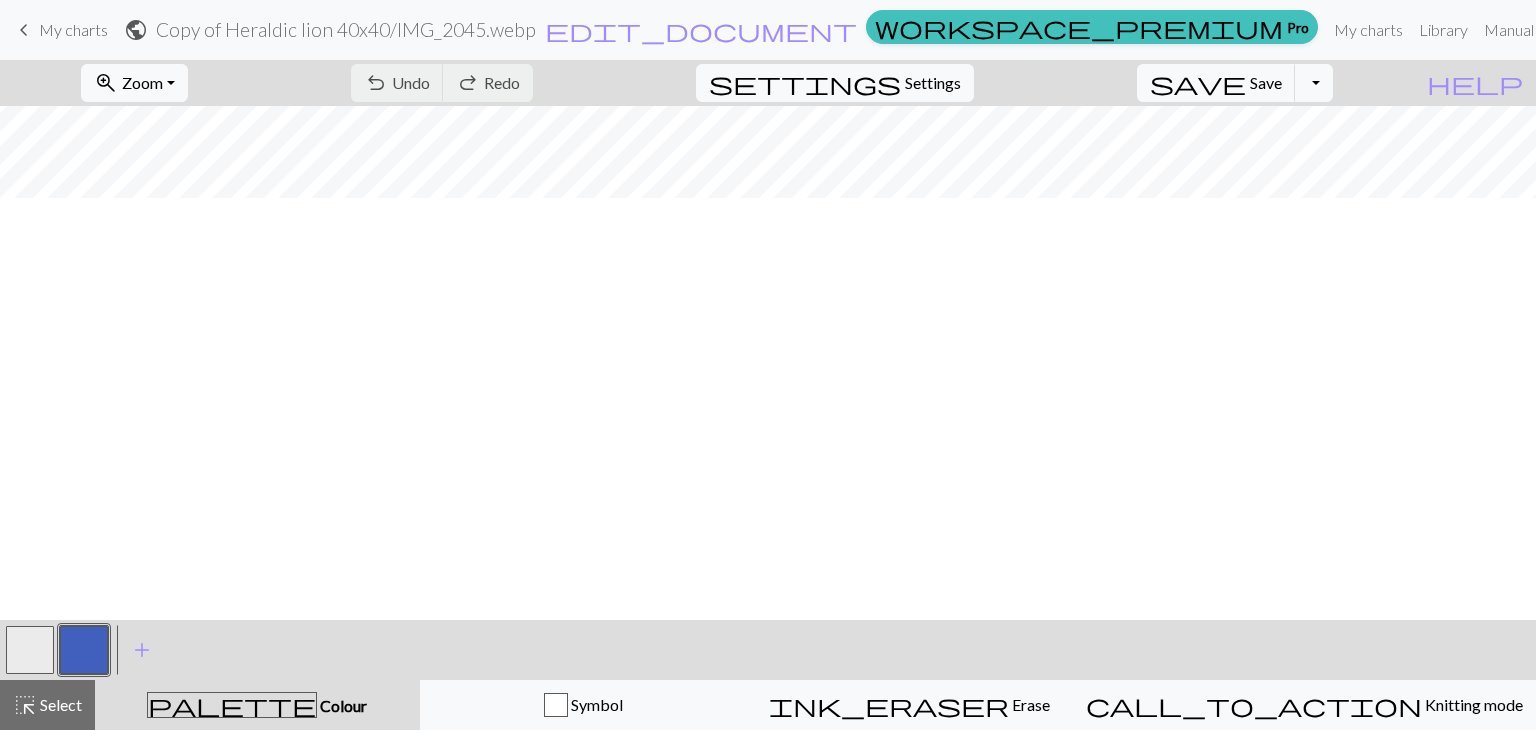 scroll, scrollTop: 0, scrollLeft: 0, axis: both 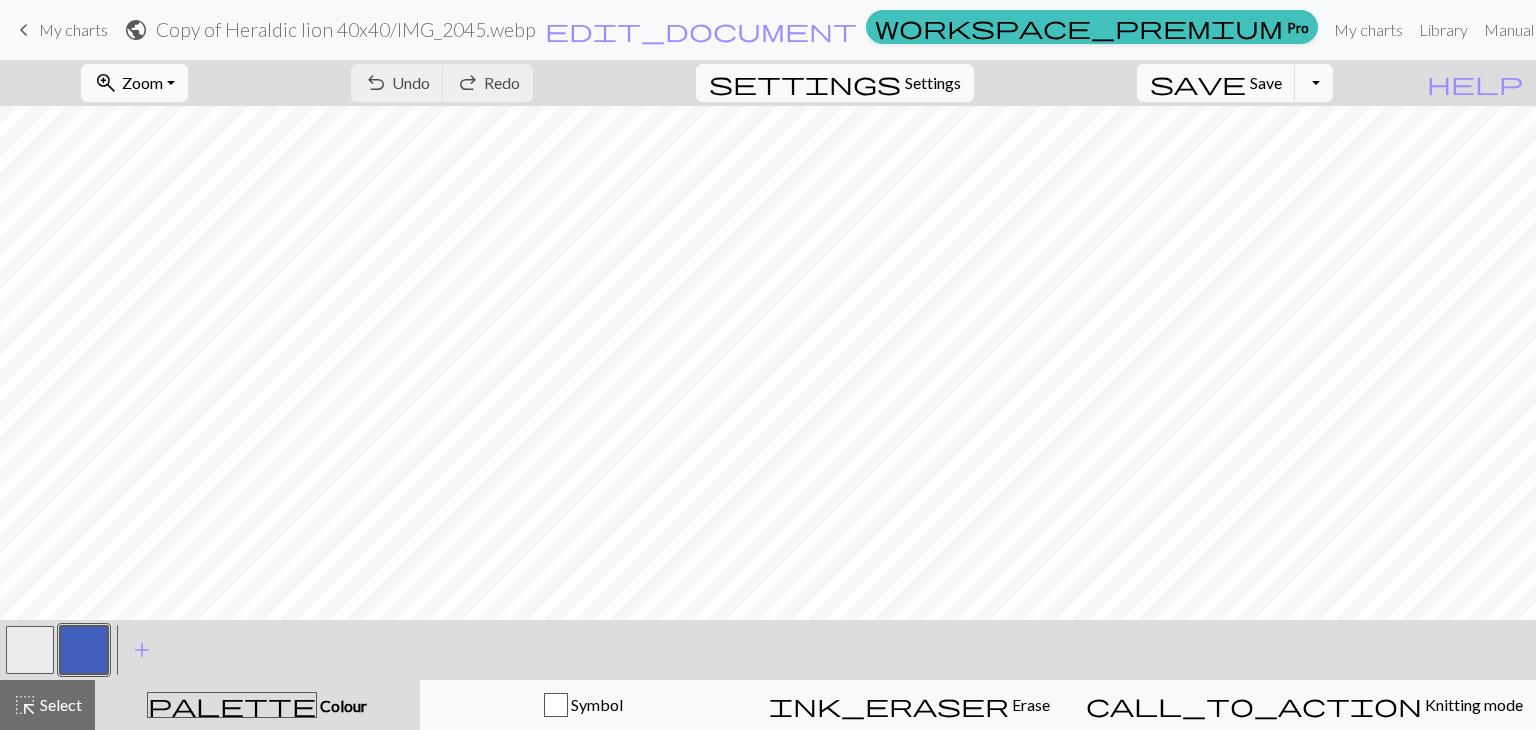 click on "keyboard_arrow_left" at bounding box center (24, 30) 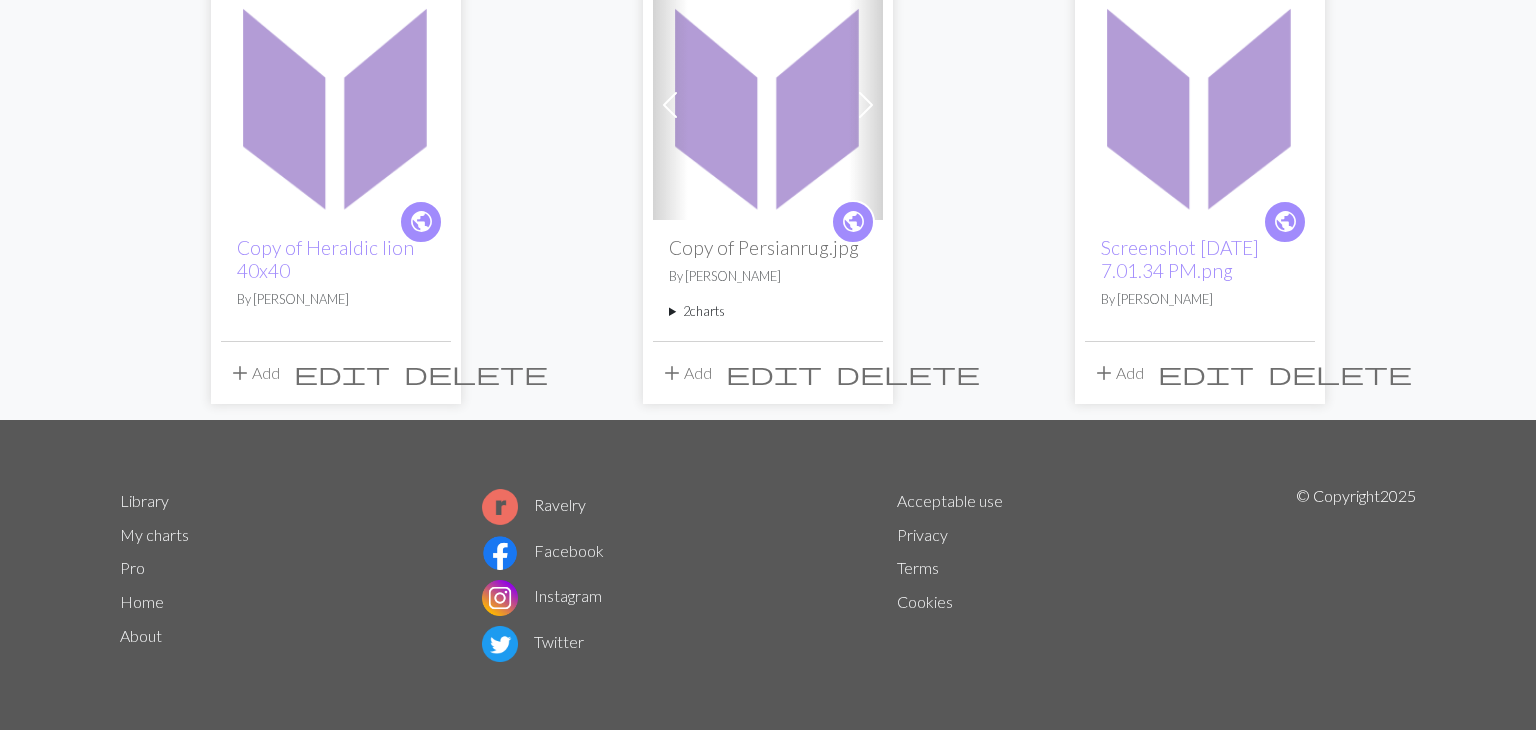 scroll, scrollTop: 0, scrollLeft: 0, axis: both 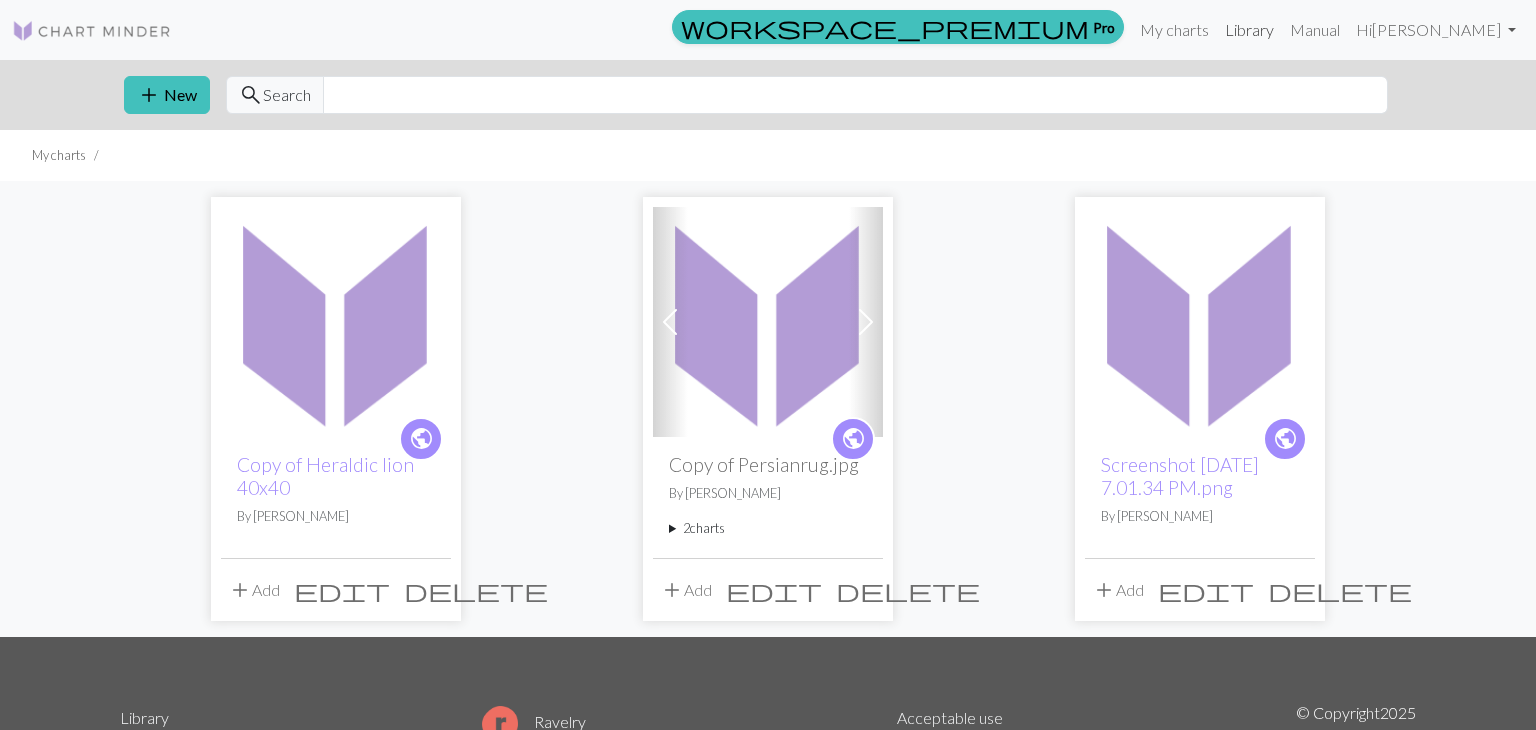 click on "Library" at bounding box center (1249, 30) 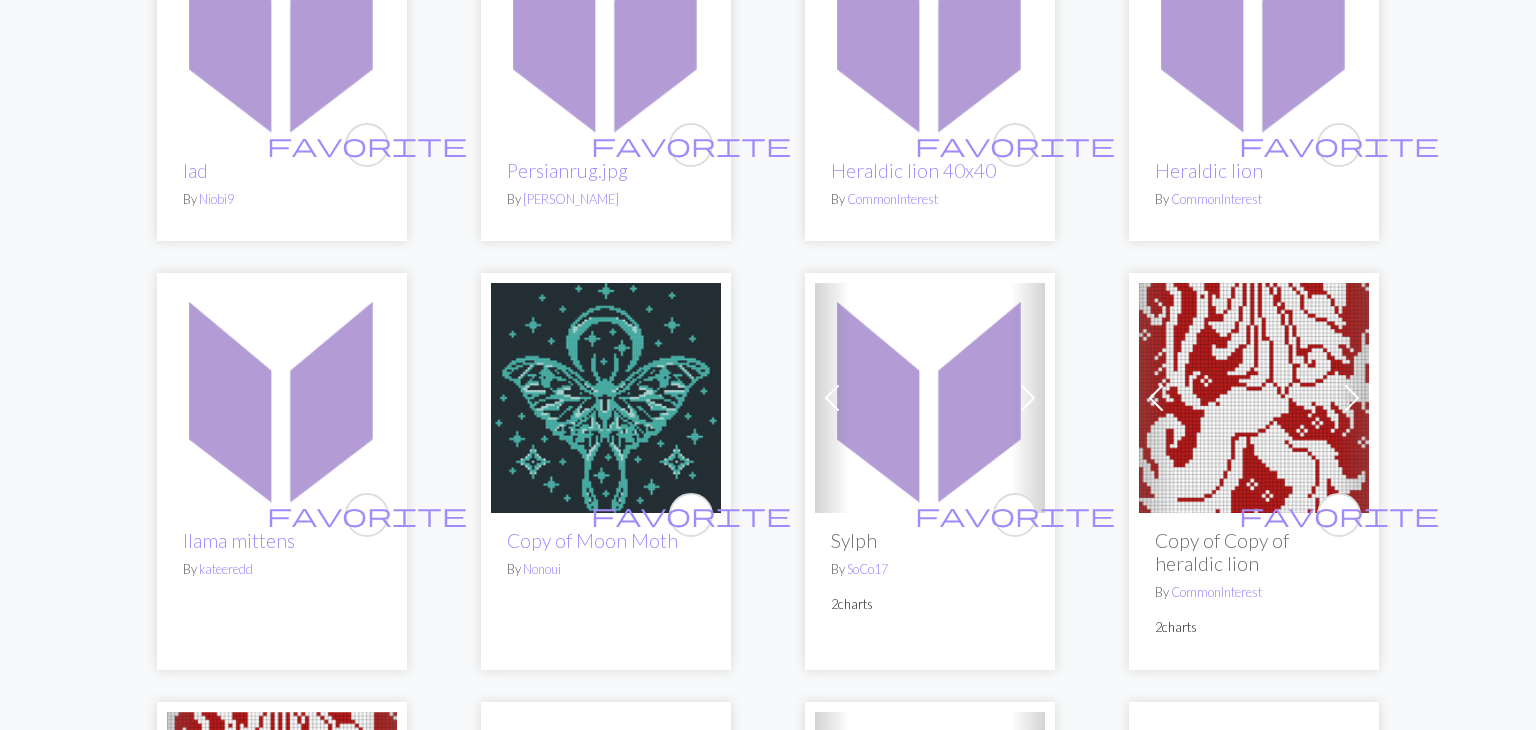scroll, scrollTop: 1170, scrollLeft: 0, axis: vertical 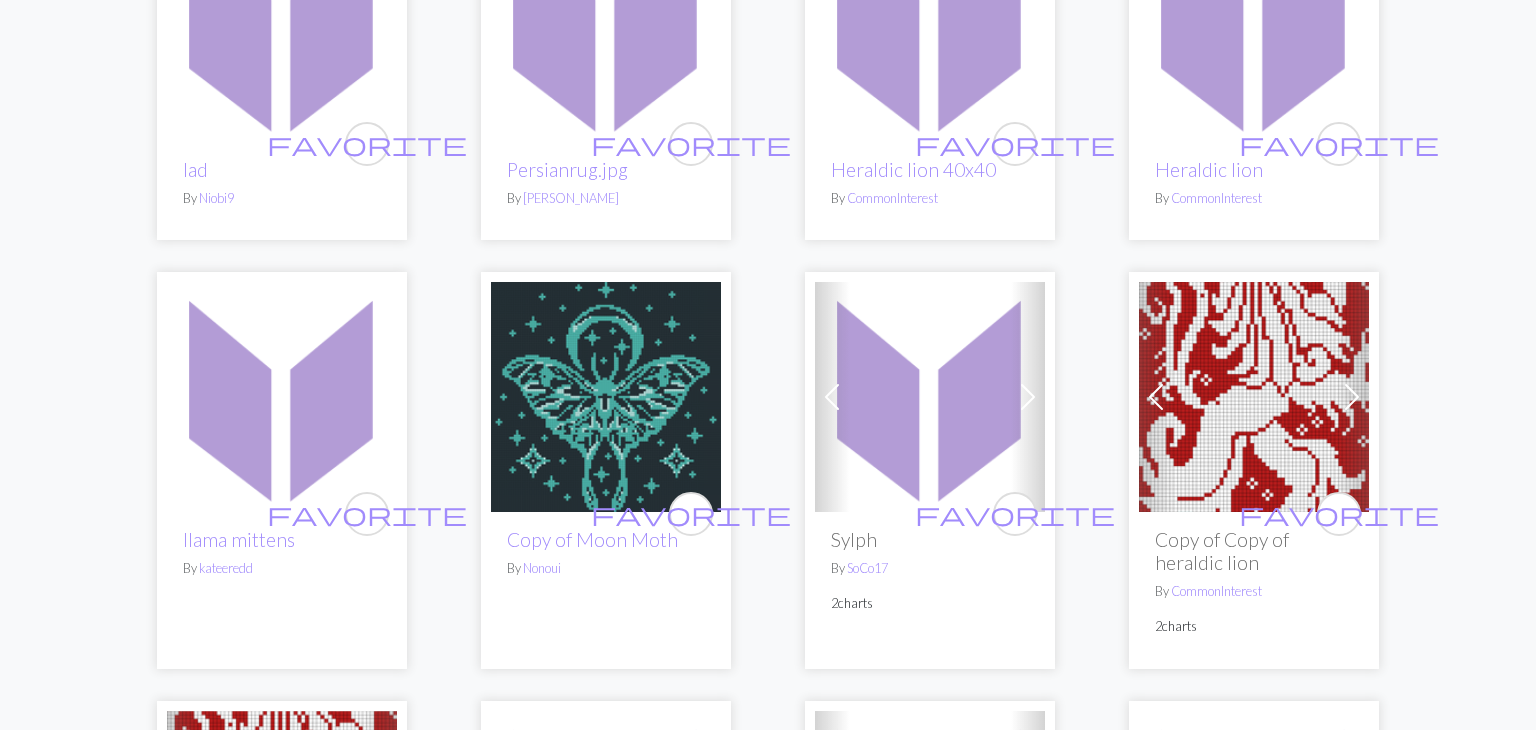 click at bounding box center [1028, 397] 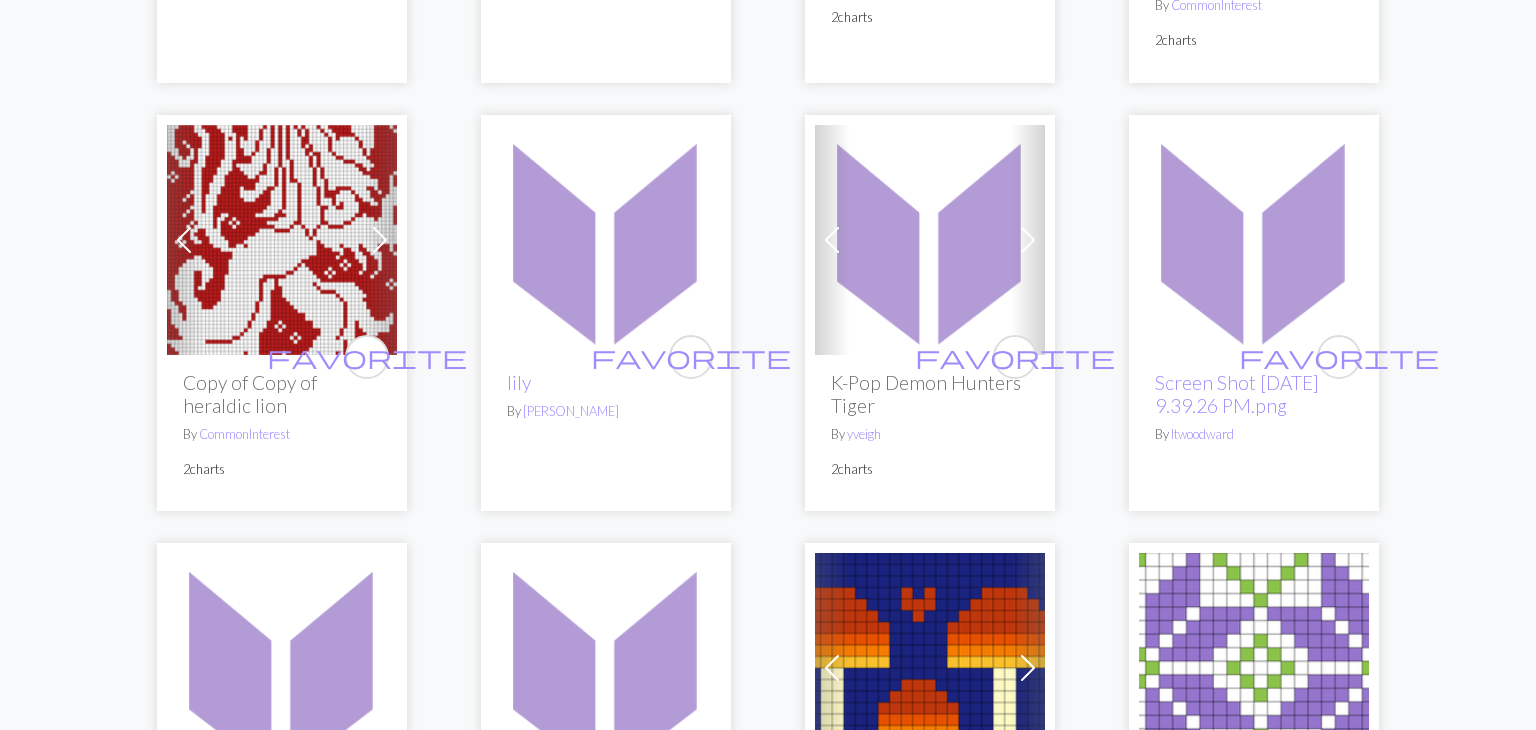 scroll, scrollTop: 1758, scrollLeft: 0, axis: vertical 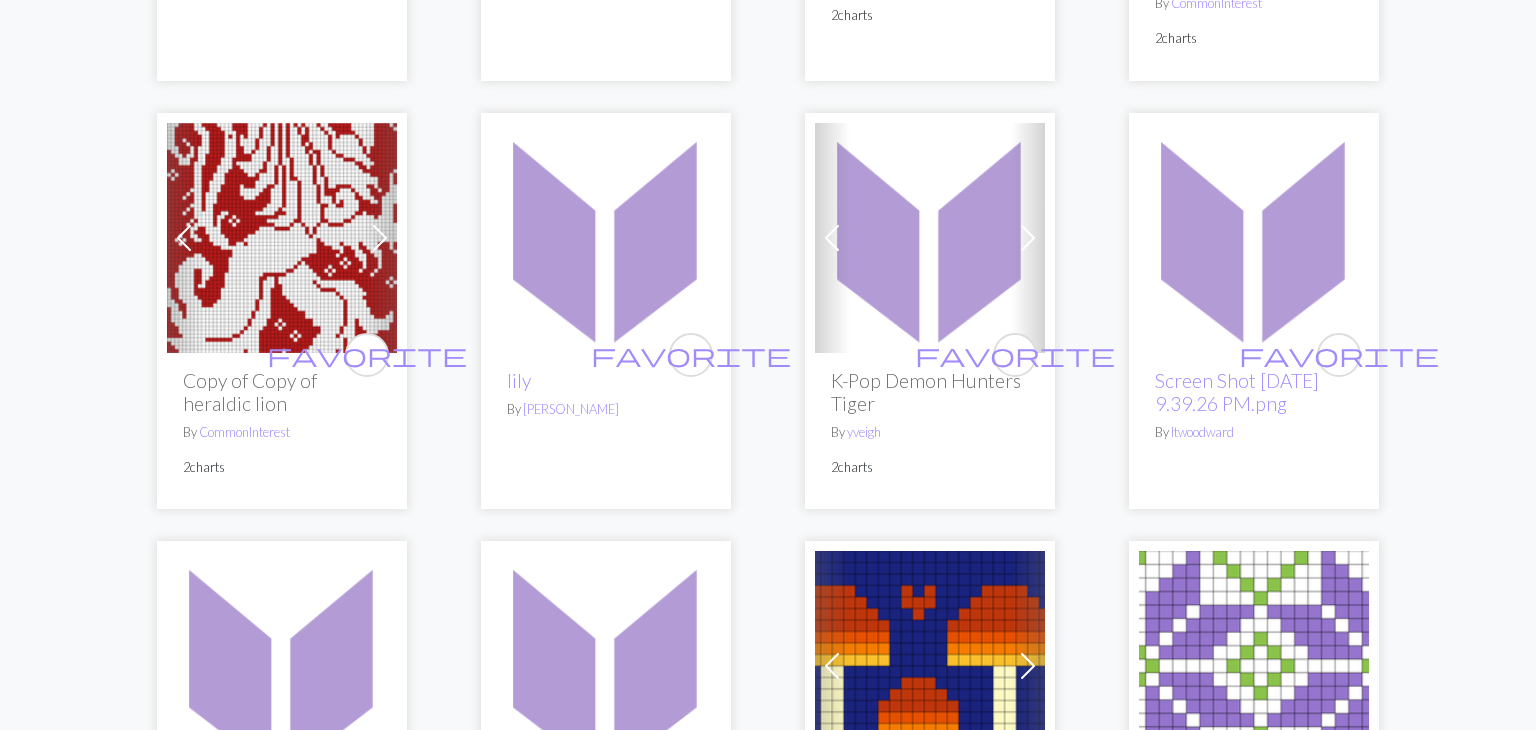 click at bounding box center [606, 238] 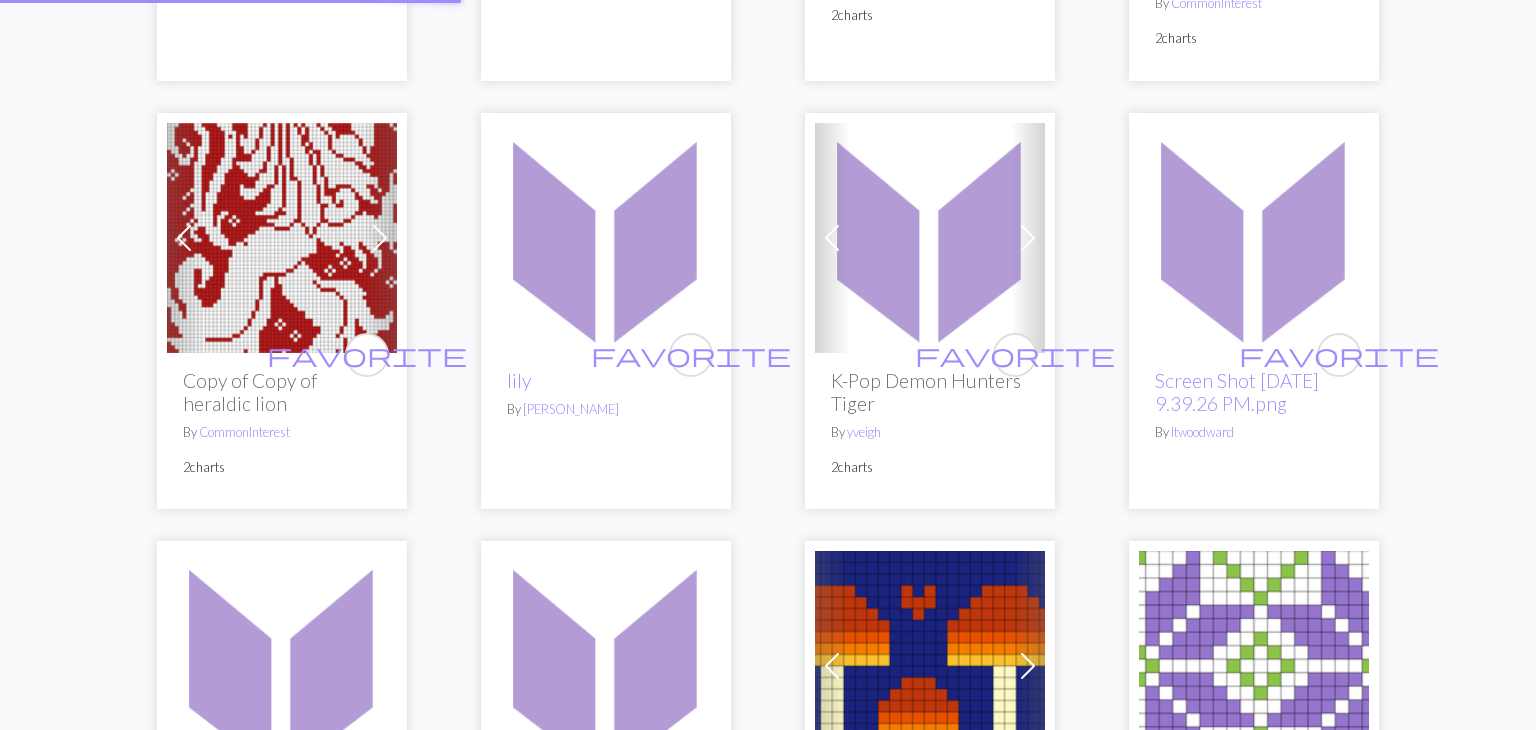 scroll, scrollTop: 0, scrollLeft: 0, axis: both 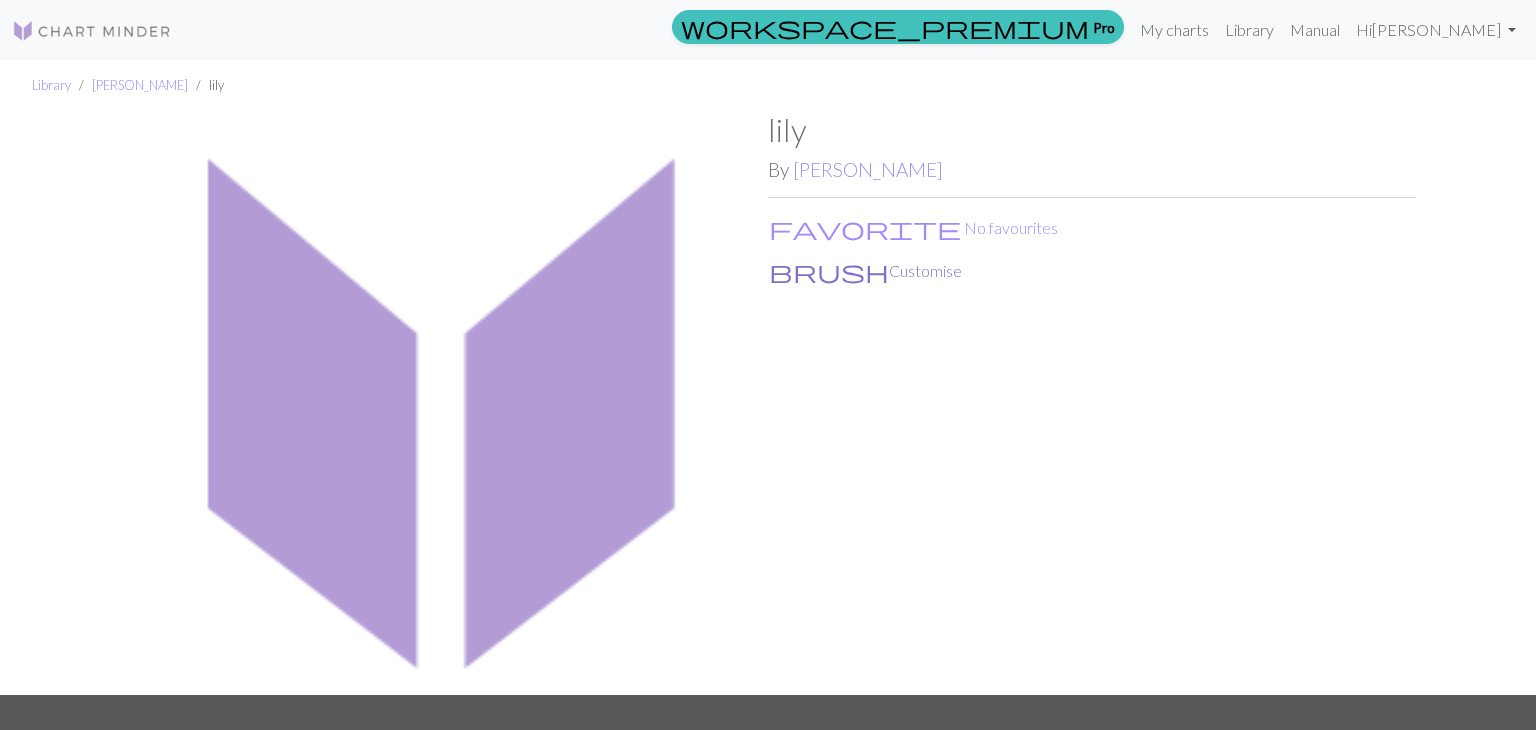 click on "brush Customise" at bounding box center [865, 271] 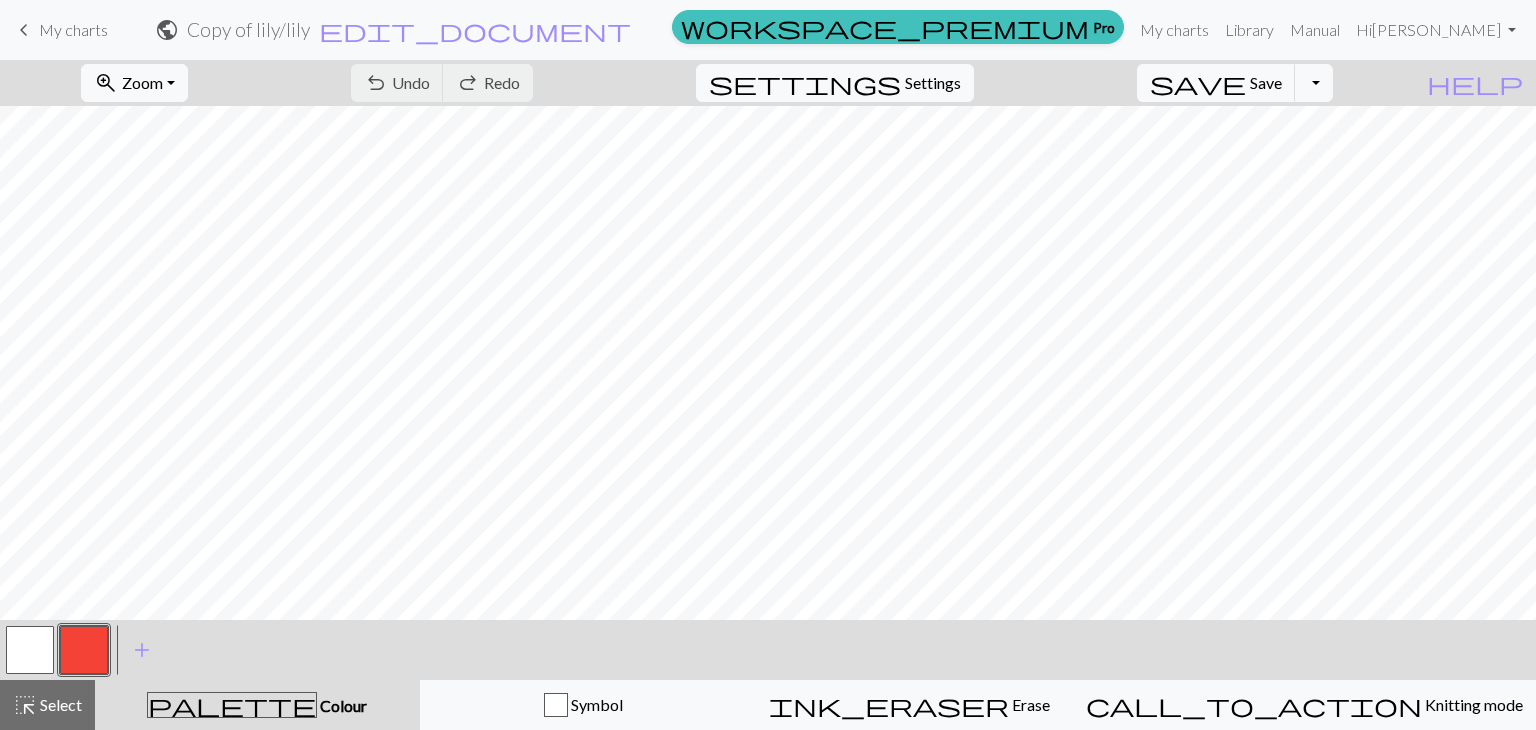 scroll, scrollTop: 0, scrollLeft: 0, axis: both 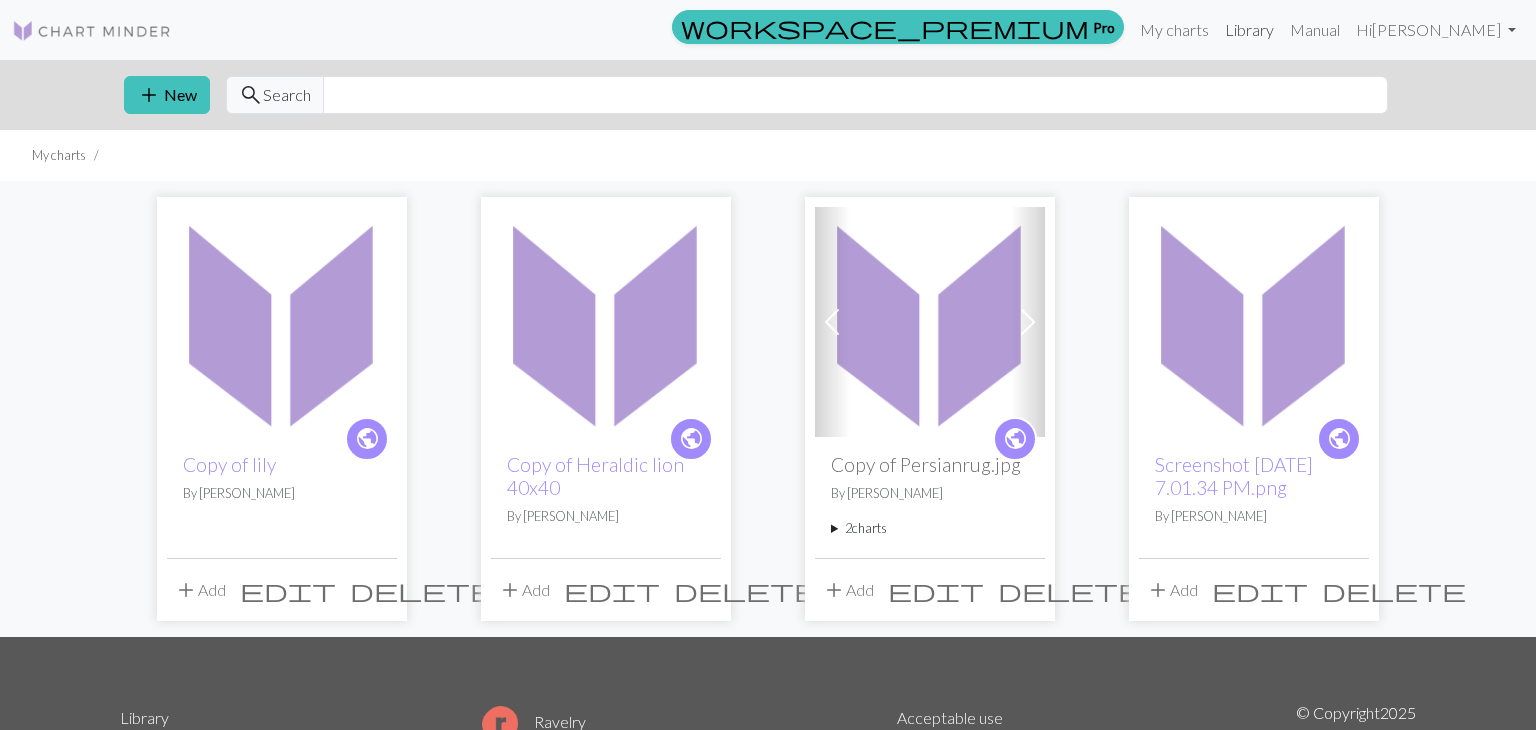 click on "Library" at bounding box center (1249, 30) 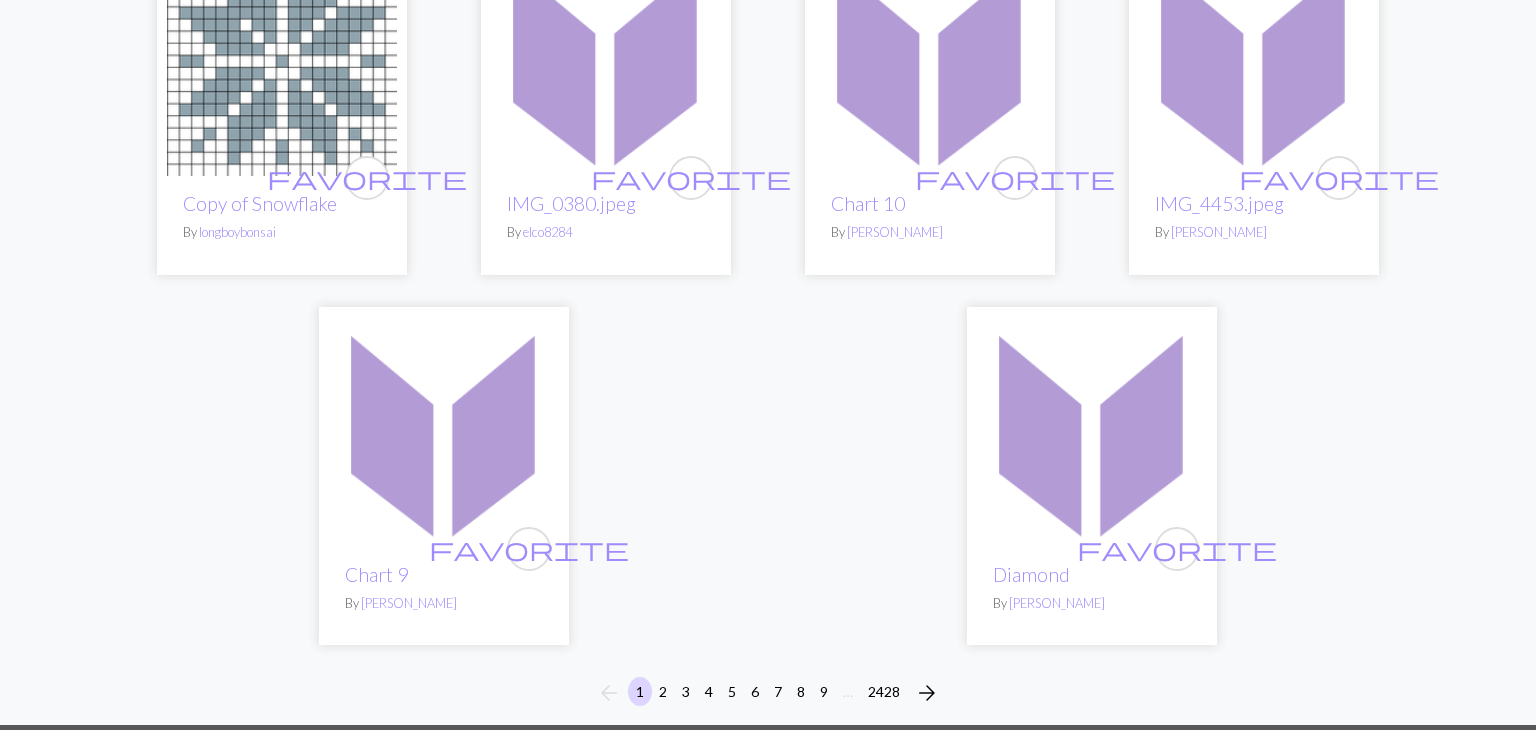 scroll, scrollTop: 4867, scrollLeft: 0, axis: vertical 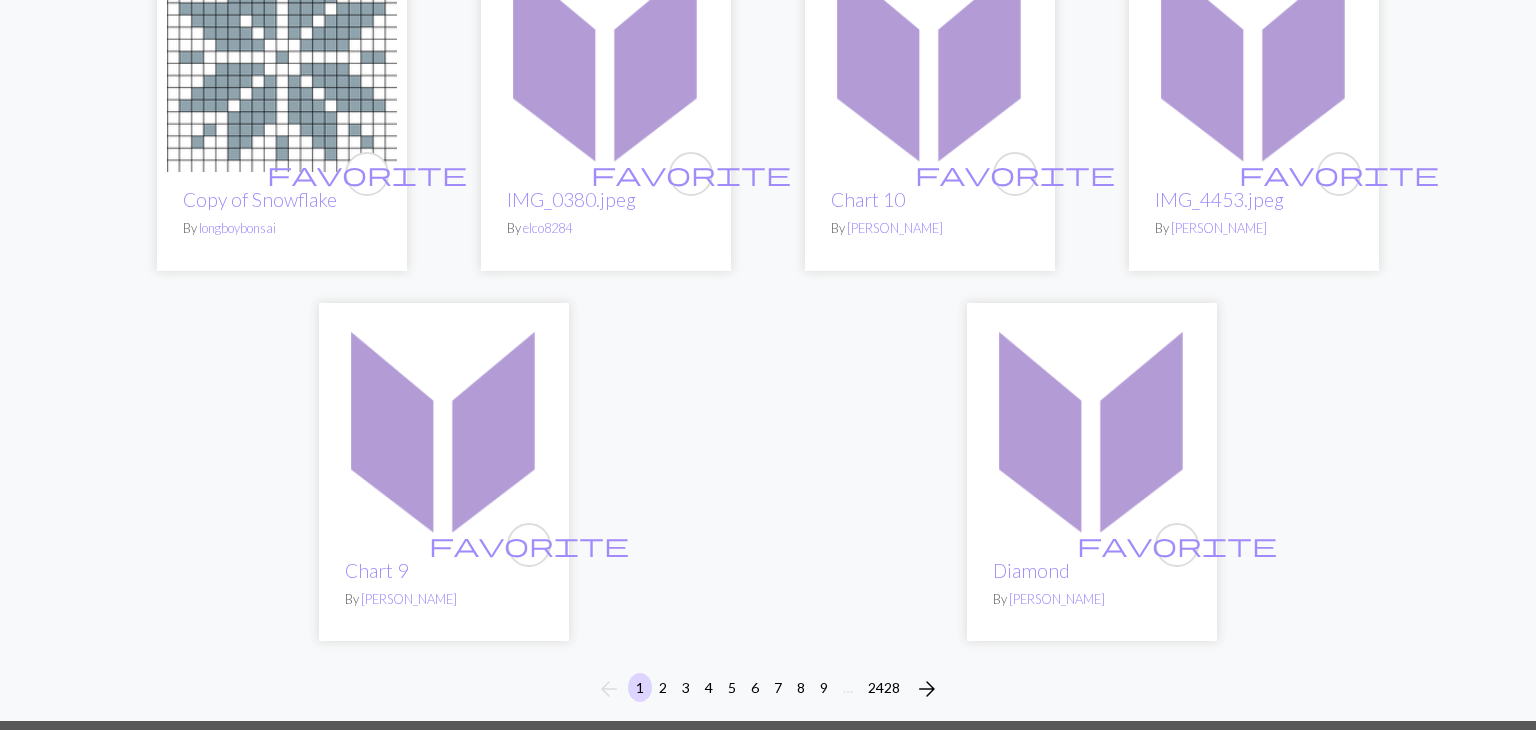 click on "arrow_forward" at bounding box center [927, 689] 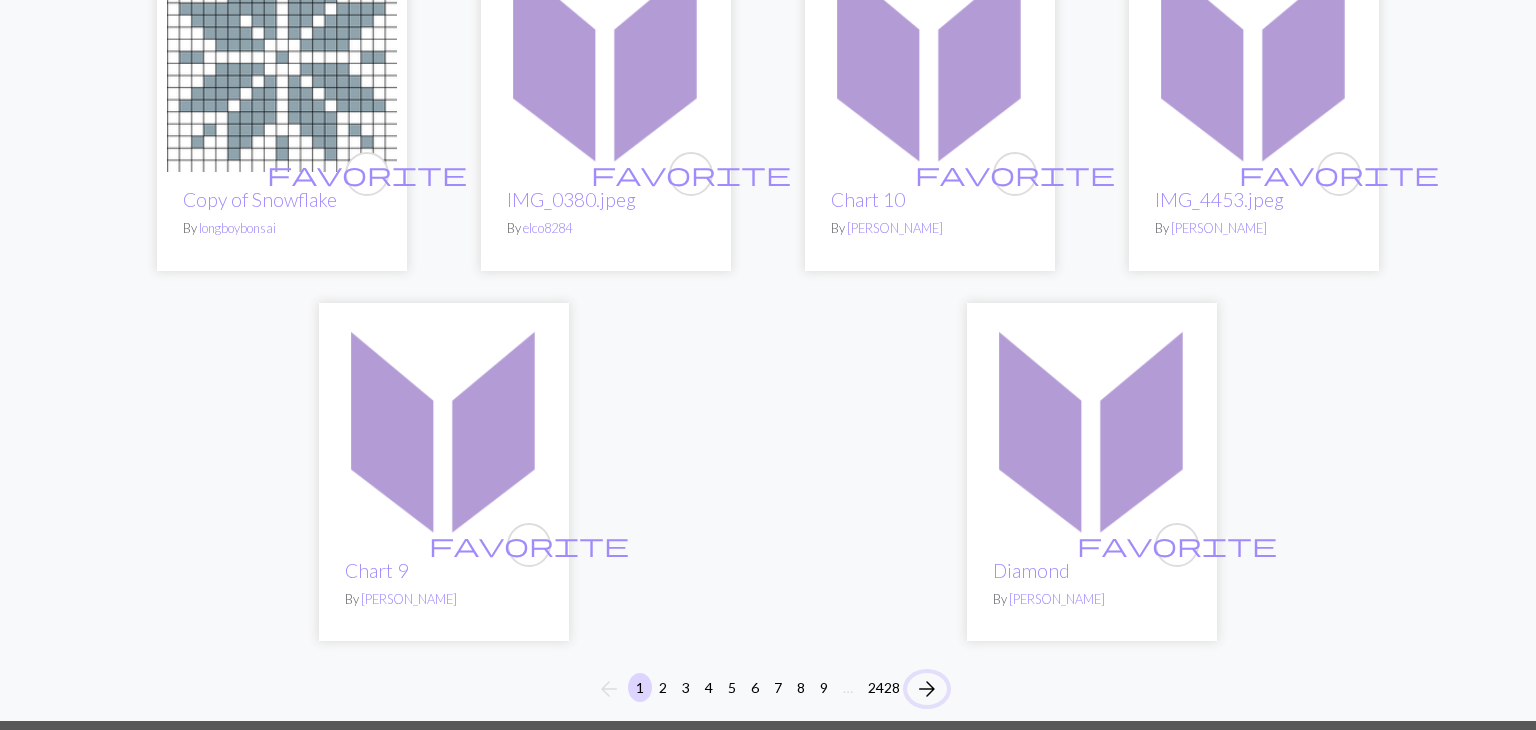 click on "arrow_forward" at bounding box center (927, 689) 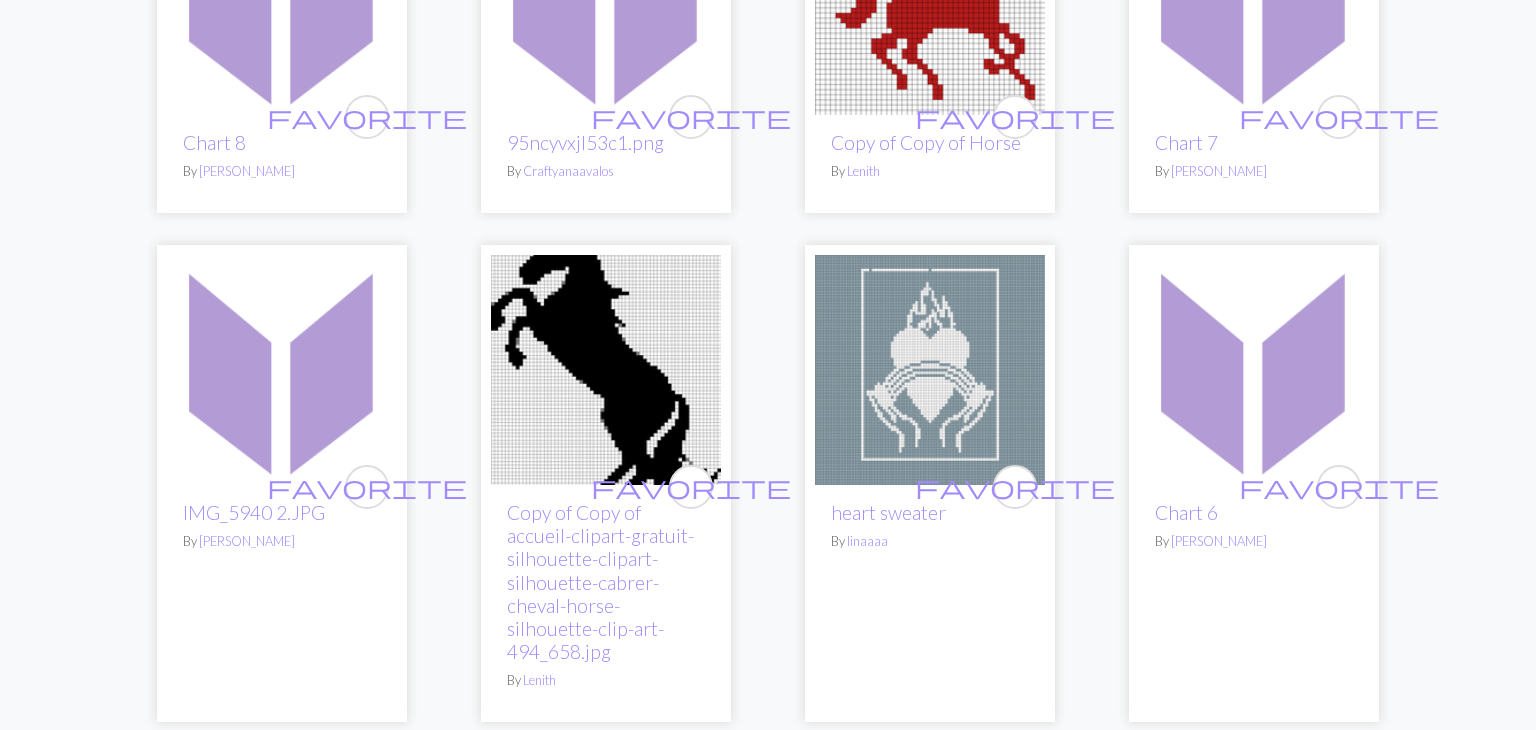 scroll, scrollTop: 383, scrollLeft: 0, axis: vertical 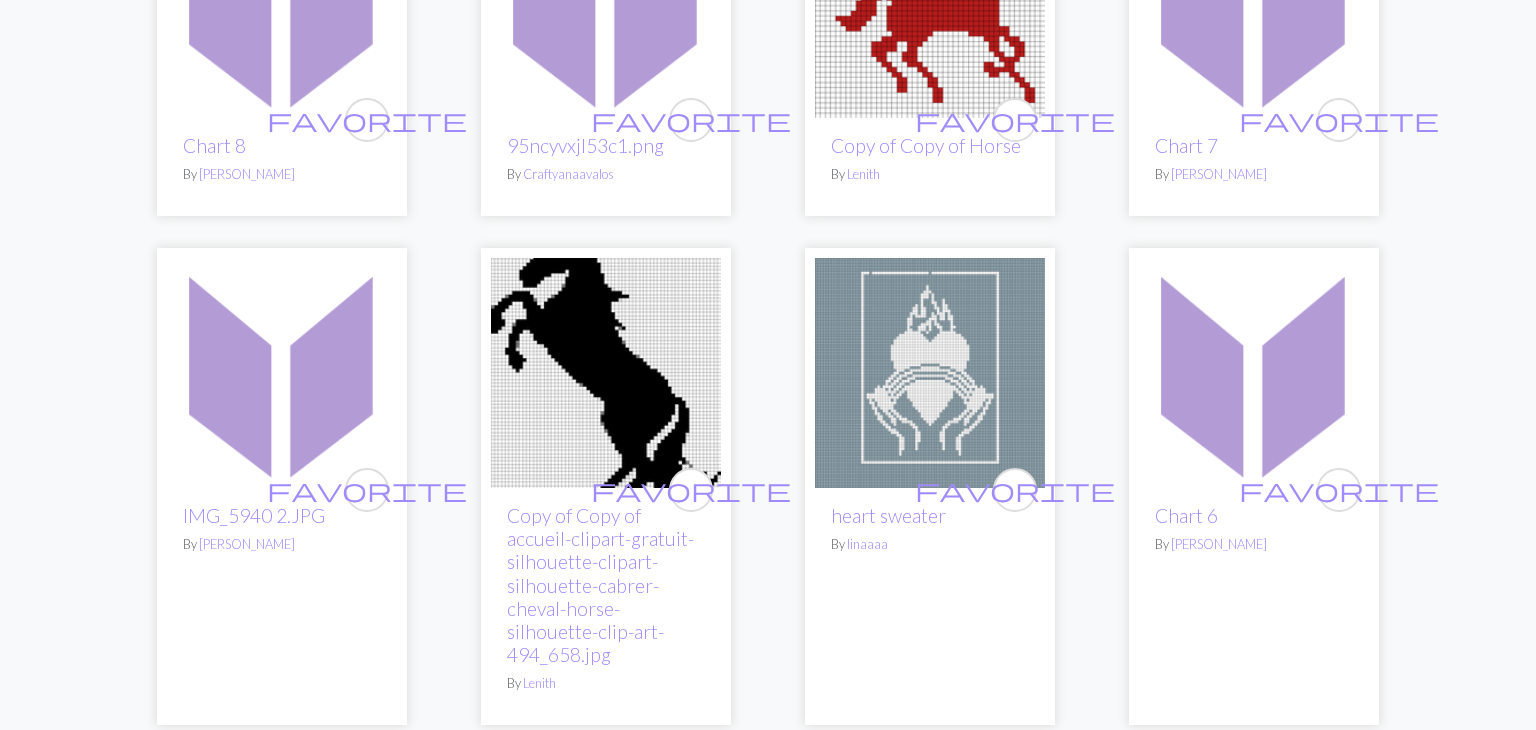 click at bounding box center (606, 373) 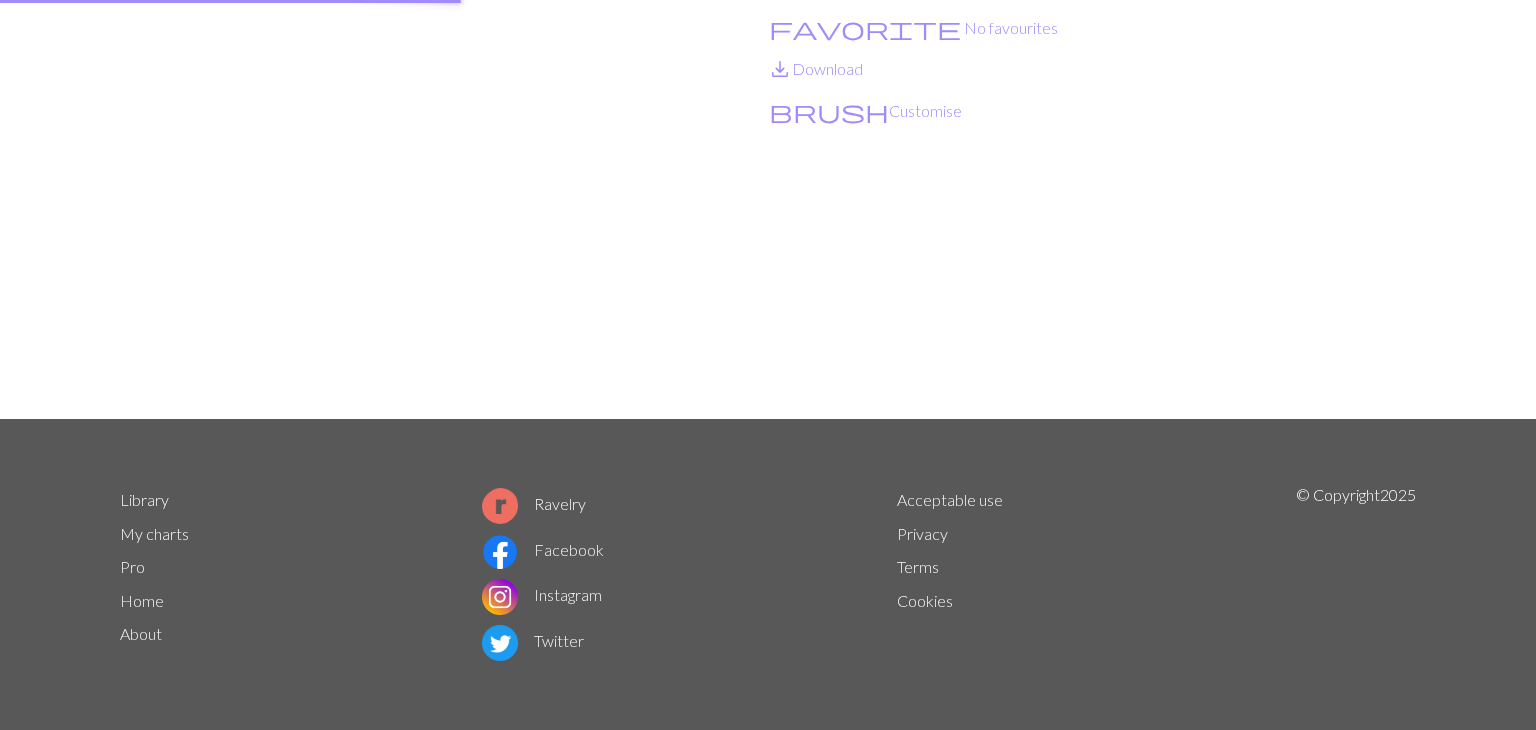 scroll, scrollTop: 0, scrollLeft: 0, axis: both 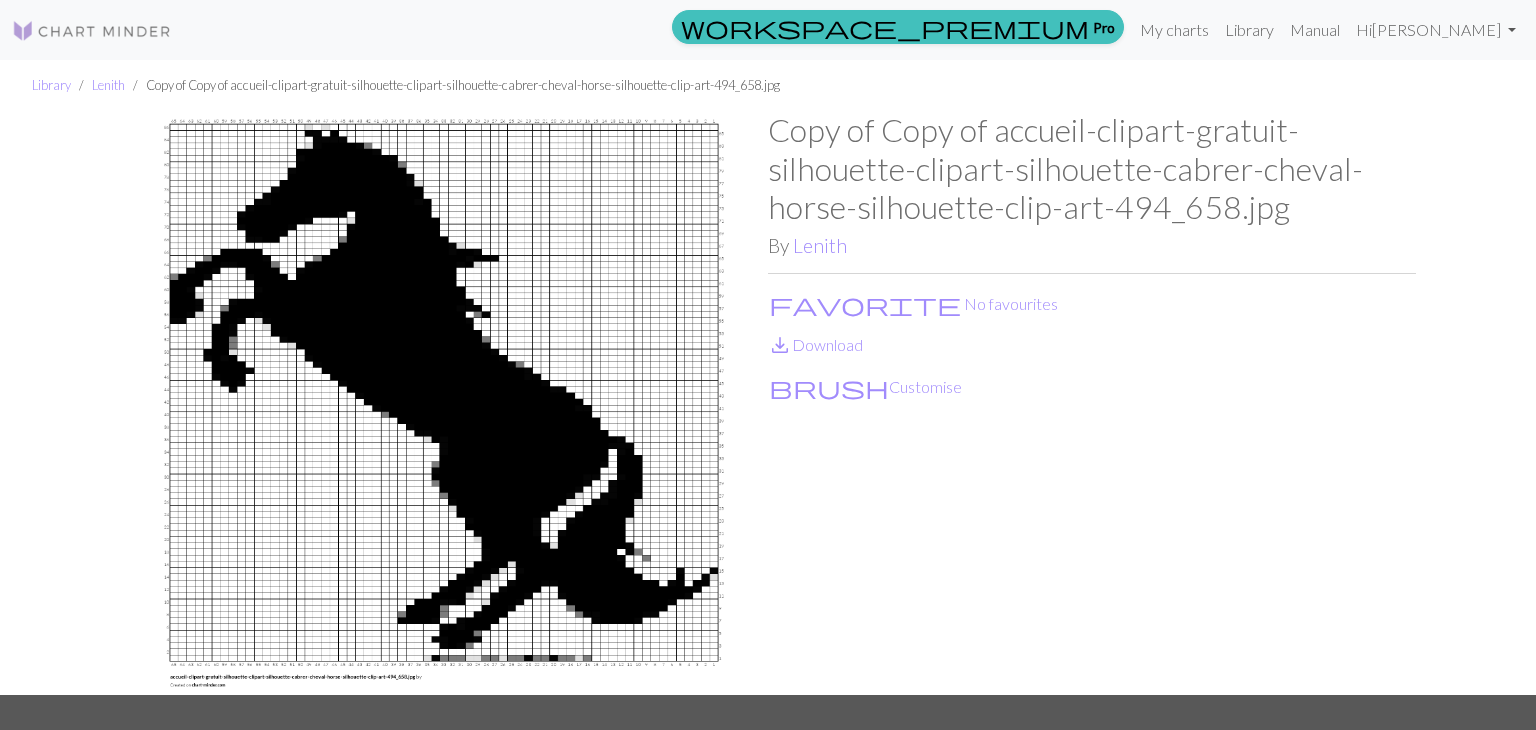 click at bounding box center (444, 403) 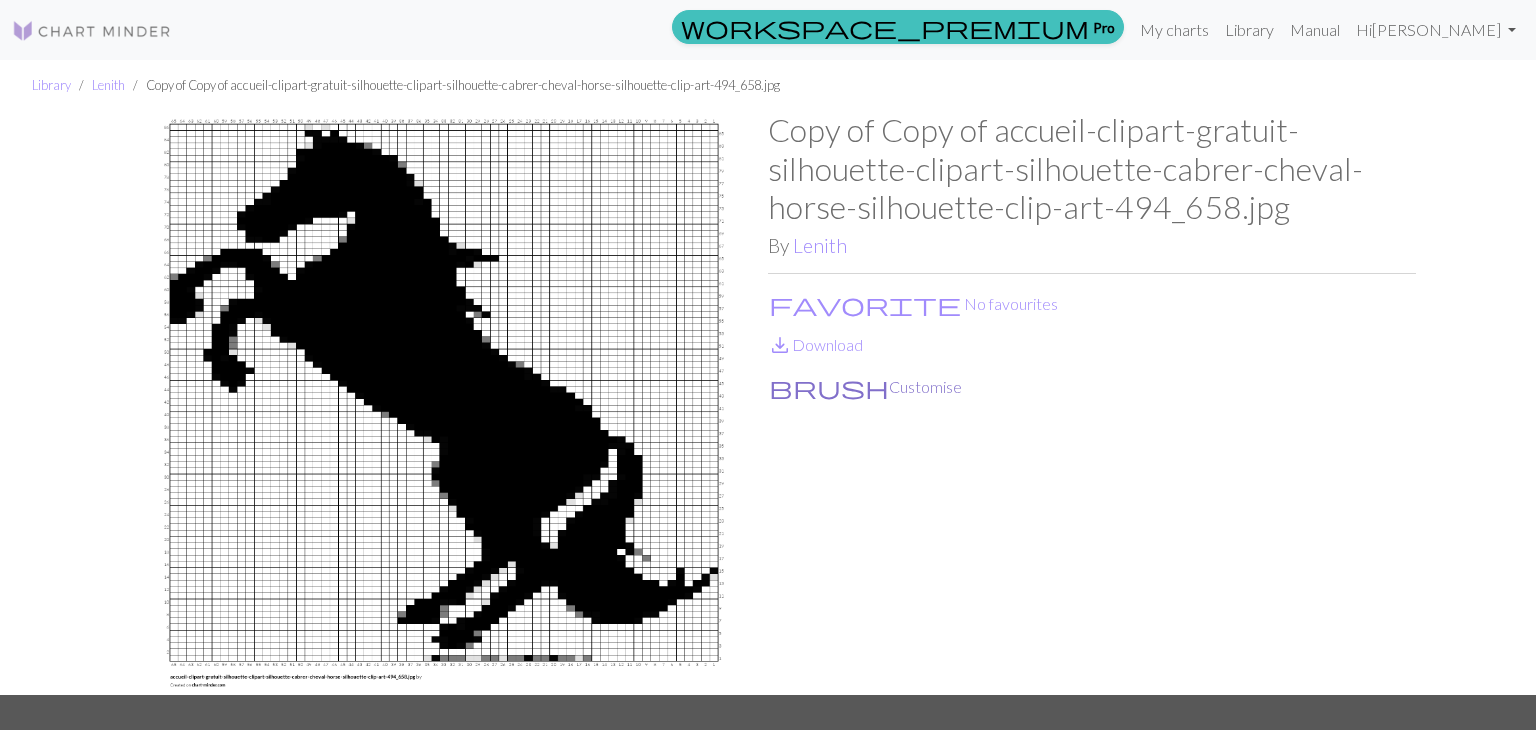 click on "brush Customise" at bounding box center (865, 387) 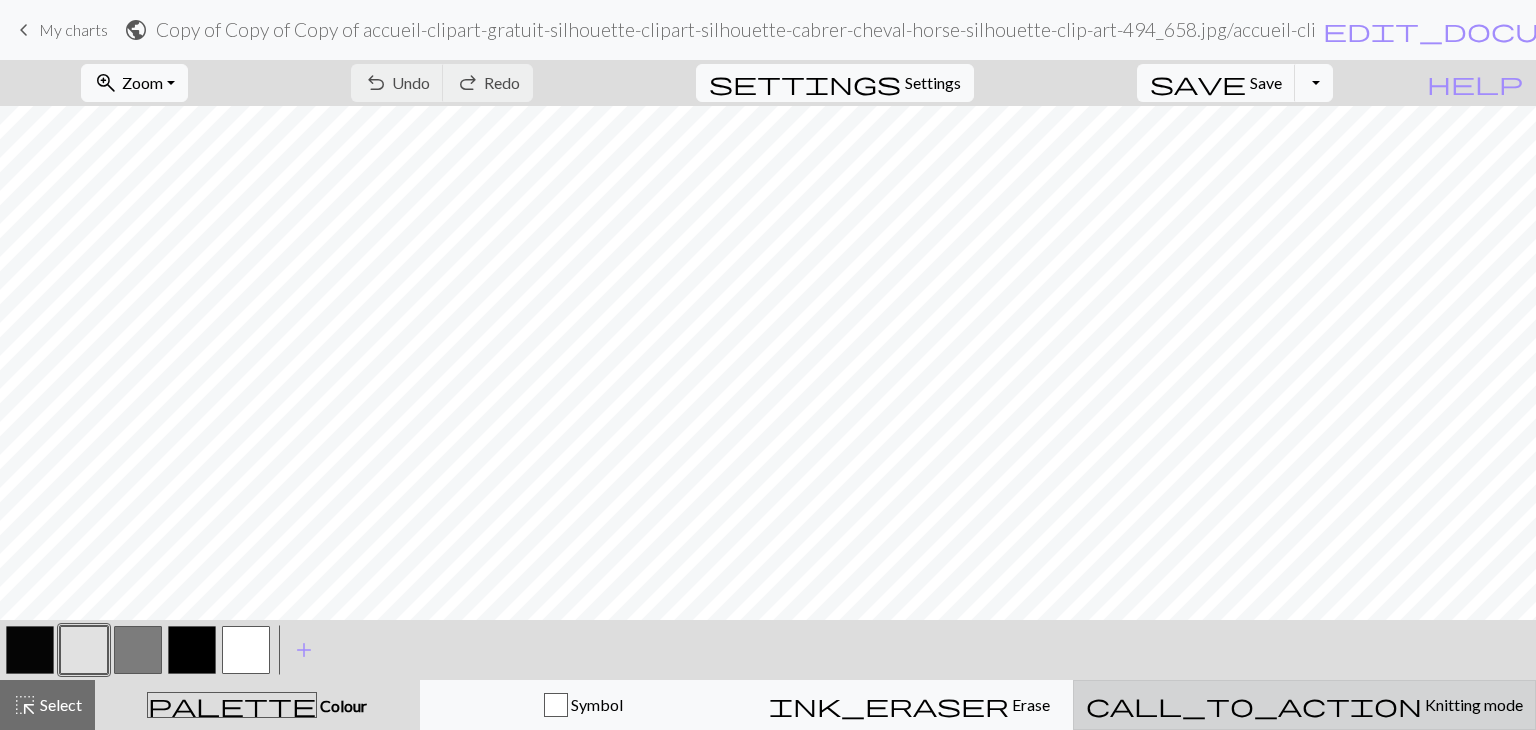 click on "call_to_action   Knitting mode   Knitting mode" at bounding box center [1304, 705] 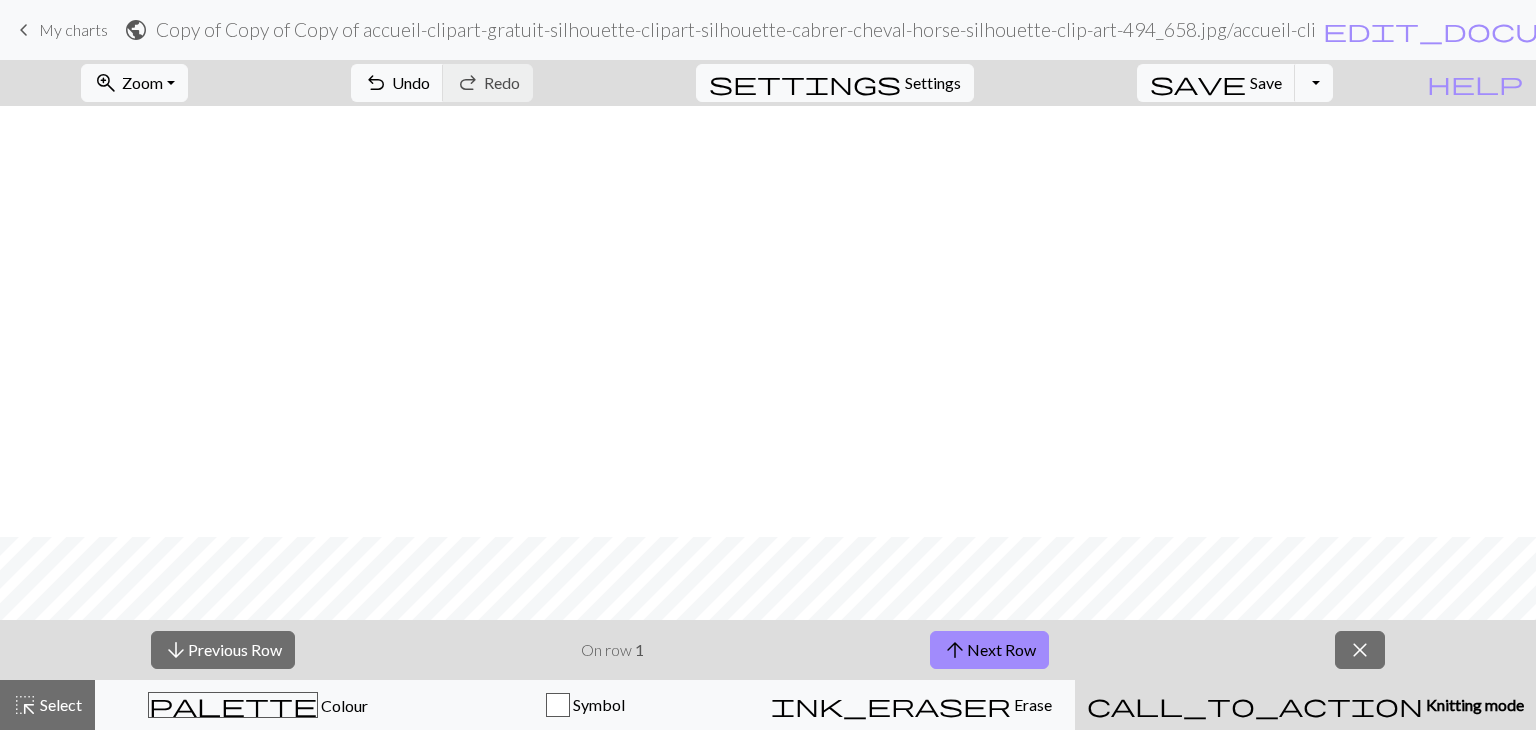 scroll, scrollTop: 1296, scrollLeft: 0, axis: vertical 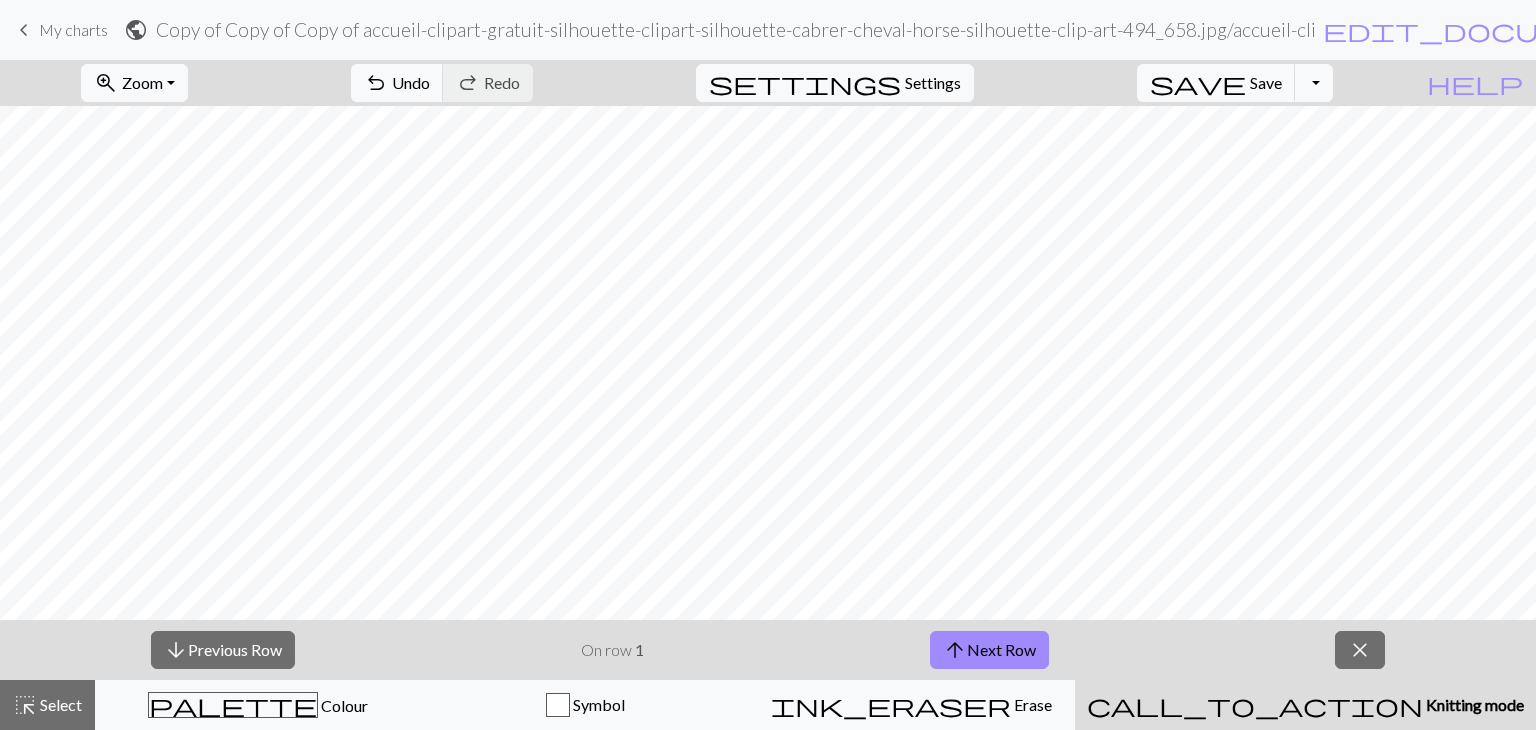 click on "My charts" at bounding box center [73, 29] 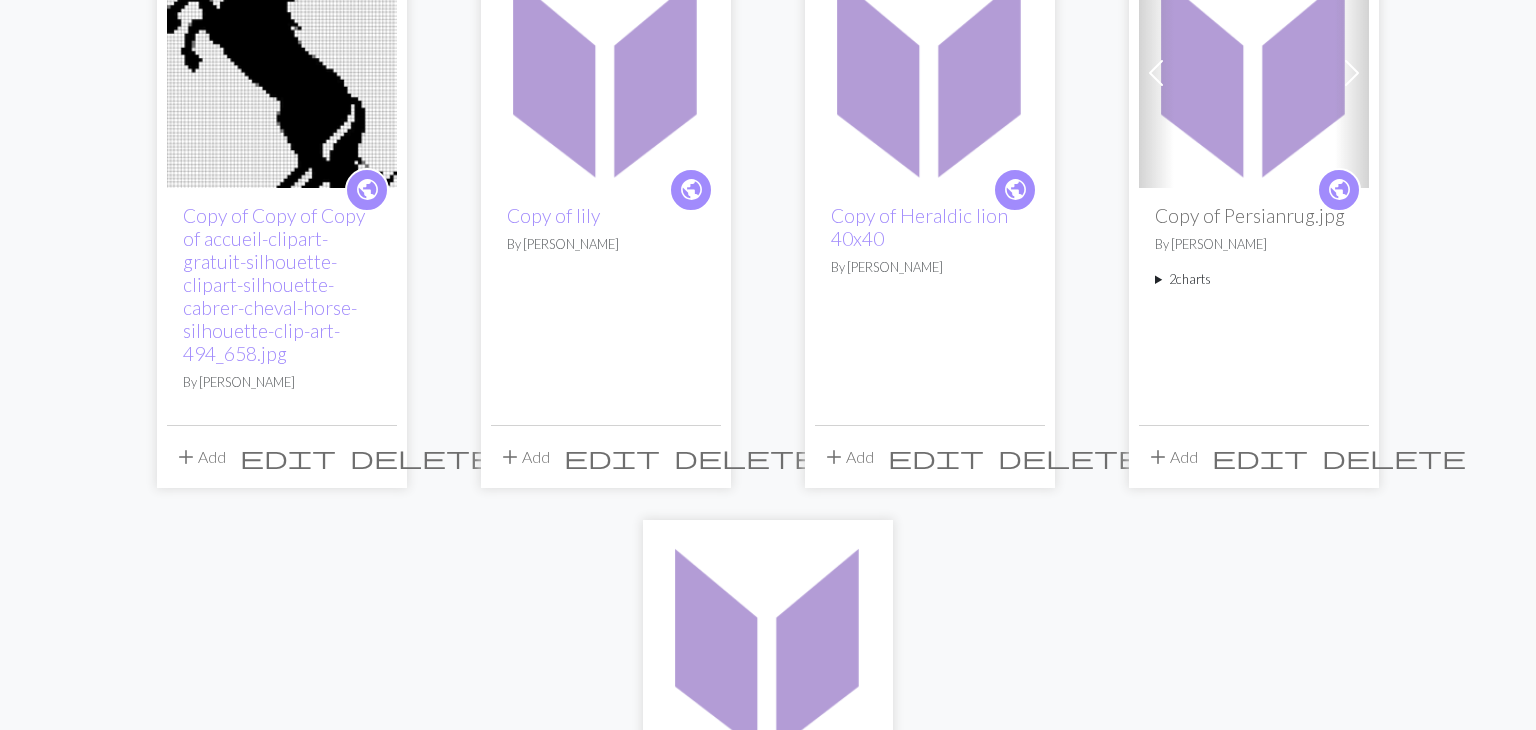 scroll, scrollTop: 0, scrollLeft: 0, axis: both 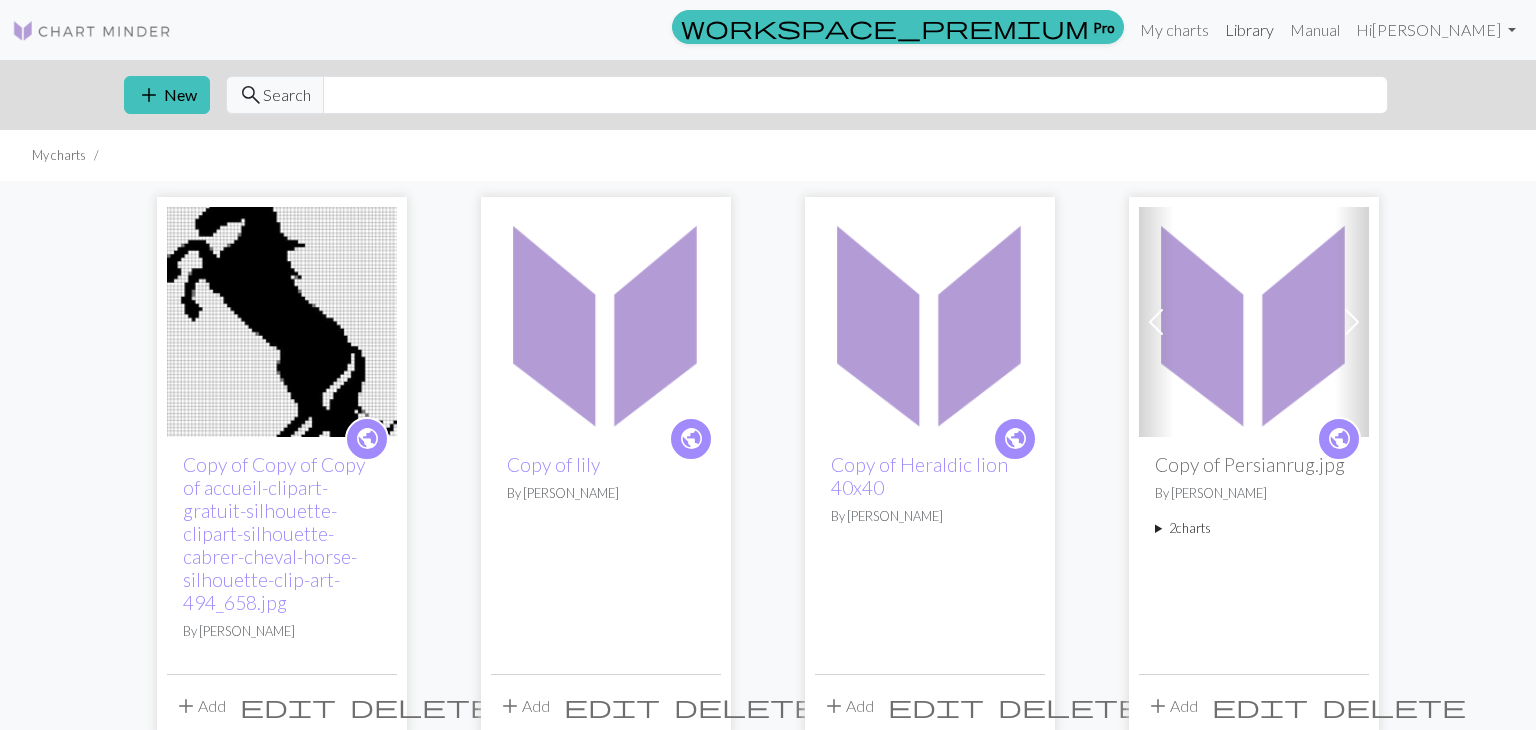 click on "Library" at bounding box center [1249, 30] 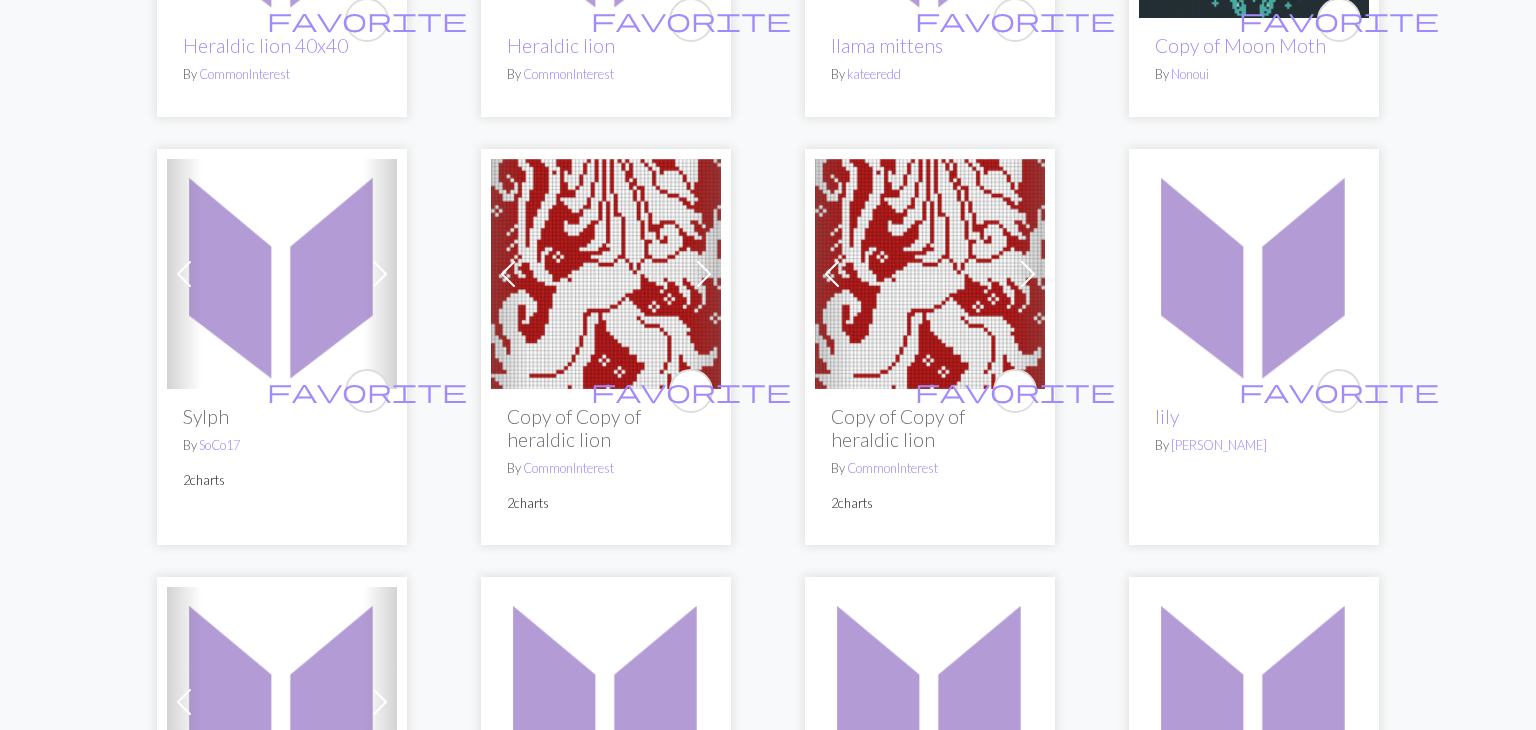scroll, scrollTop: 1804, scrollLeft: 0, axis: vertical 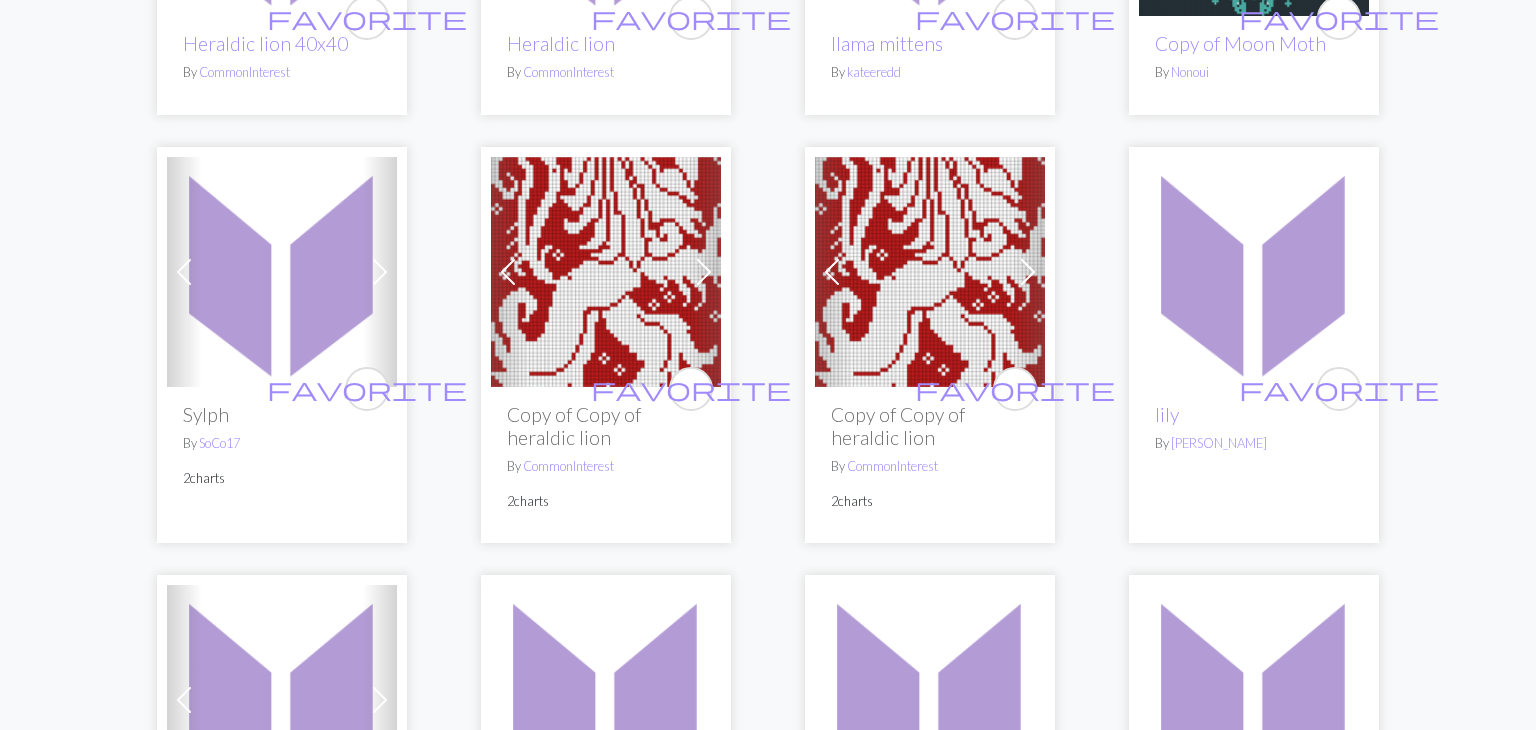 click on "favorite lily By   Hallie Cole" at bounding box center [1254, 465] 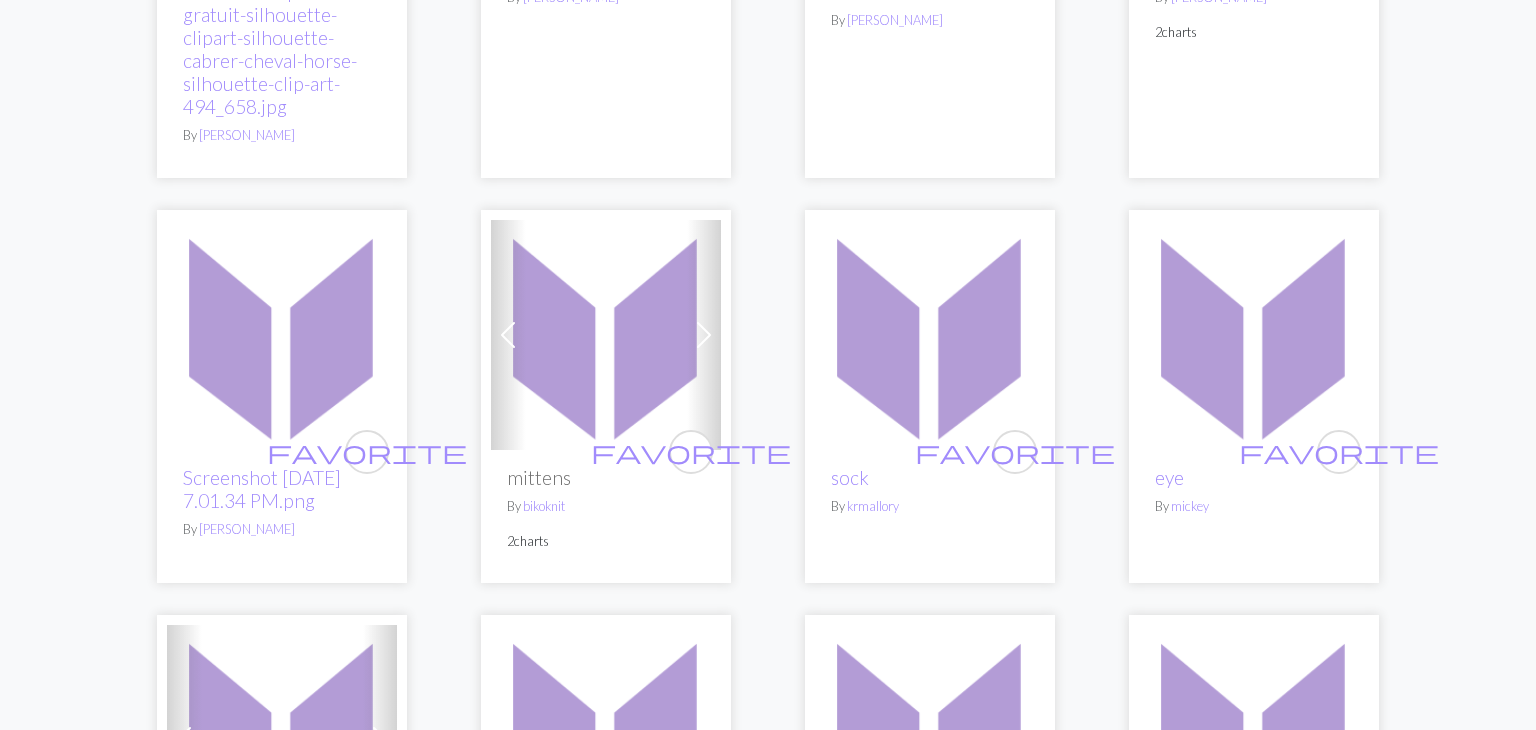 scroll, scrollTop: 0, scrollLeft: 0, axis: both 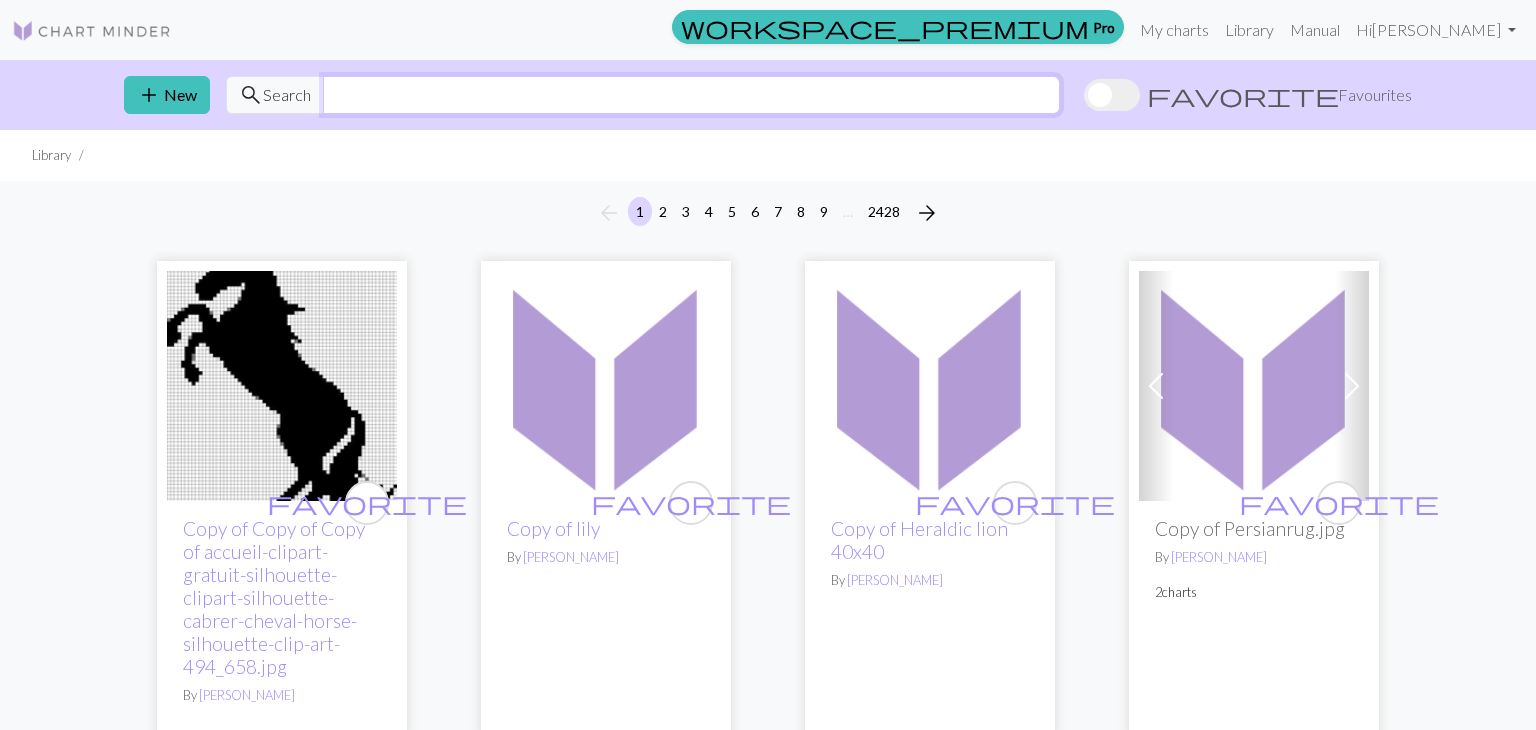 click at bounding box center (691, 95) 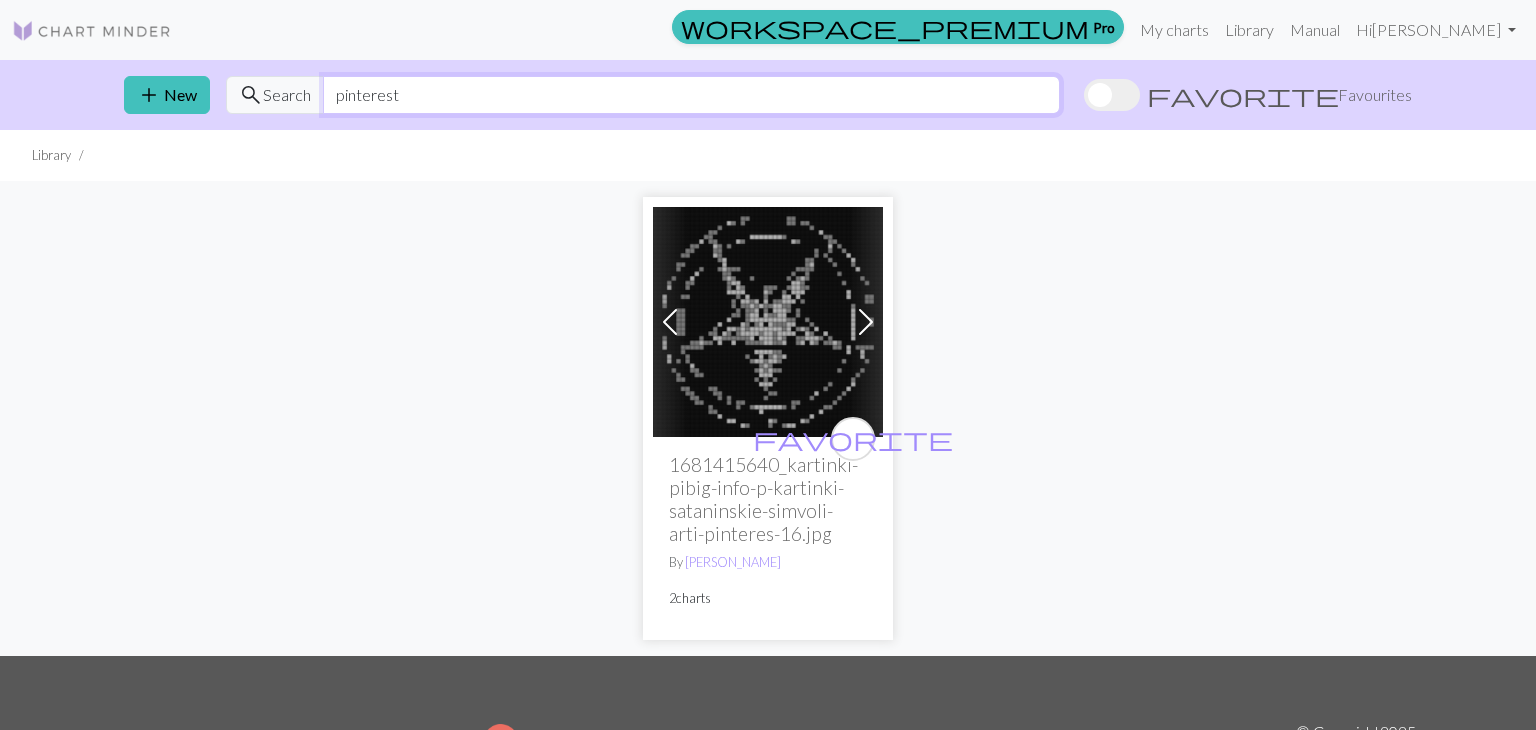 type on "pinterest" 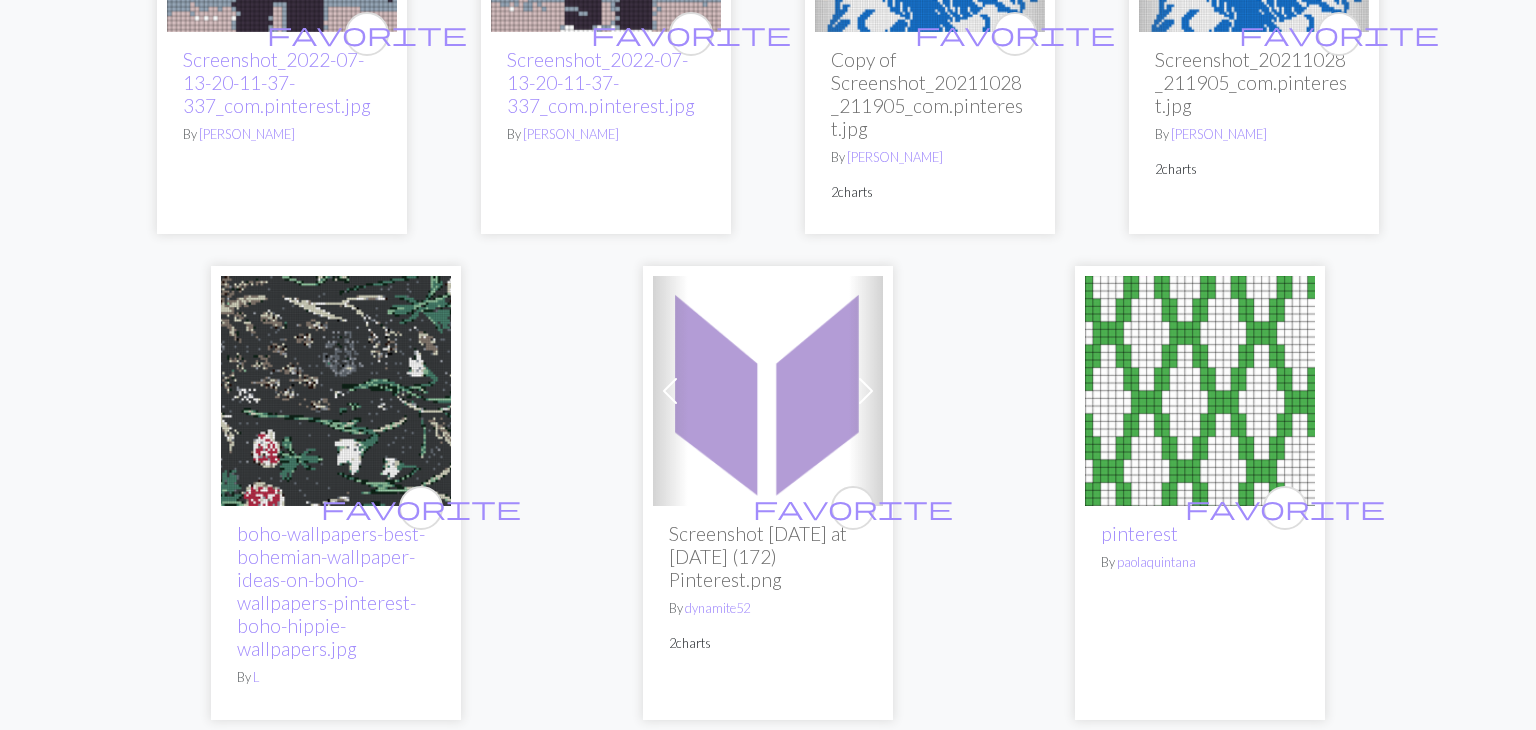 scroll, scrollTop: 3795, scrollLeft: 0, axis: vertical 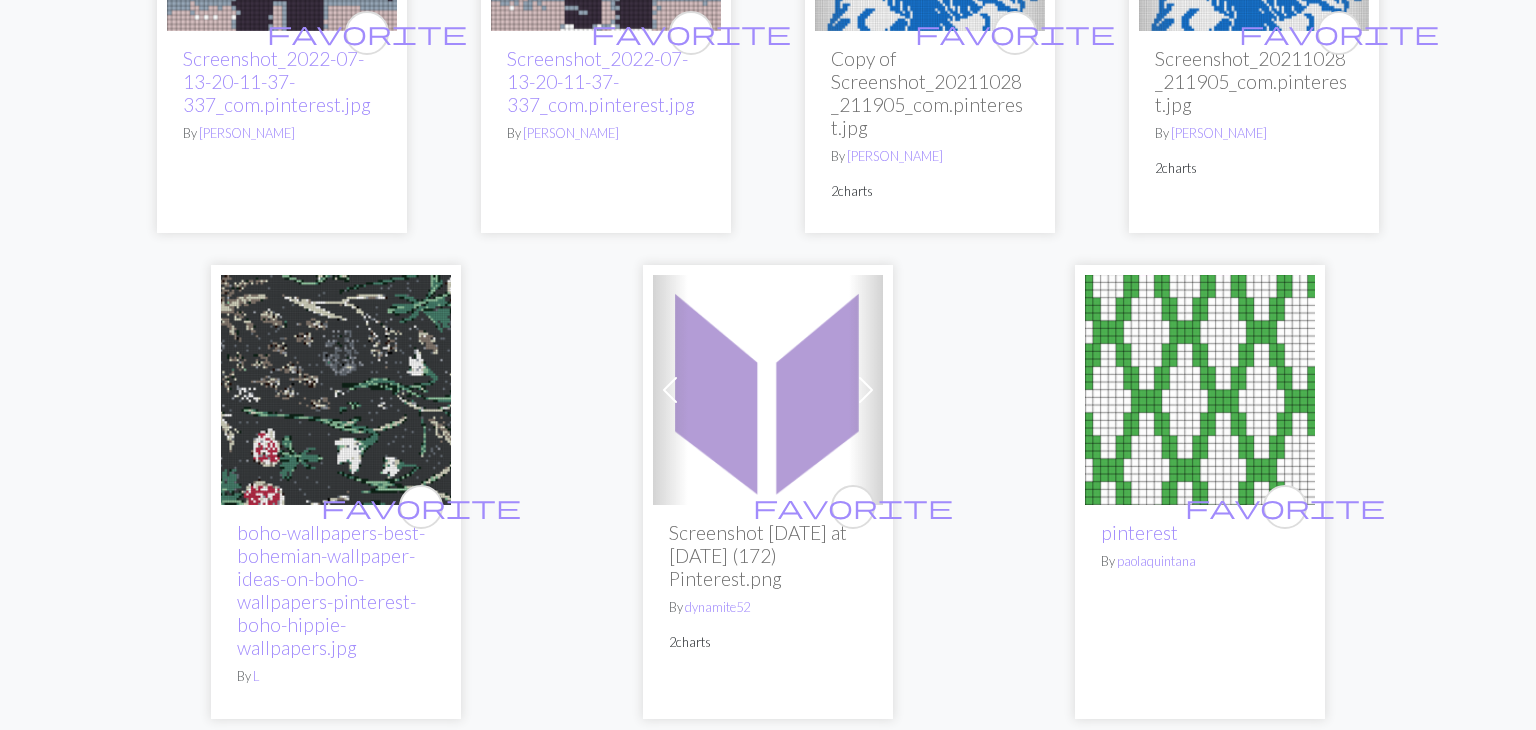 click at bounding box center [768, 390] 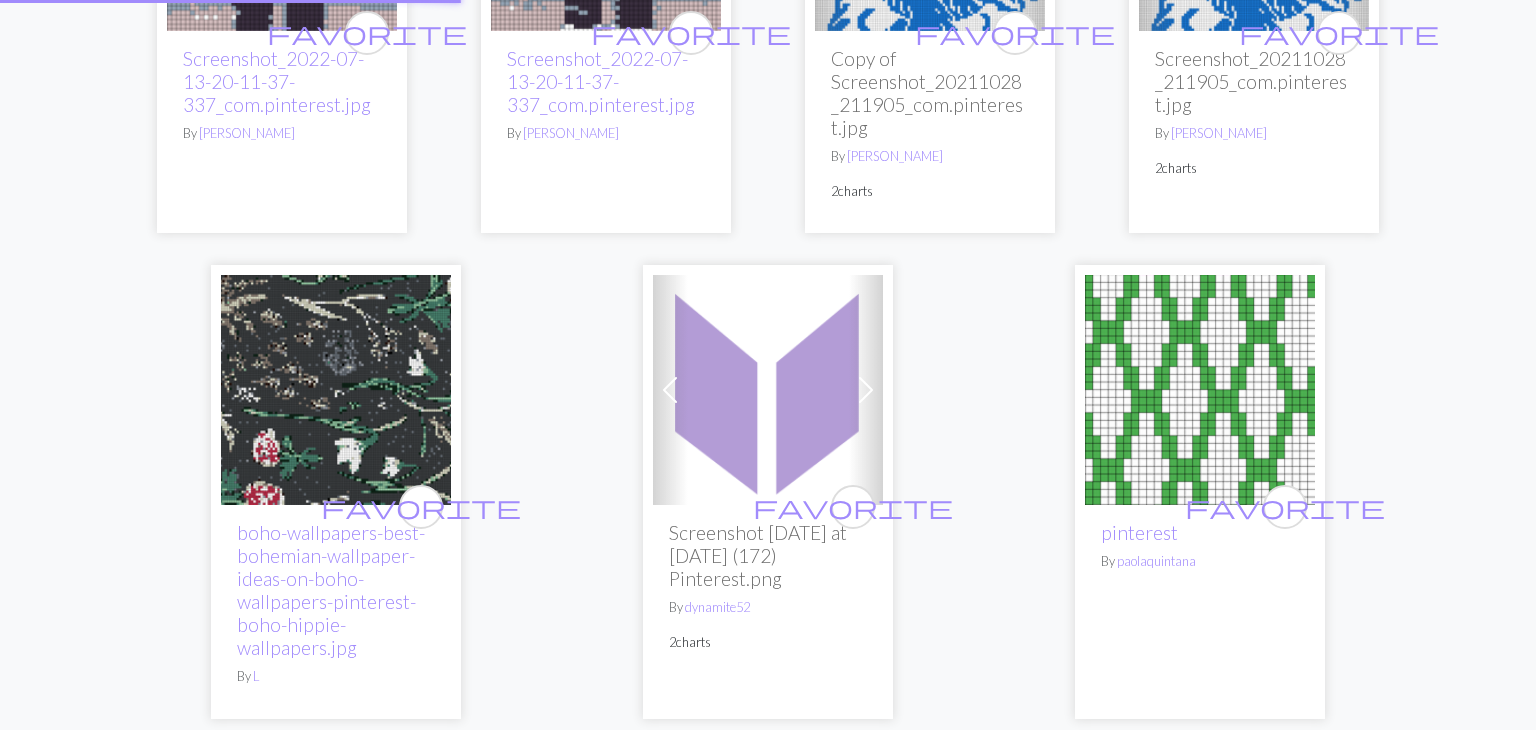 scroll, scrollTop: 0, scrollLeft: 0, axis: both 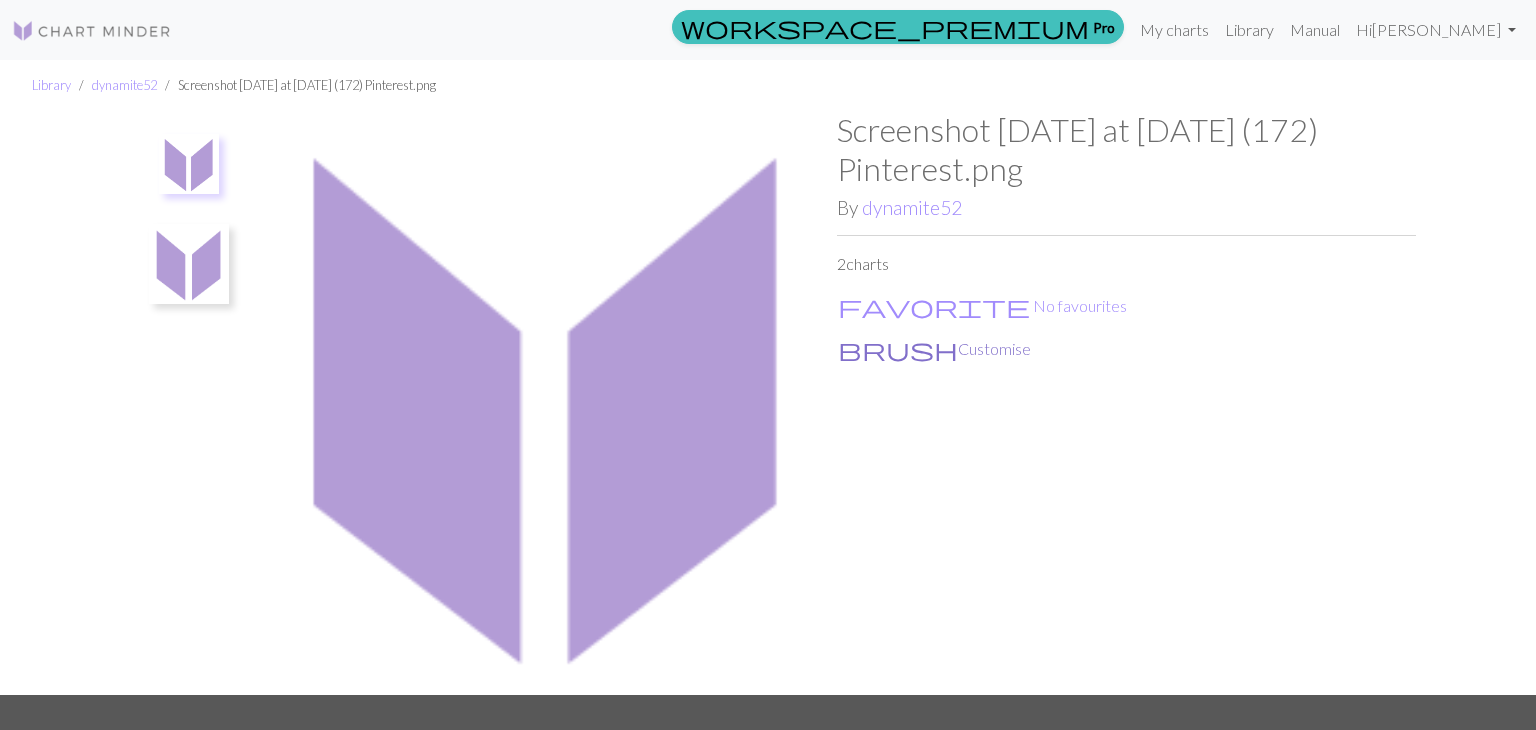 click on "brush Customise" at bounding box center (934, 349) 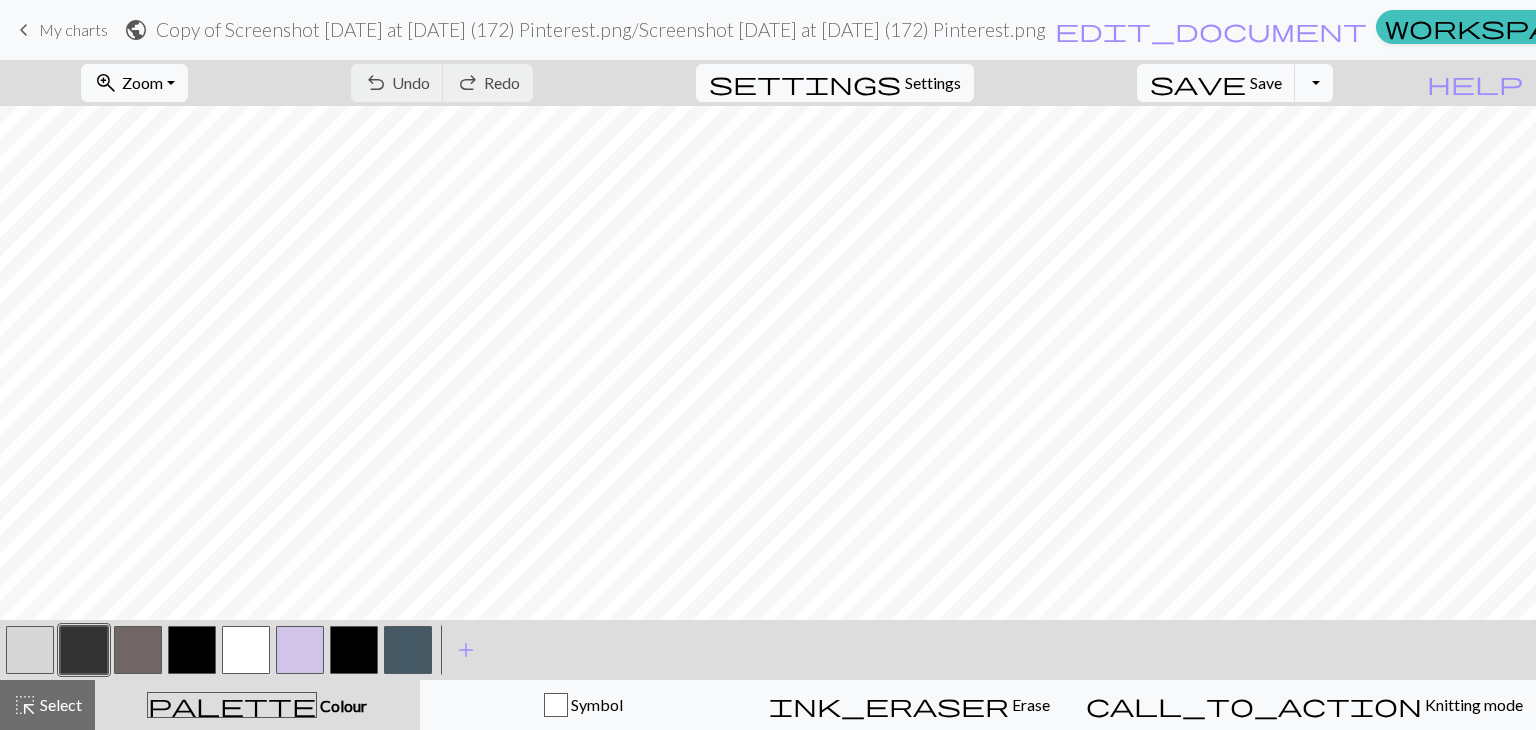 click on "My charts" at bounding box center [73, 29] 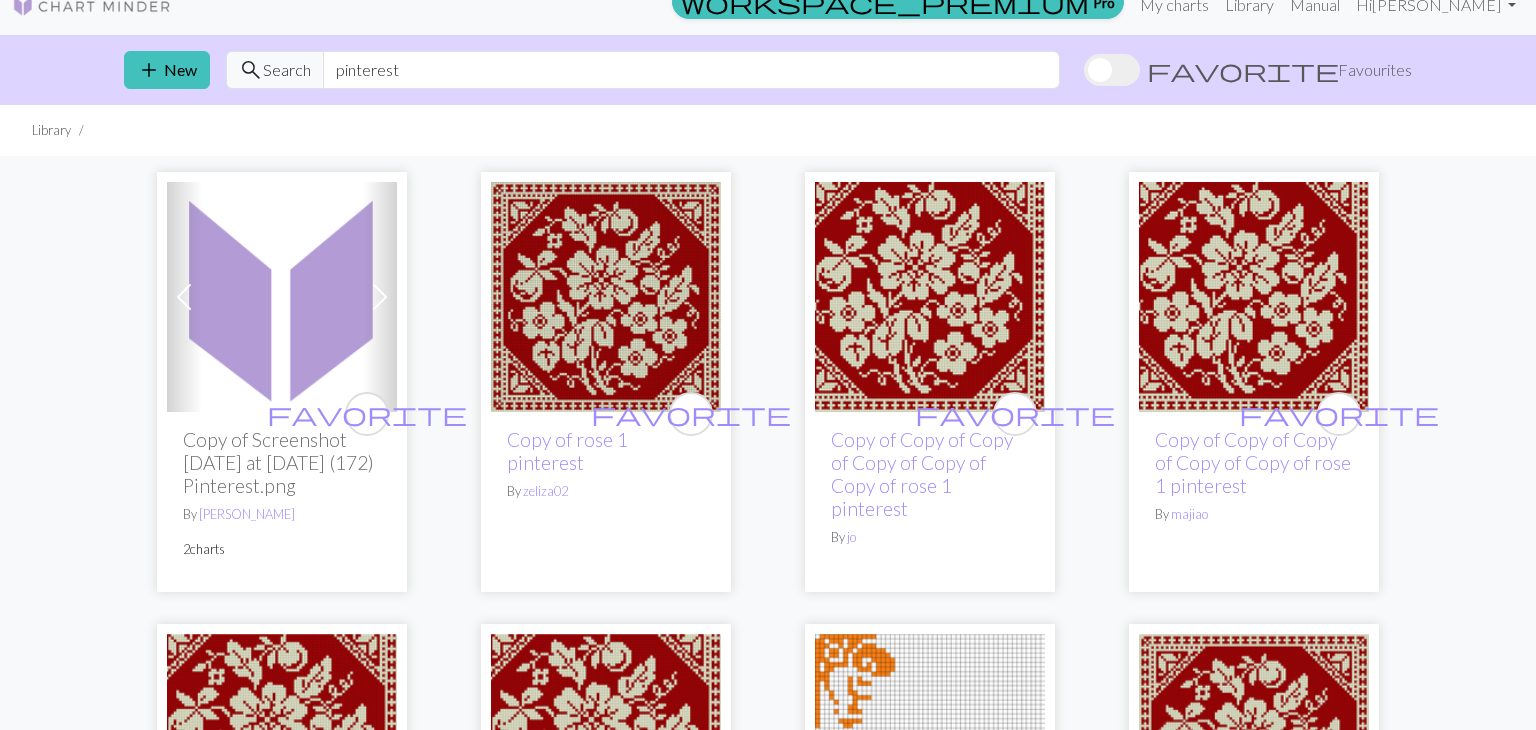 scroll, scrollTop: 0, scrollLeft: 0, axis: both 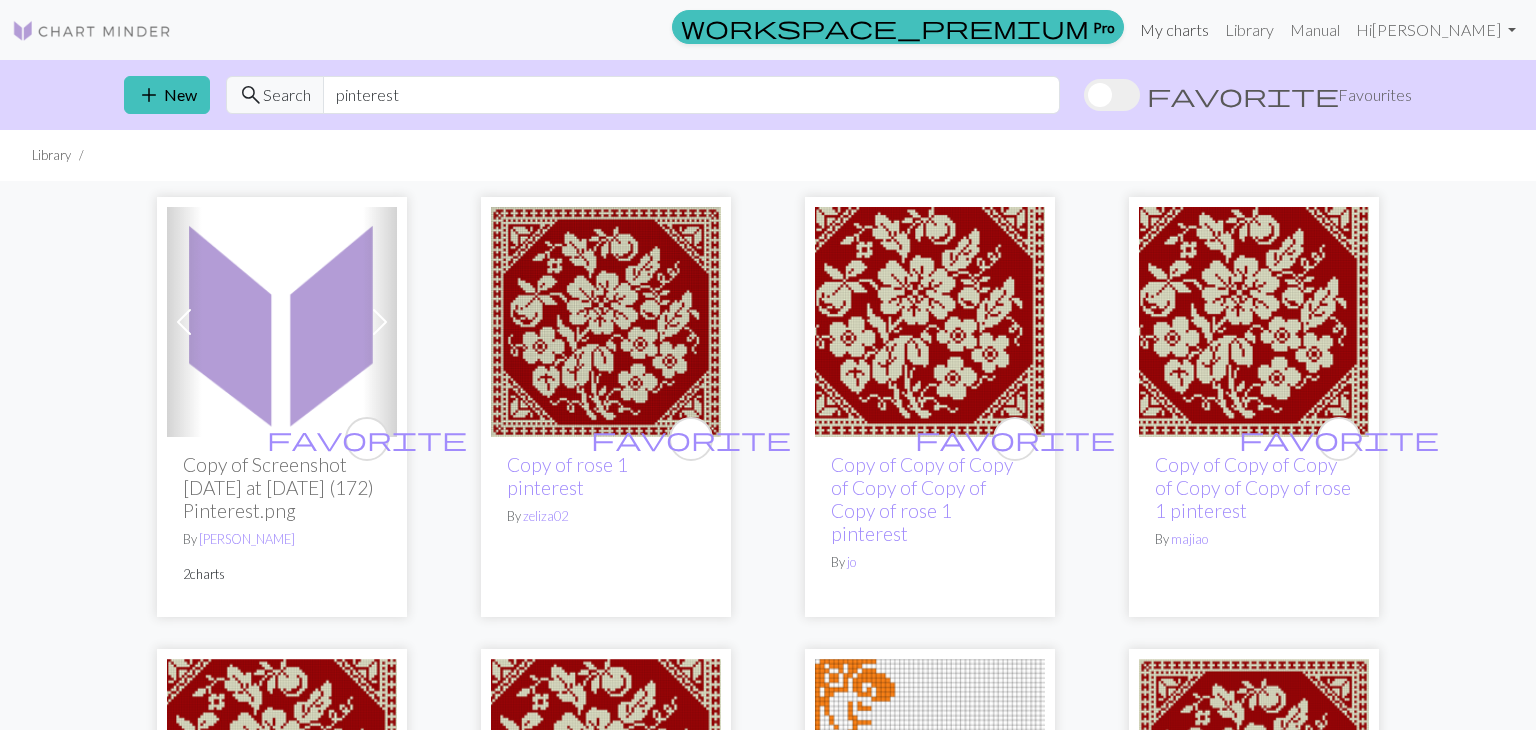 click on "My charts" at bounding box center [1174, 30] 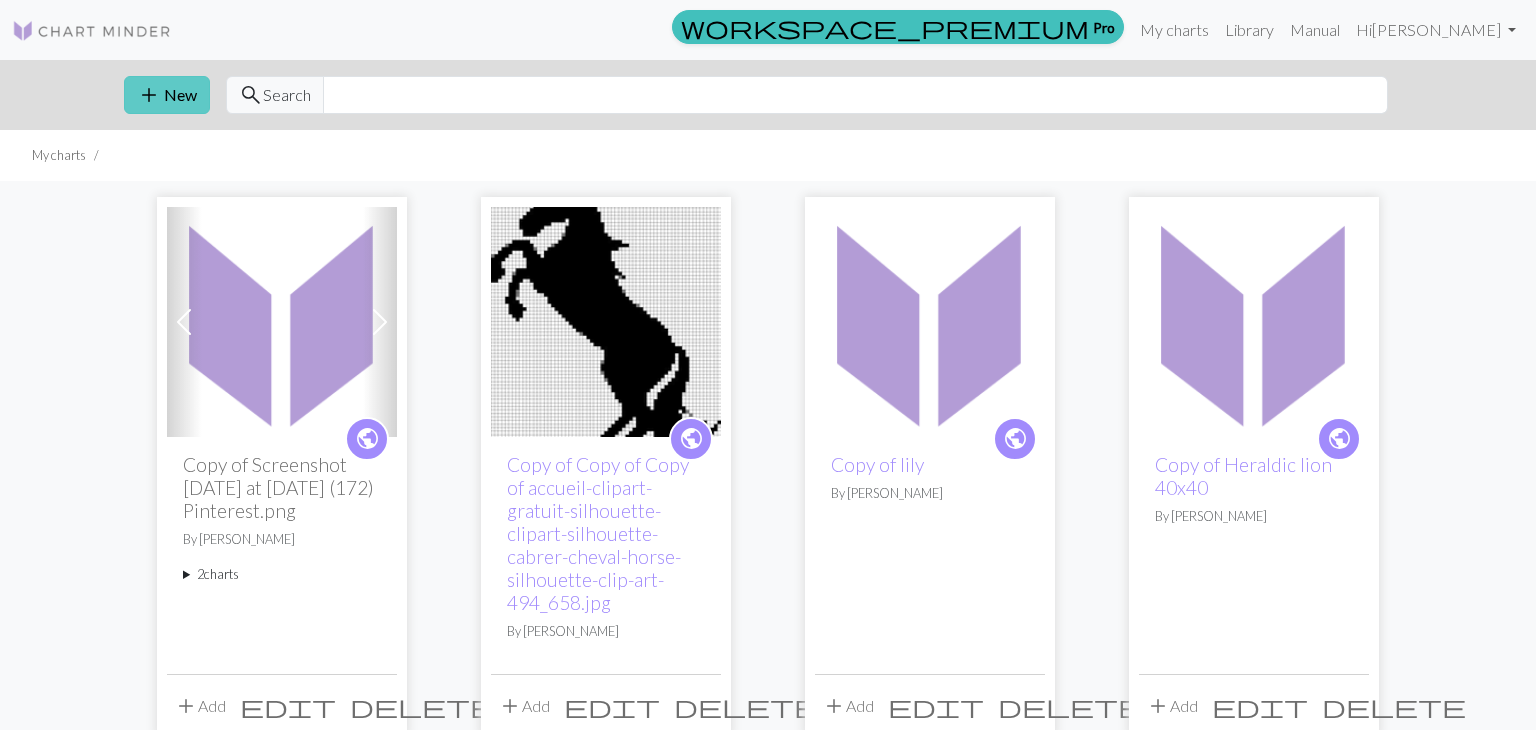 click on "add" at bounding box center [149, 95] 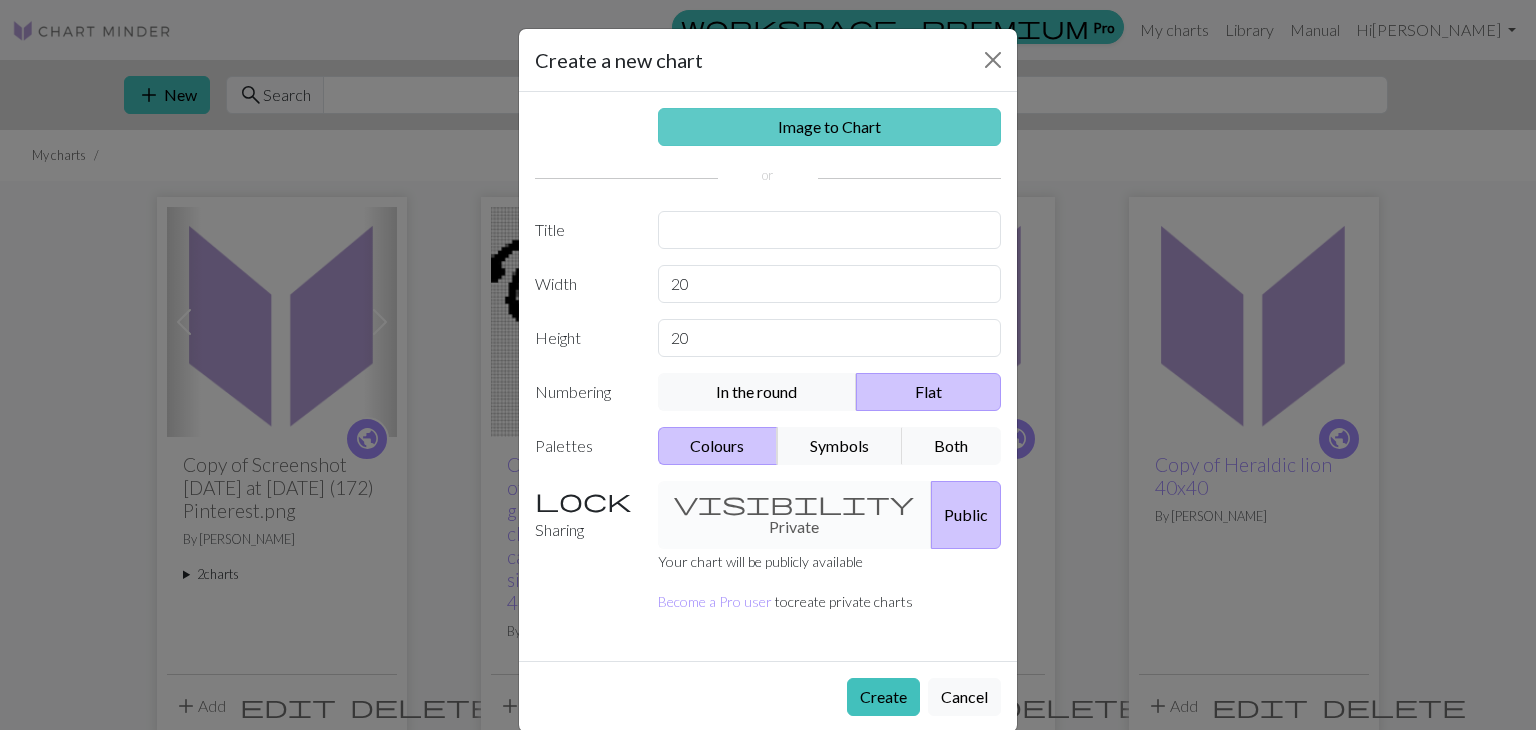 click on "Image to Chart" at bounding box center (830, 127) 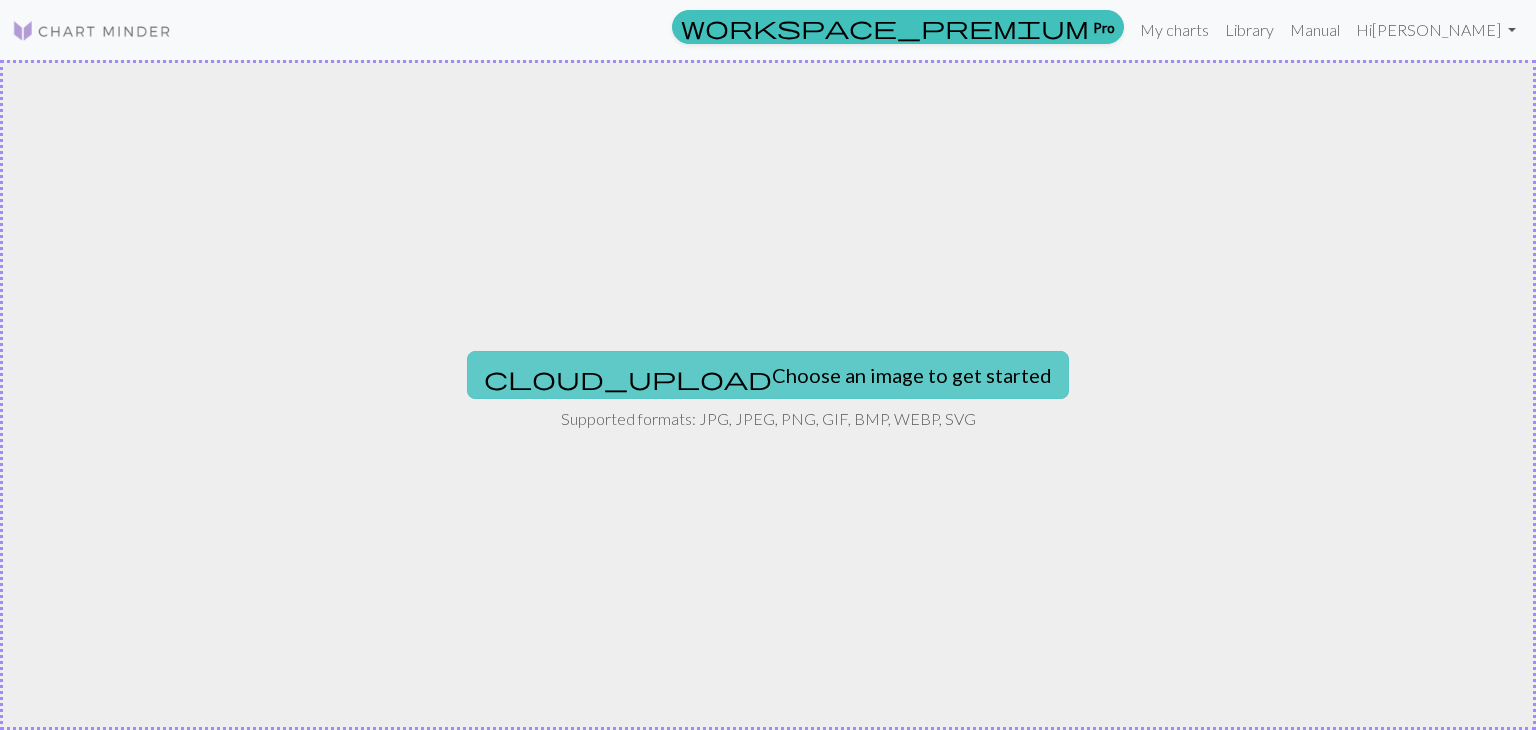 click on "cloud_upload  Choose an image to get started" at bounding box center [768, 375] 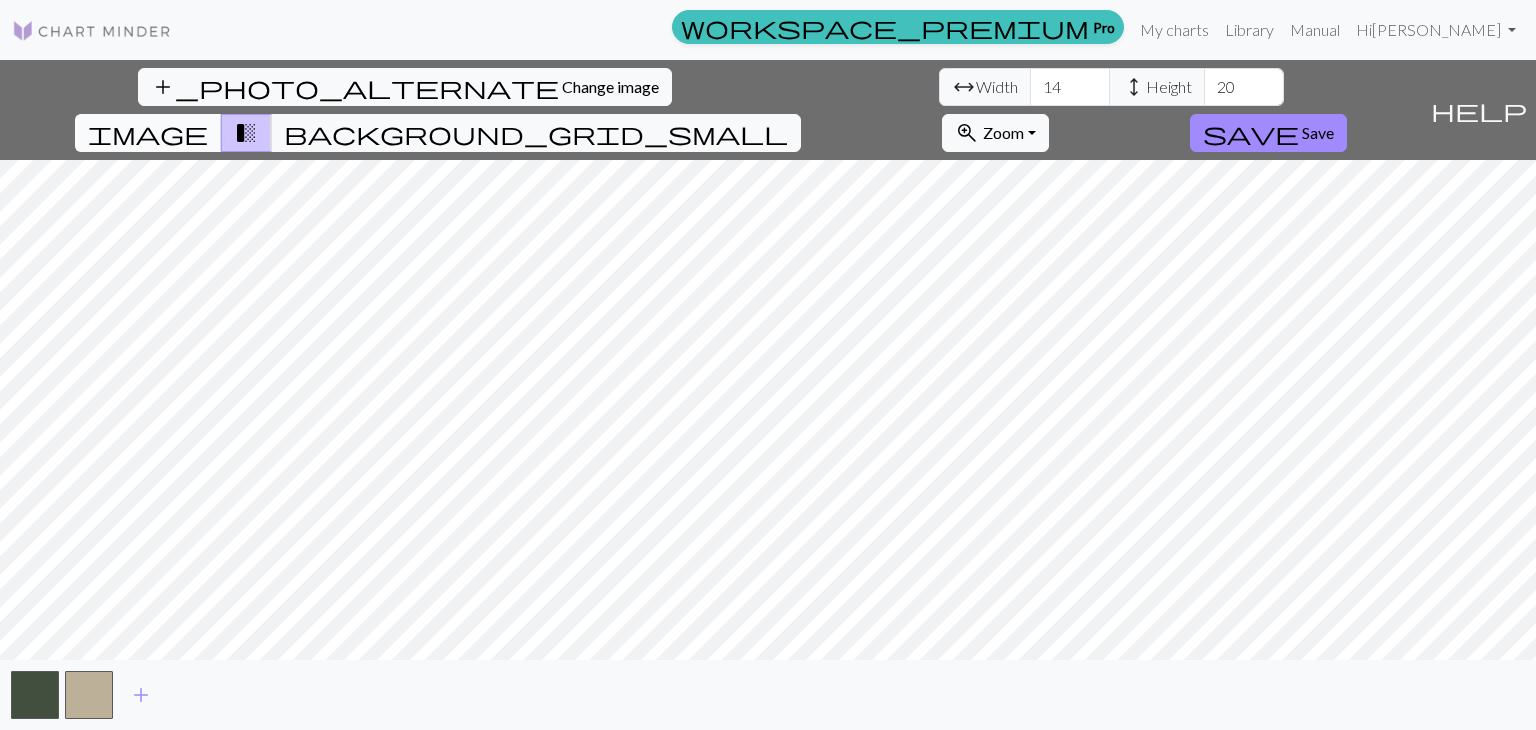 click on "image" at bounding box center [148, 133] 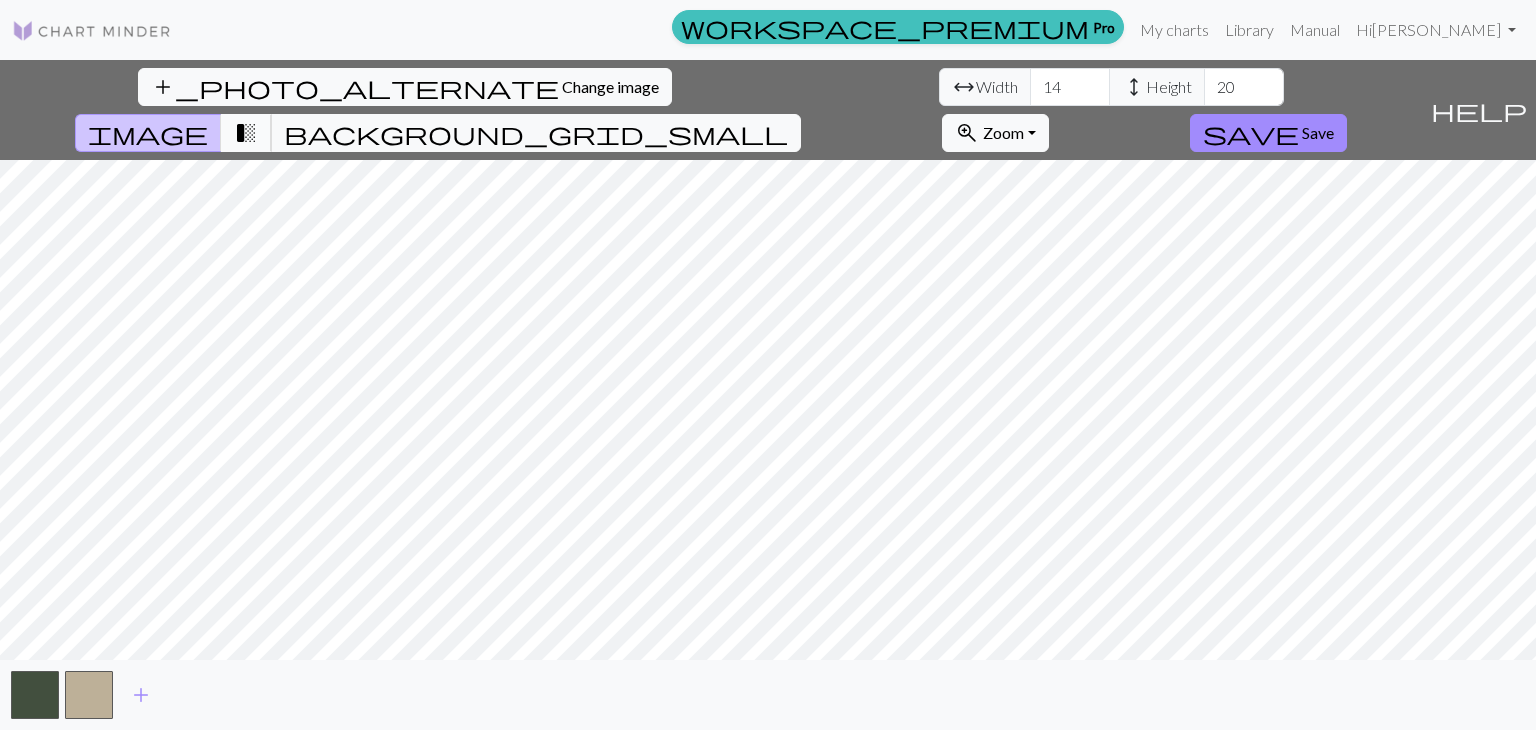 click on "transition_fade" at bounding box center (246, 133) 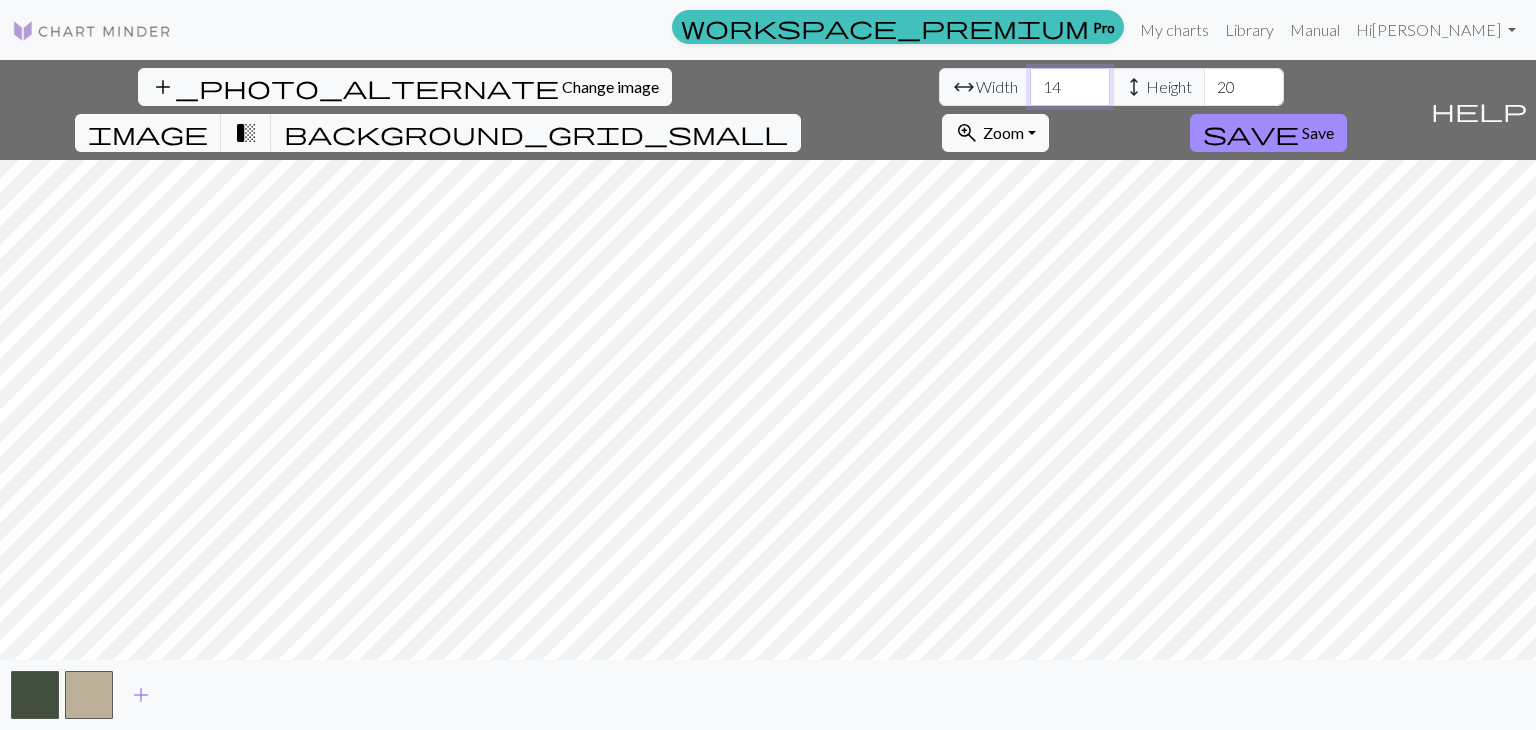 click on "14" at bounding box center (1070, 87) 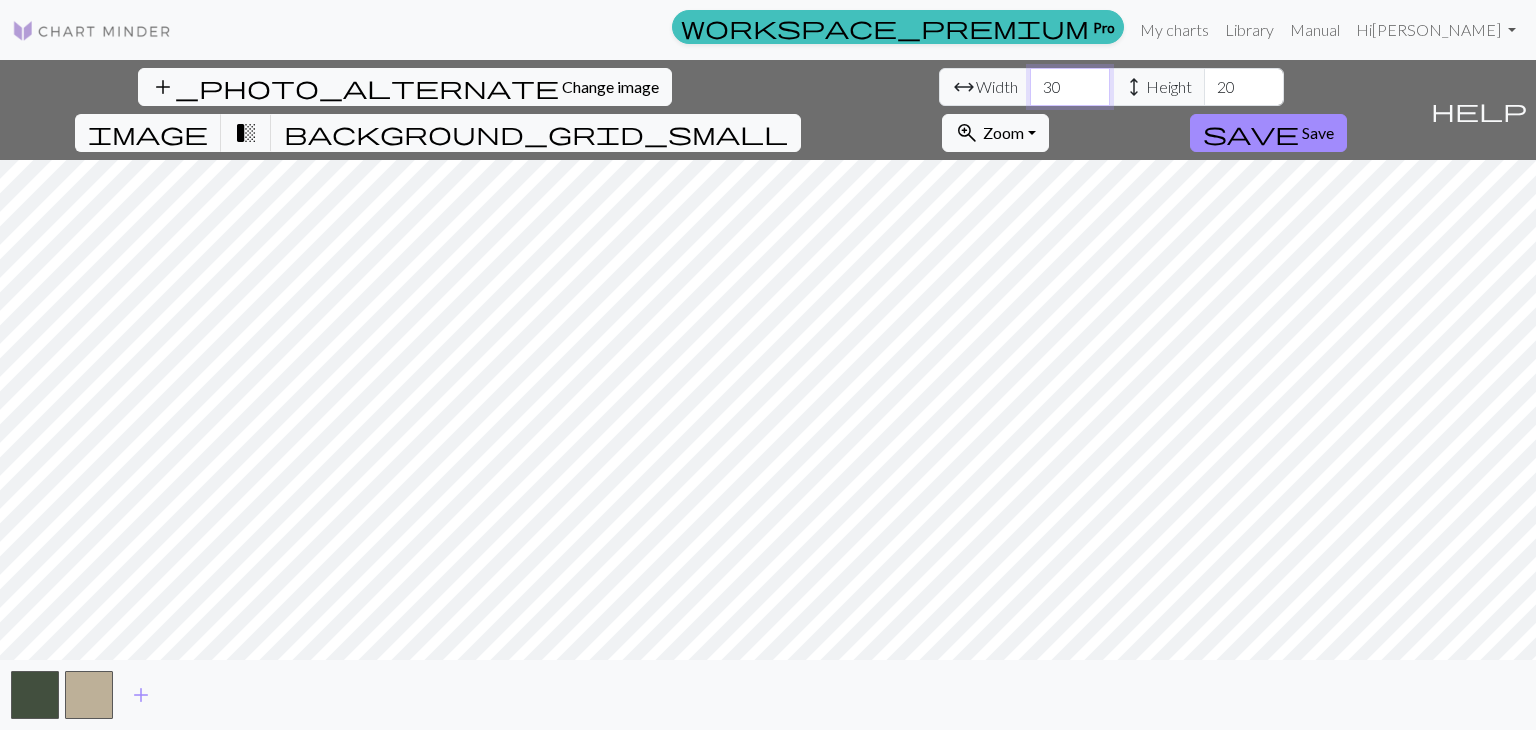 type on "30" 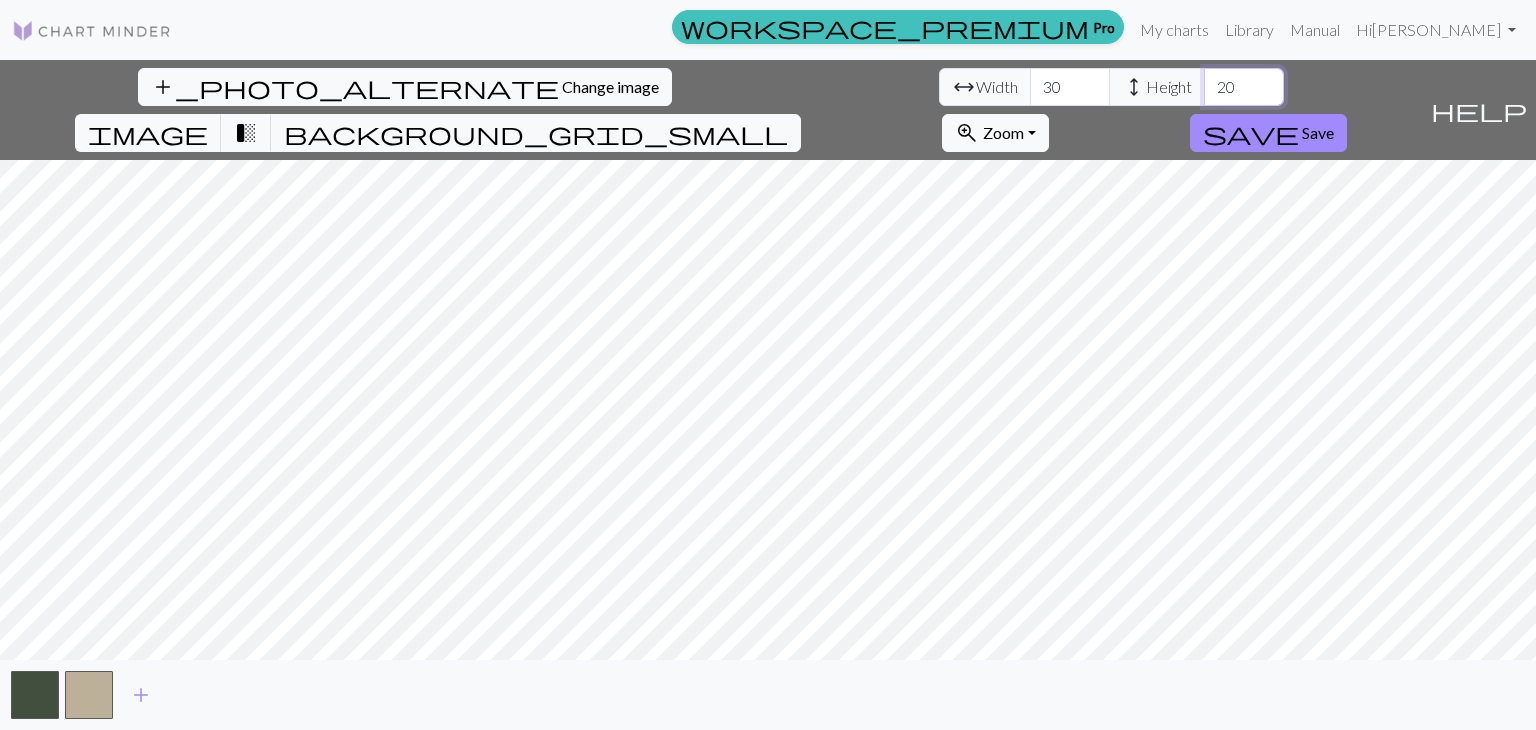 click on "20" at bounding box center [1244, 87] 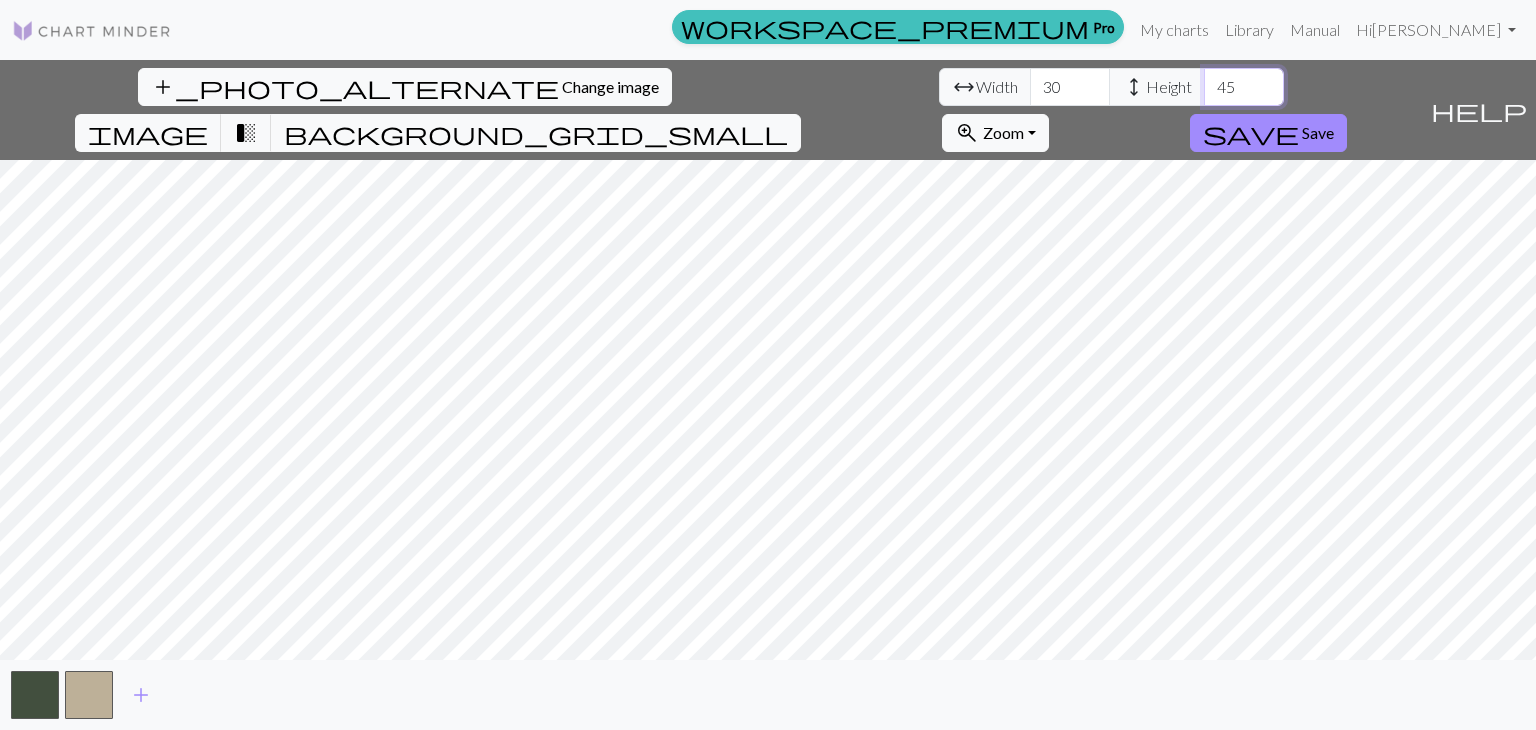 type on "45" 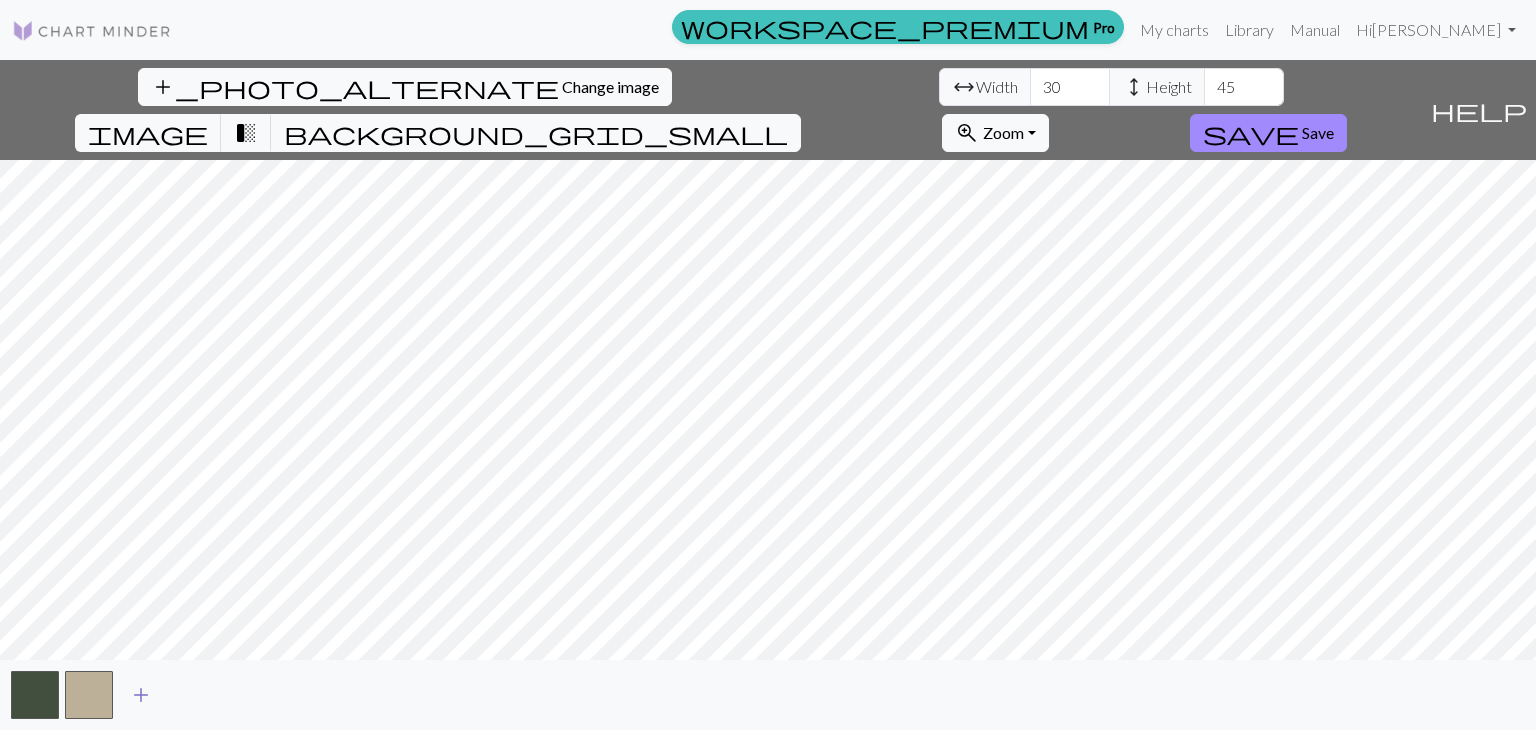 click on "add" at bounding box center [141, 695] 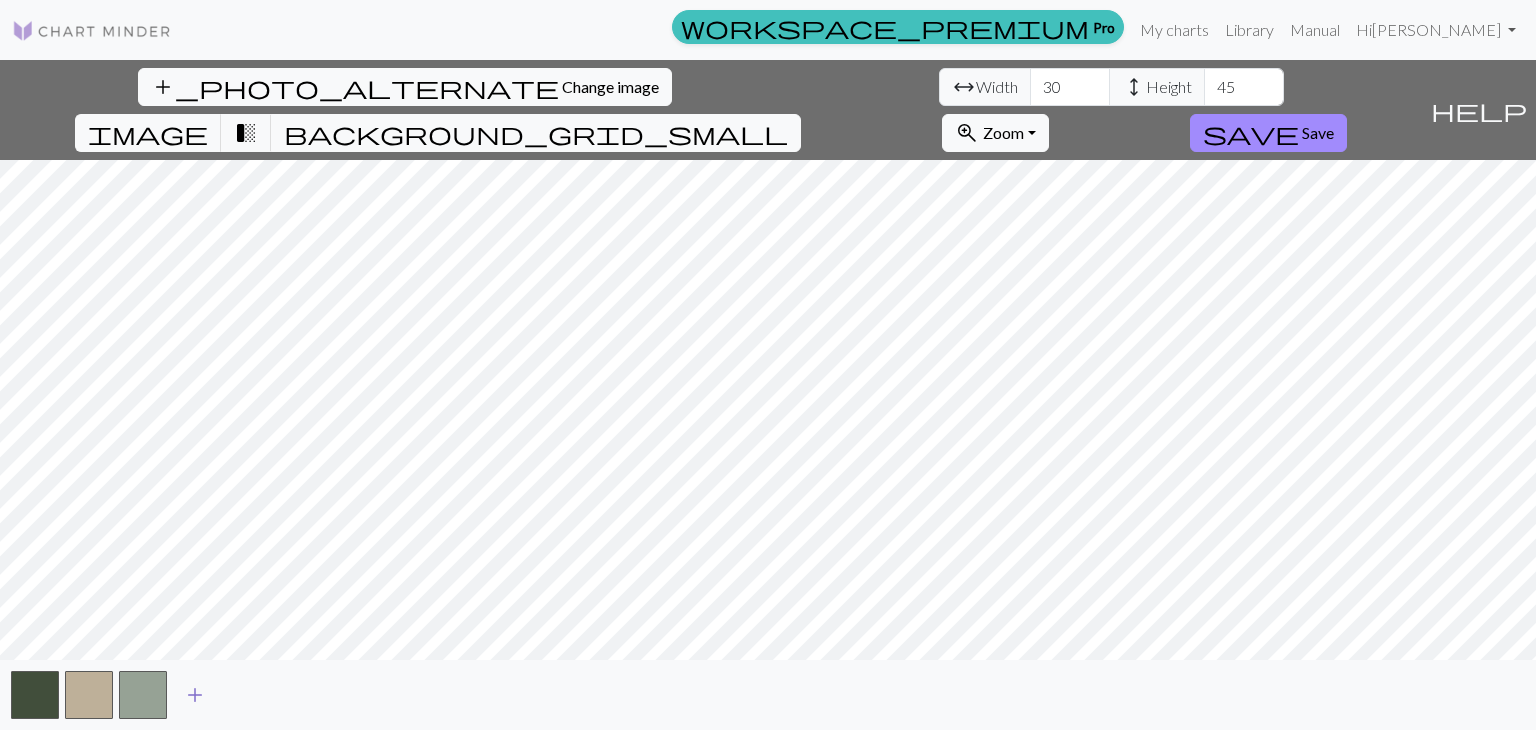 click at bounding box center (143, 695) 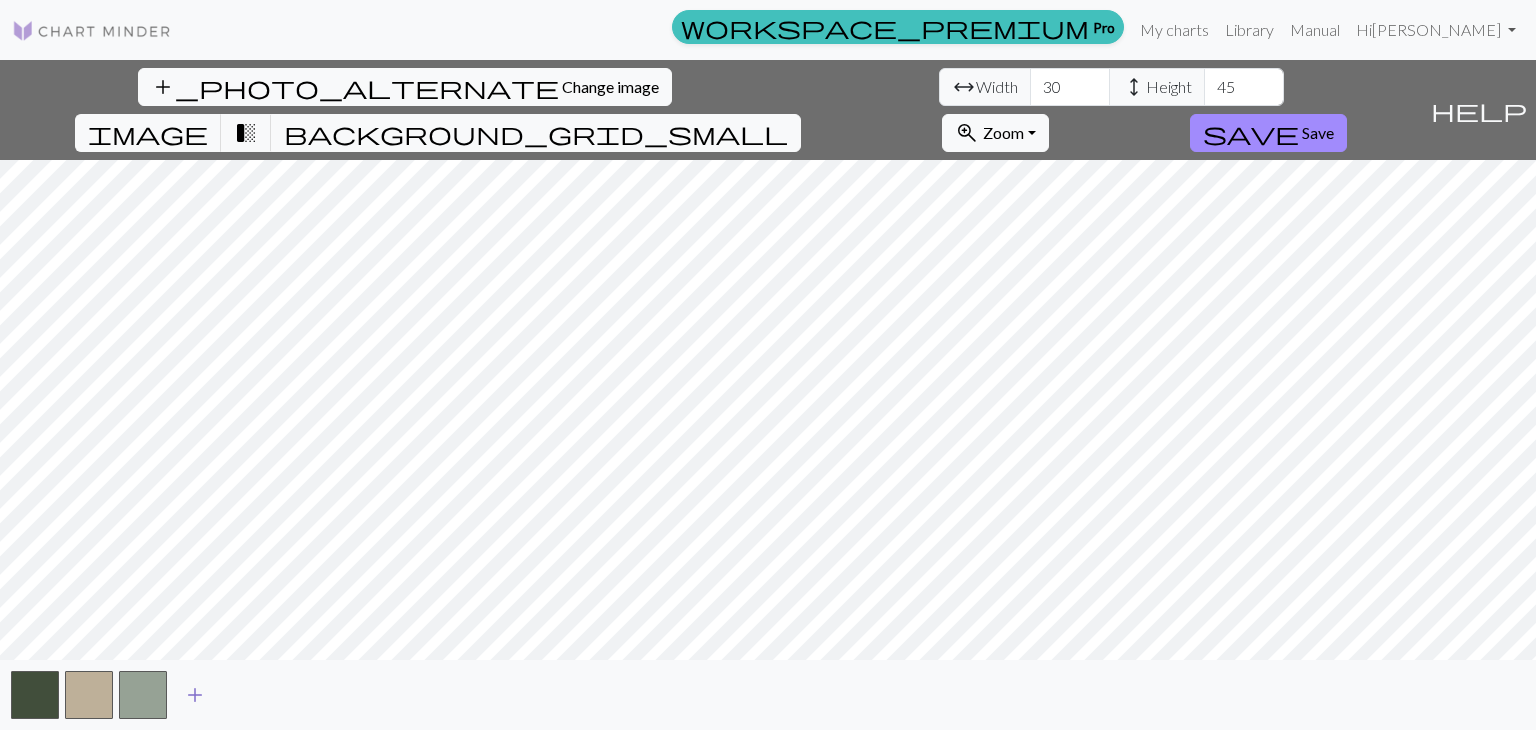 click on "add" at bounding box center [195, 695] 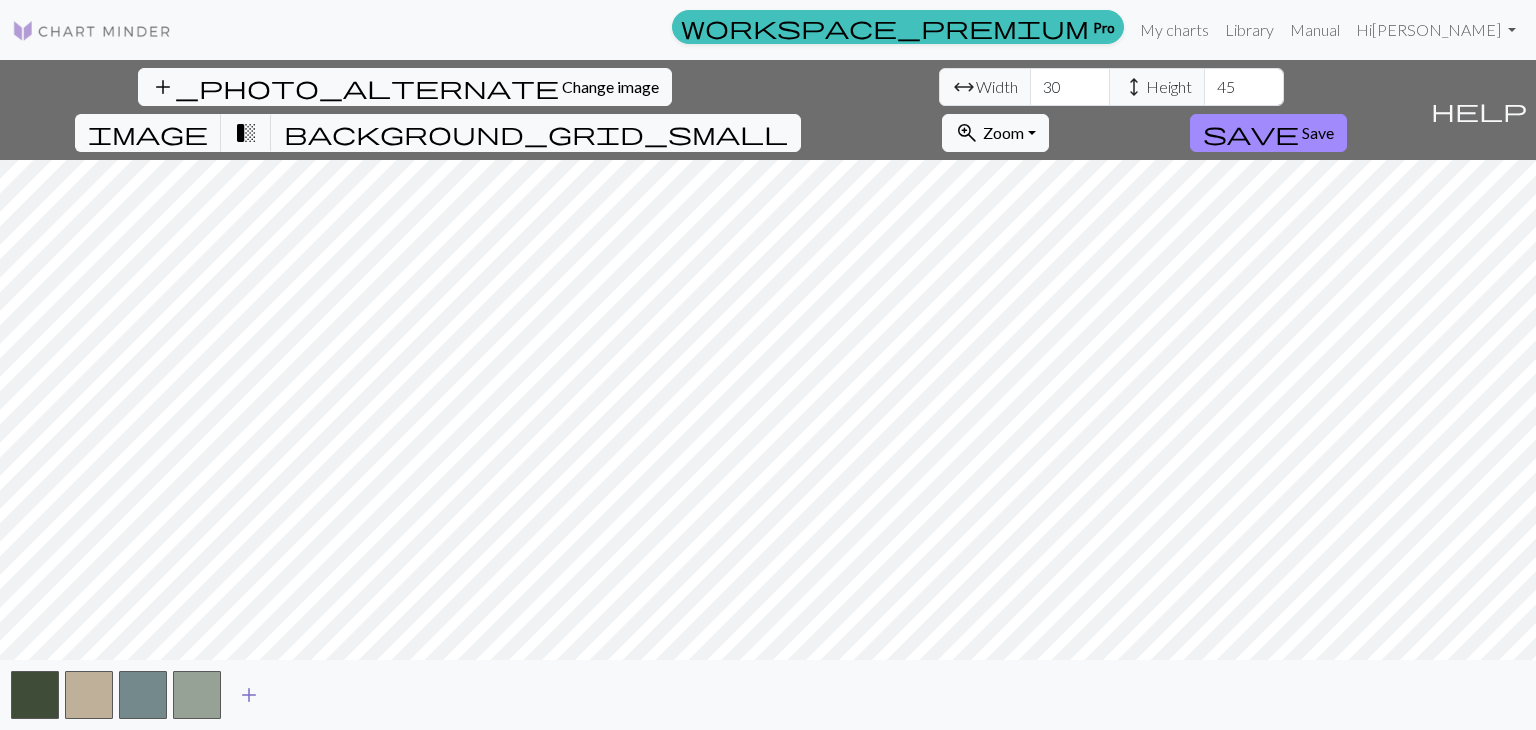 click on "add" at bounding box center (249, 695) 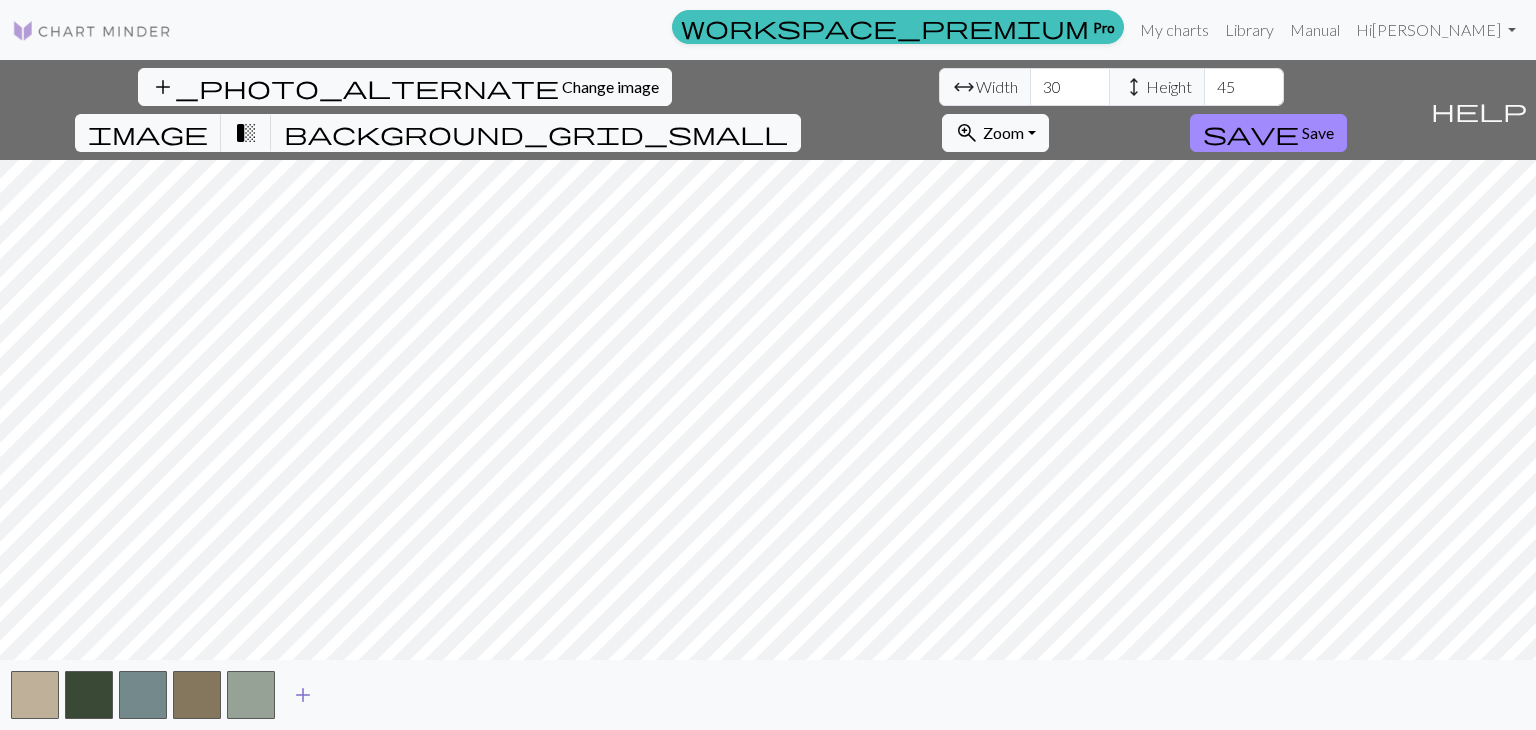 click on "add" at bounding box center (303, 695) 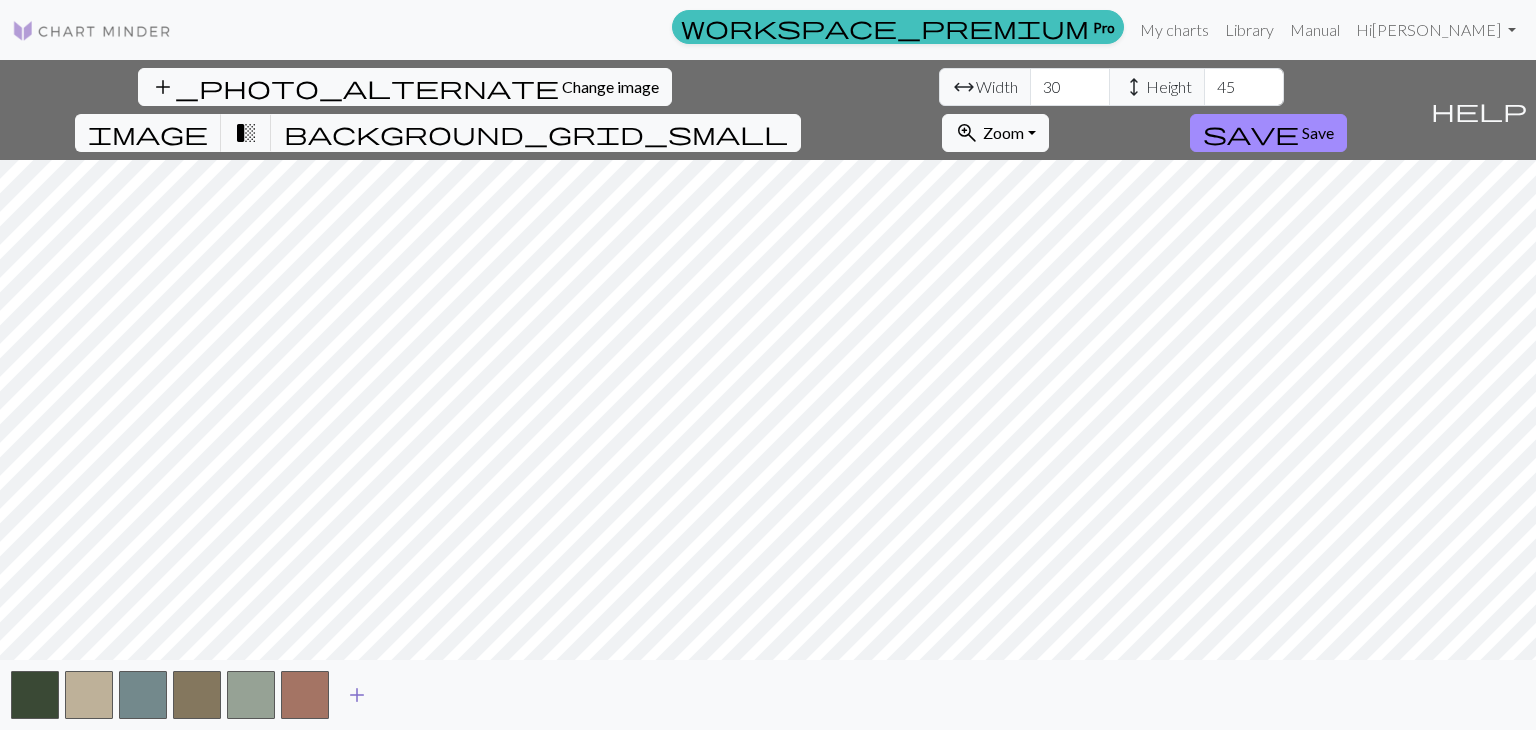 click on "add" at bounding box center (357, 695) 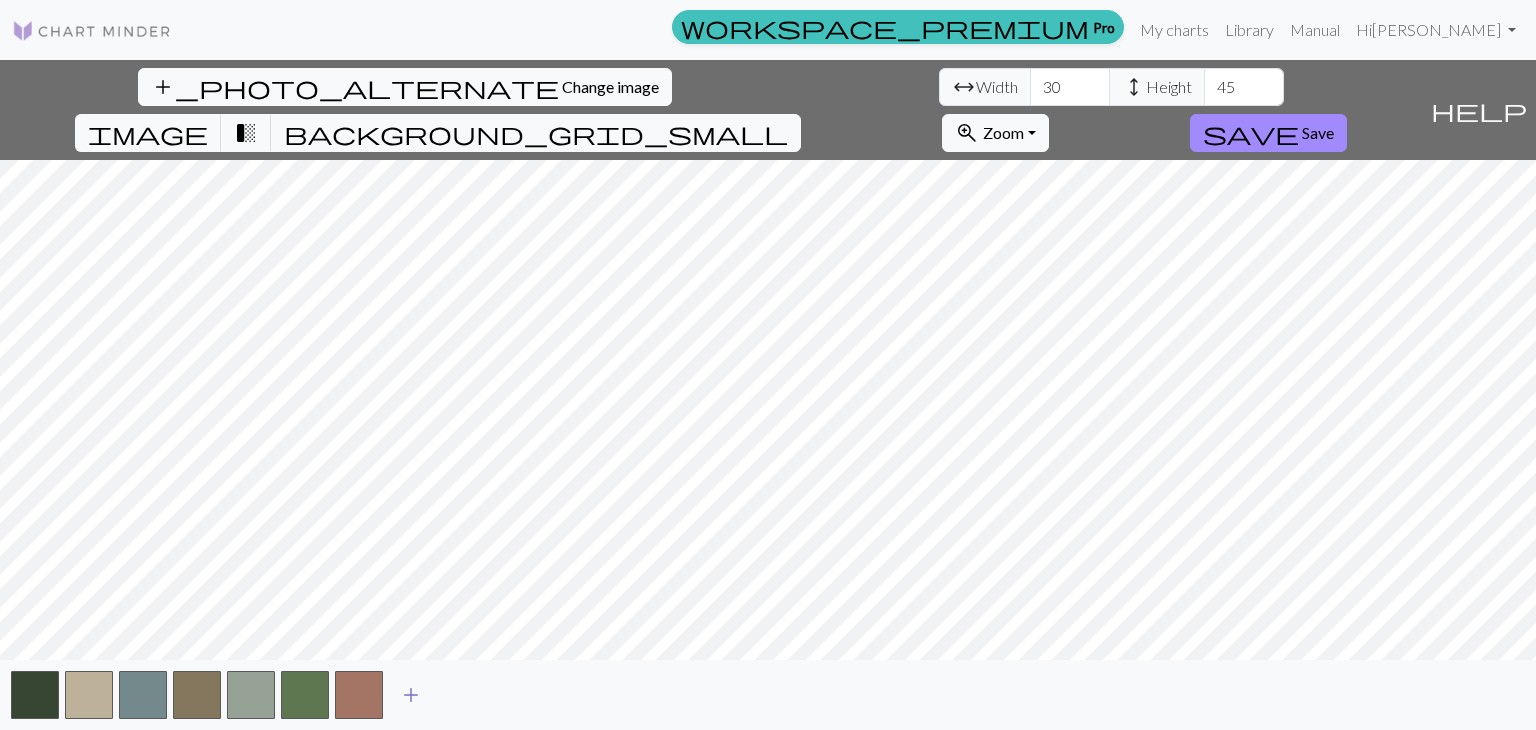 click on "add" at bounding box center [411, 695] 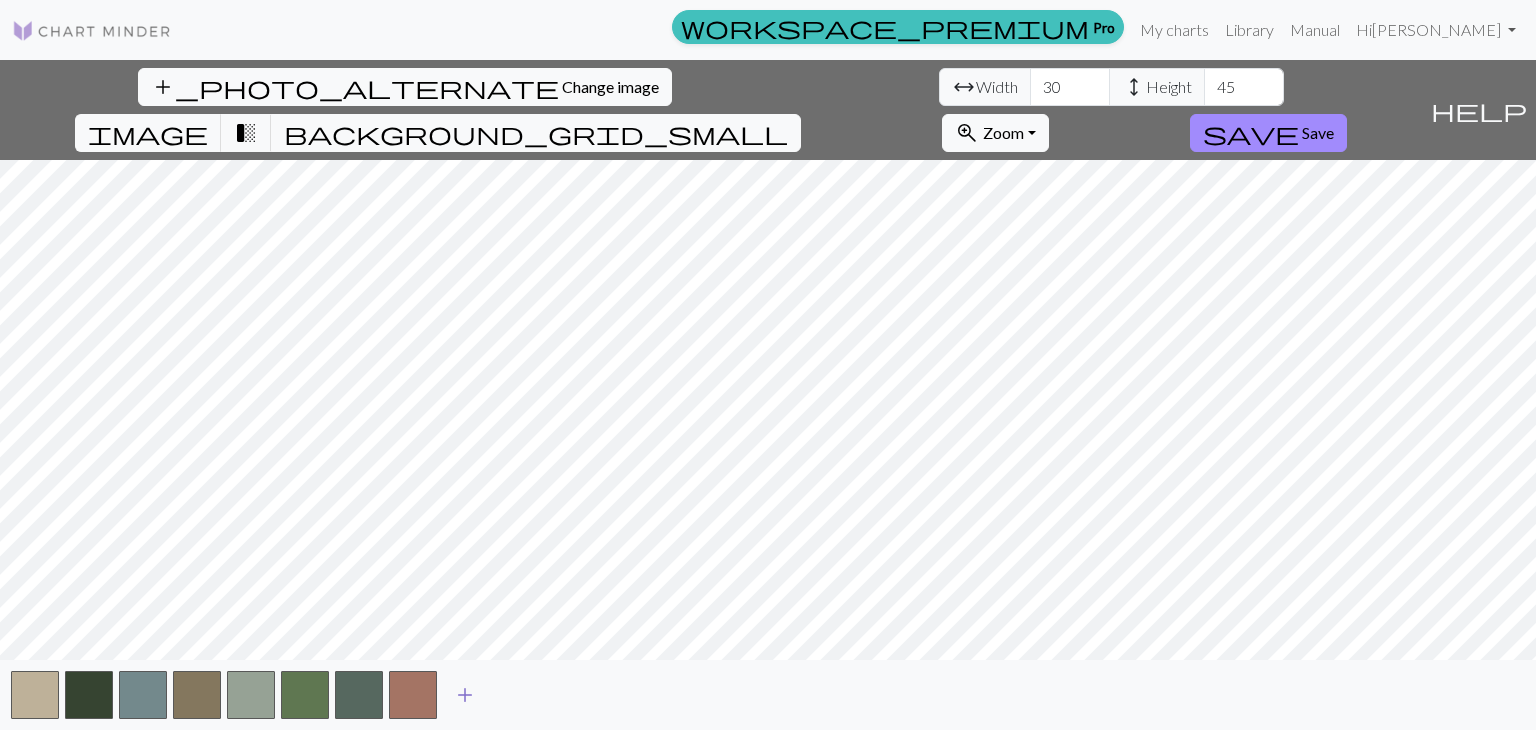 click on "add" at bounding box center (465, 695) 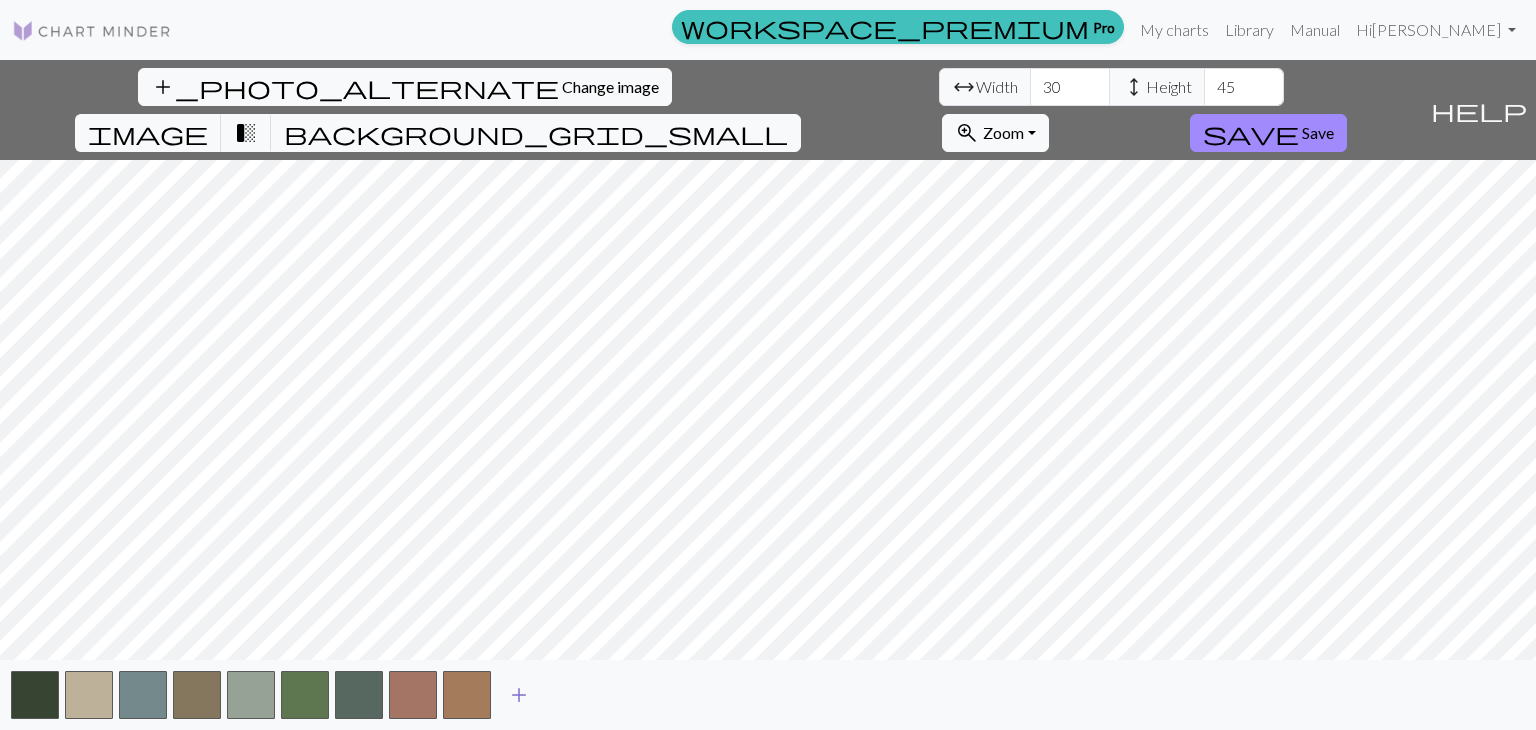 click on "add" at bounding box center [519, 695] 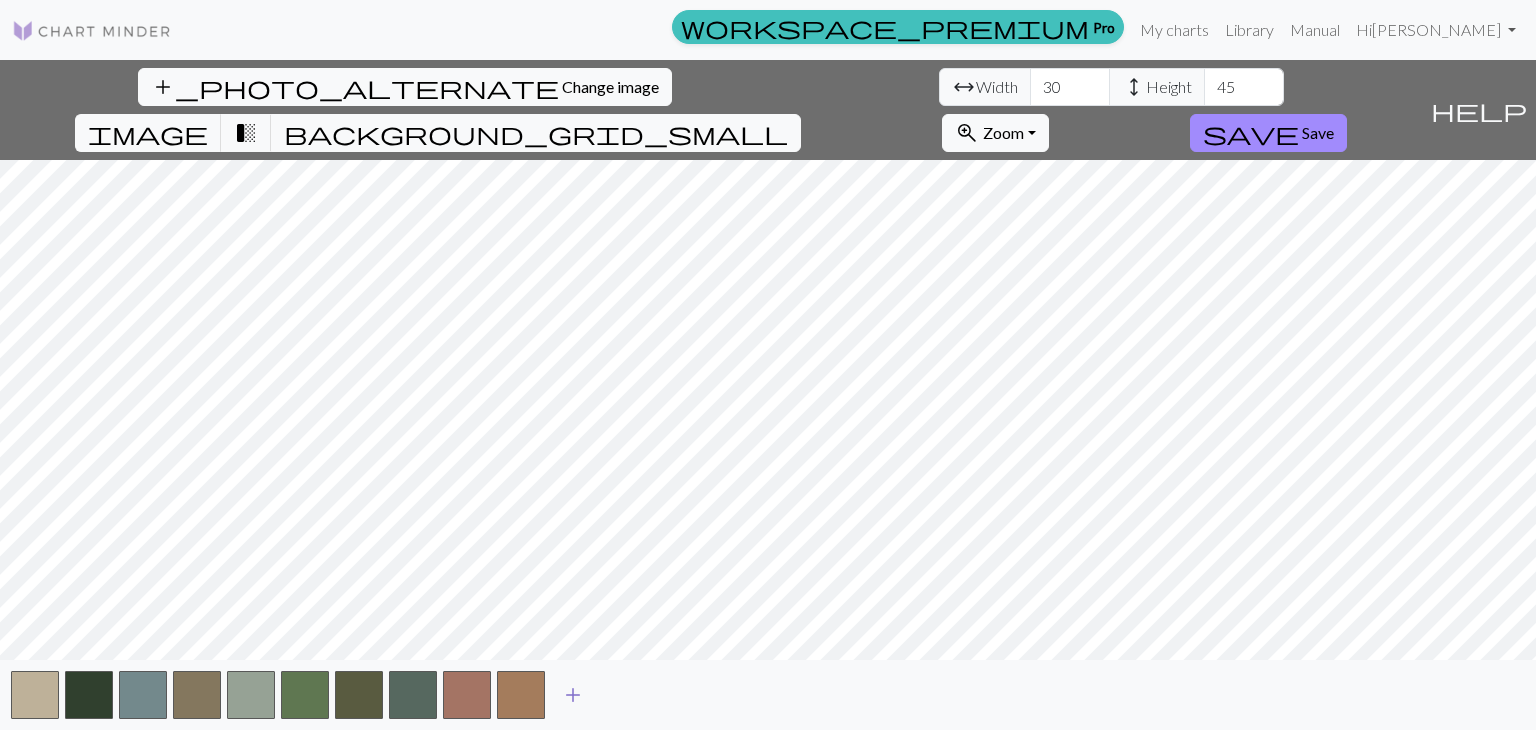 click on "add" at bounding box center [573, 695] 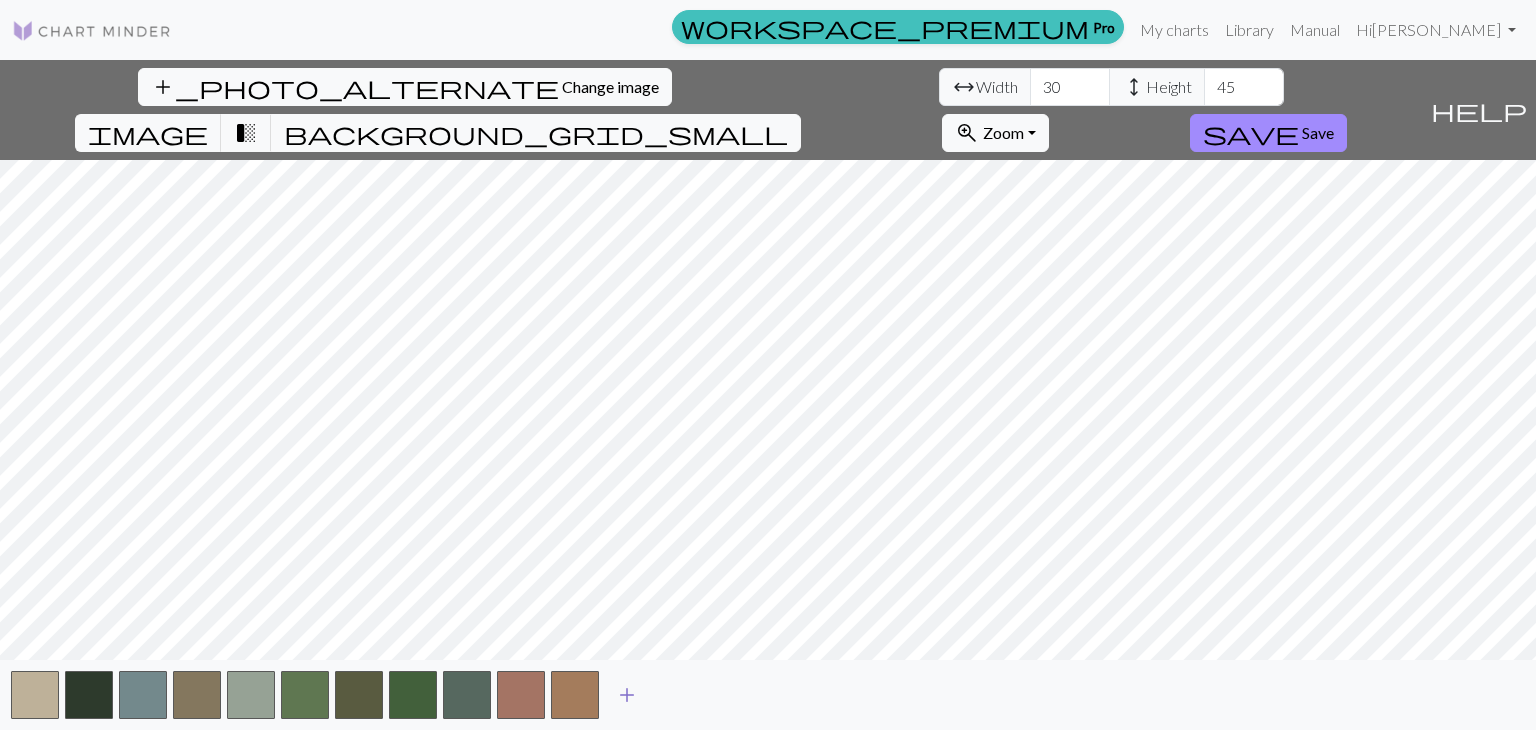 click on "add" at bounding box center (627, 695) 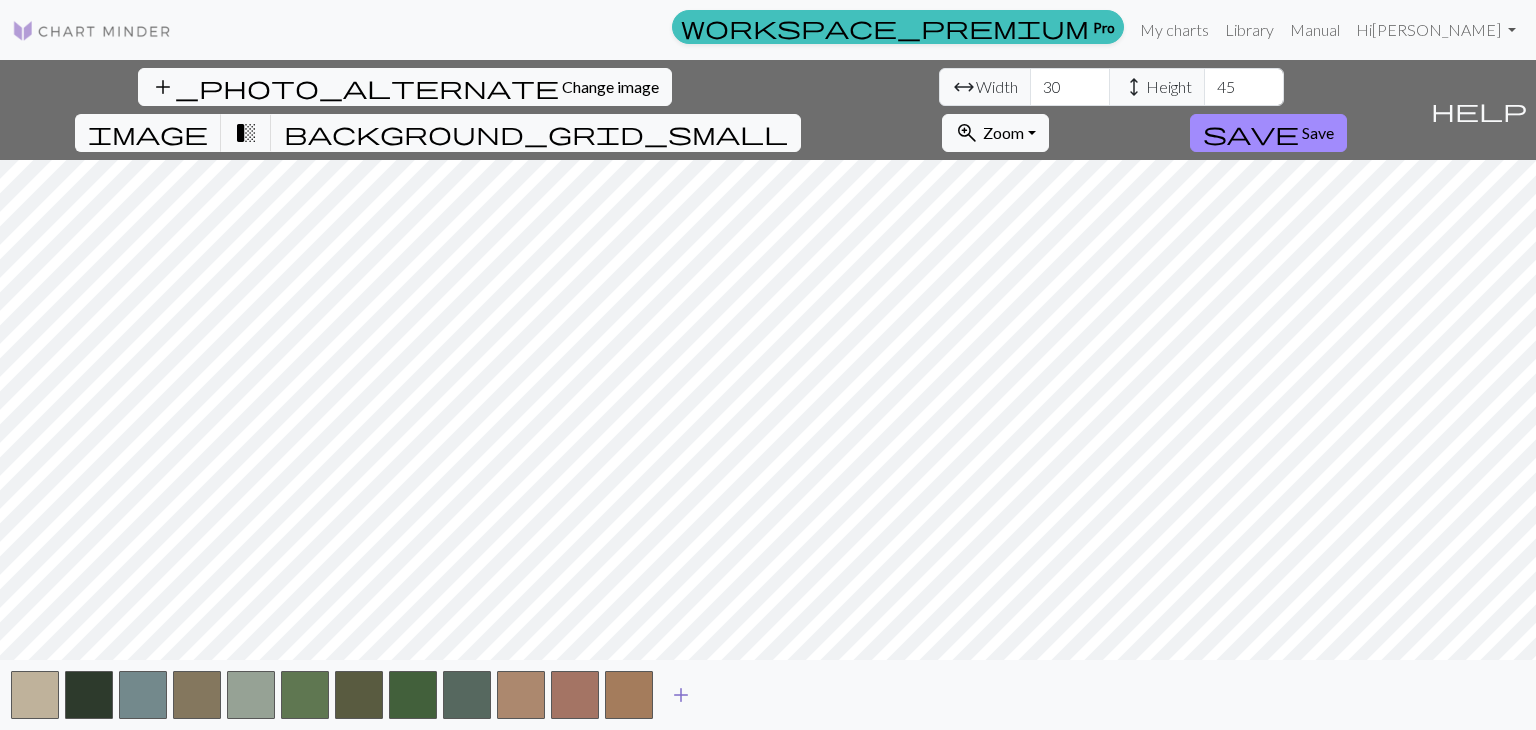 click on "add" at bounding box center (681, 695) 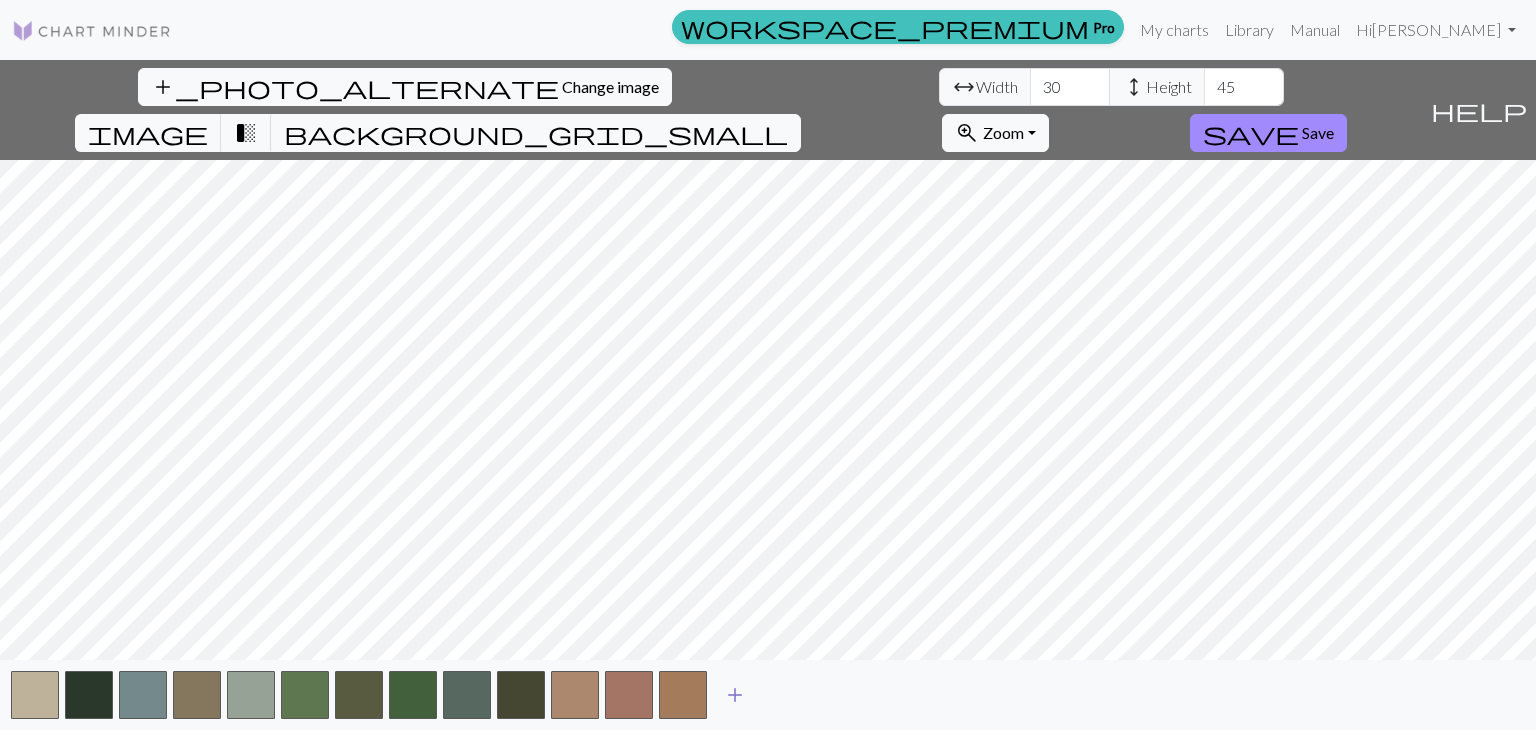 click on "add" at bounding box center [735, 695] 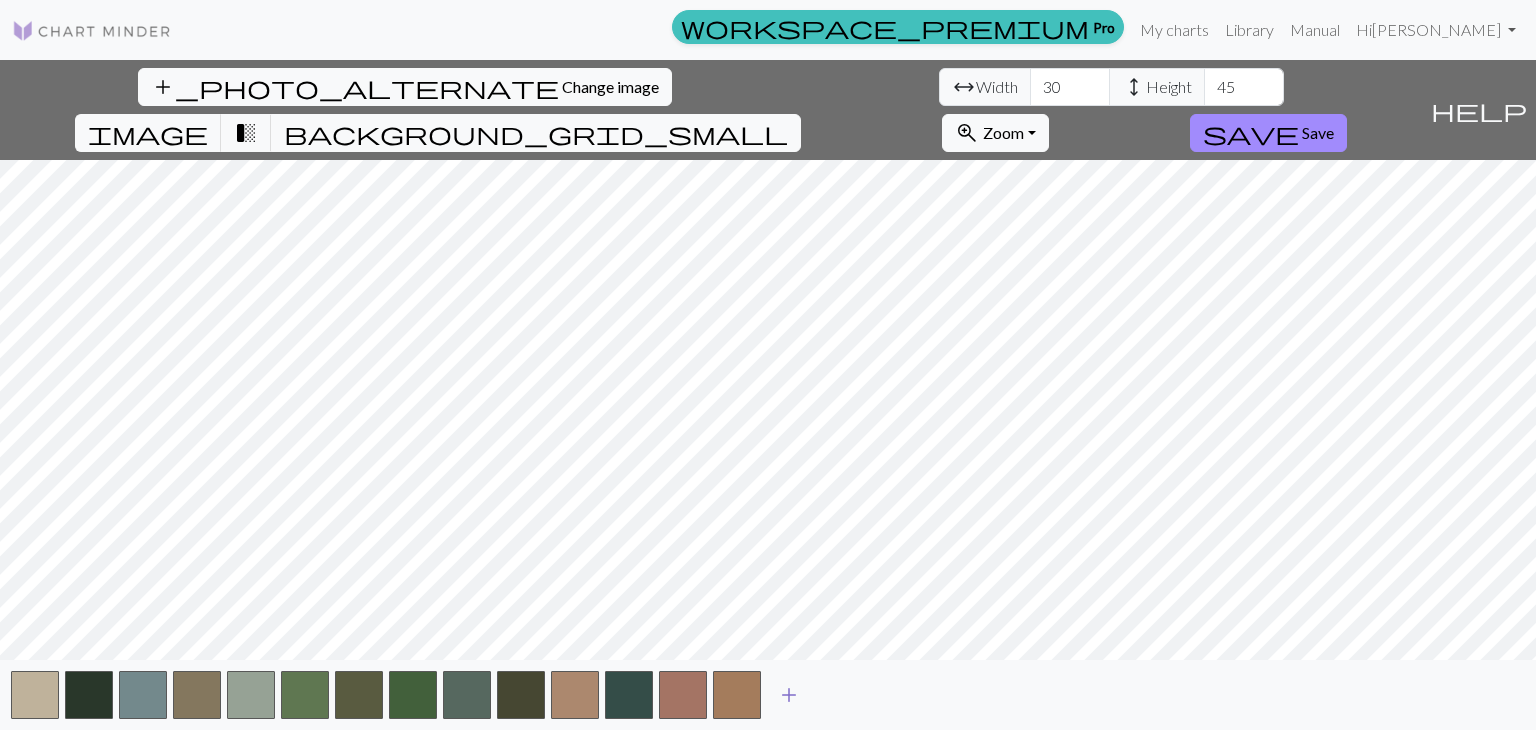 click on "add" at bounding box center (789, 695) 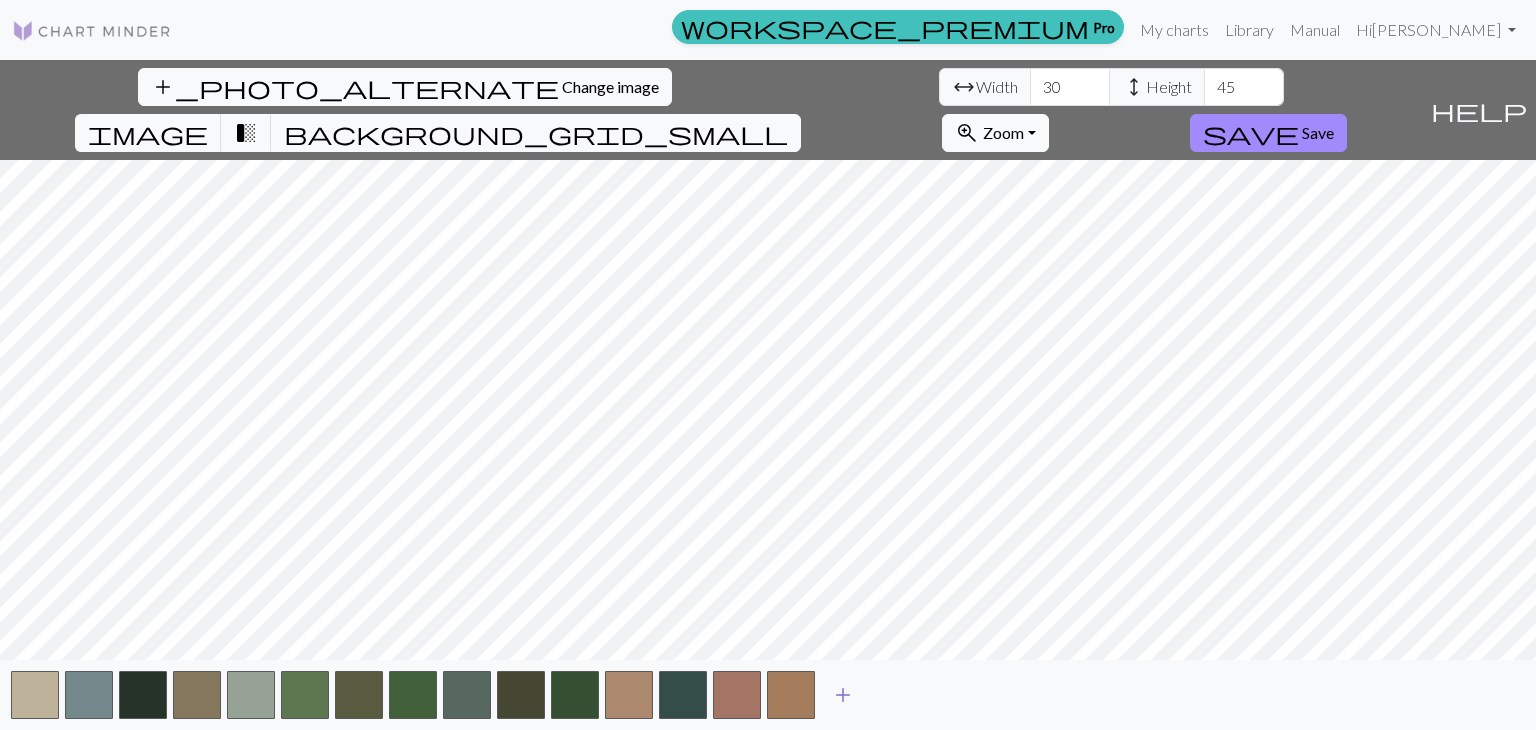 click on "add" at bounding box center (843, 695) 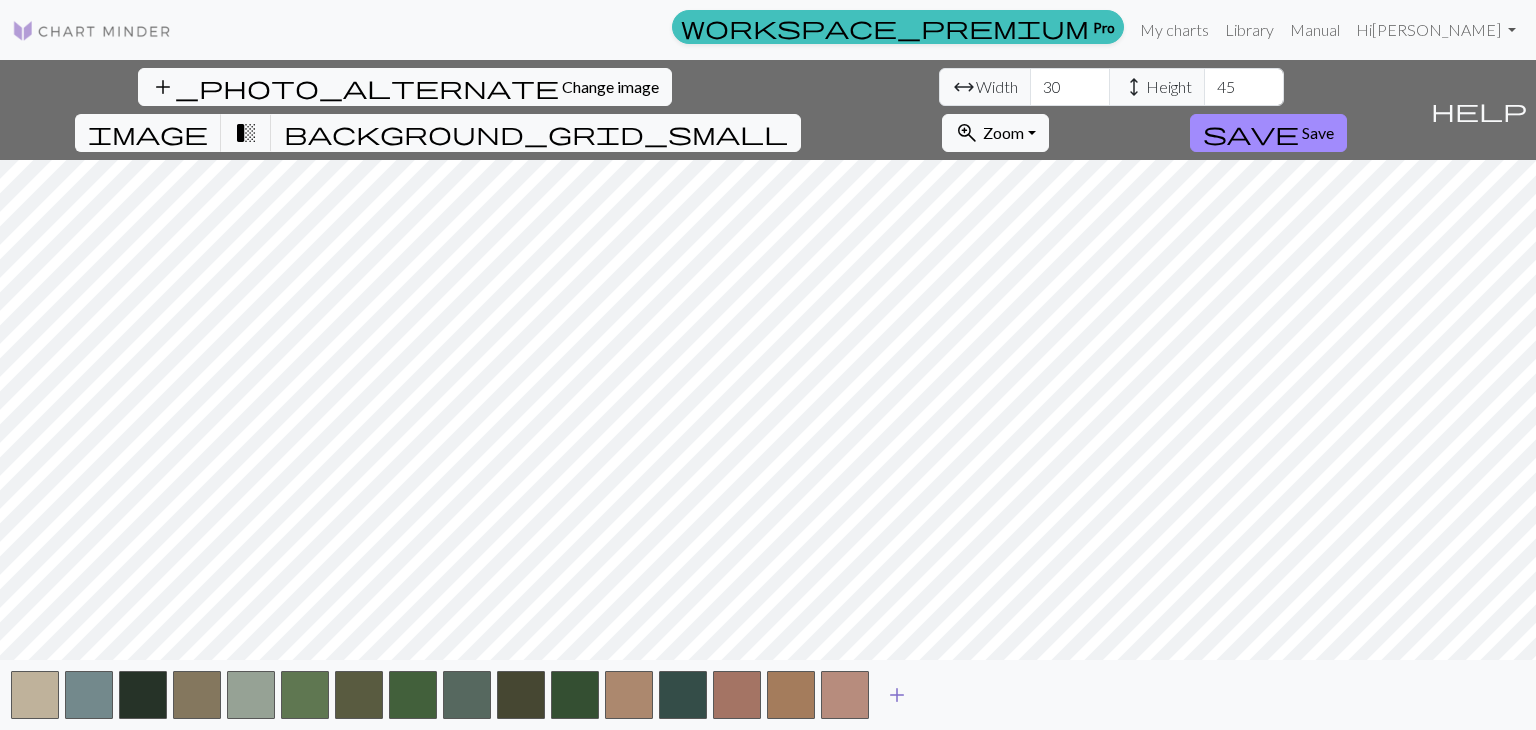 click on "add" at bounding box center (897, 695) 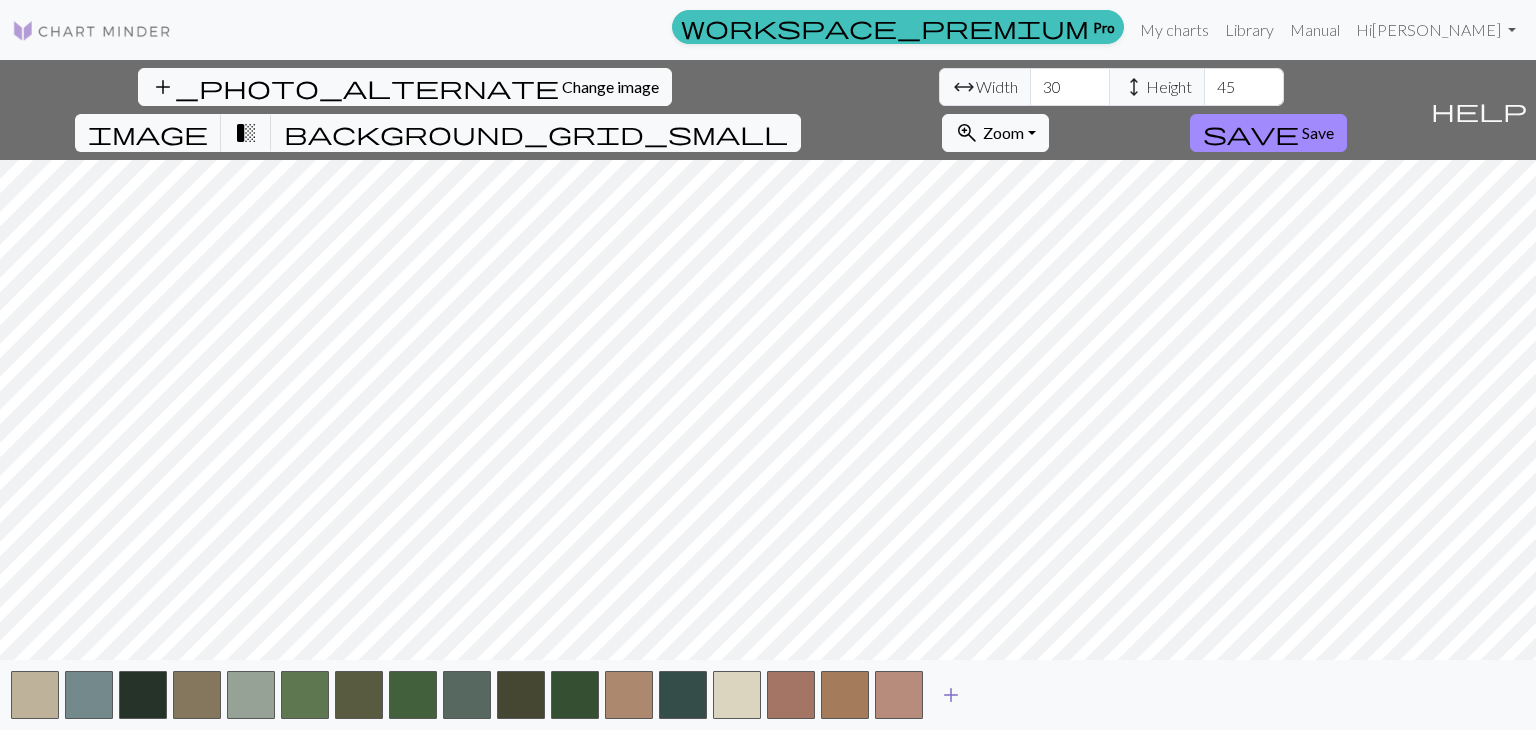 click on "add" at bounding box center [951, 695] 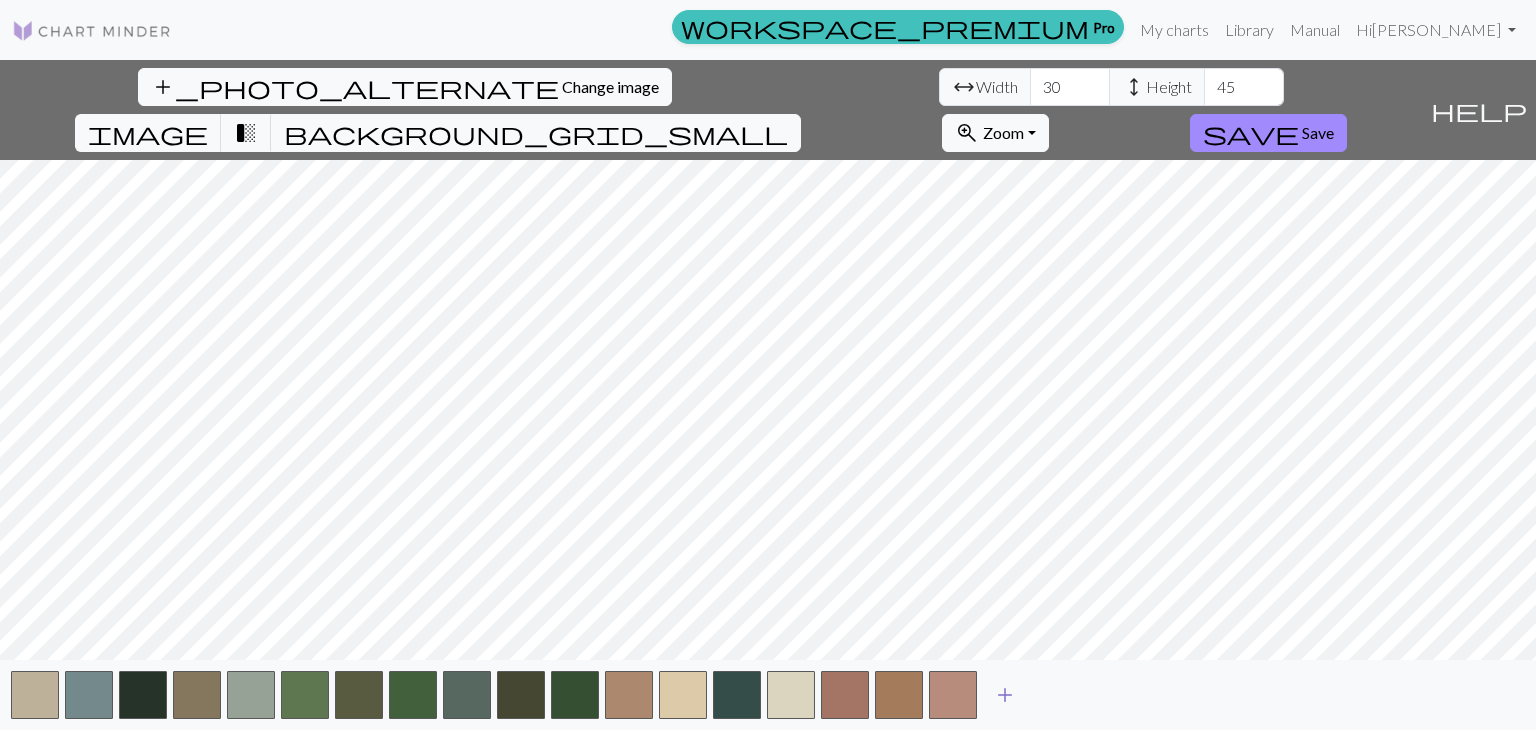 click on "add" at bounding box center (1005, 695) 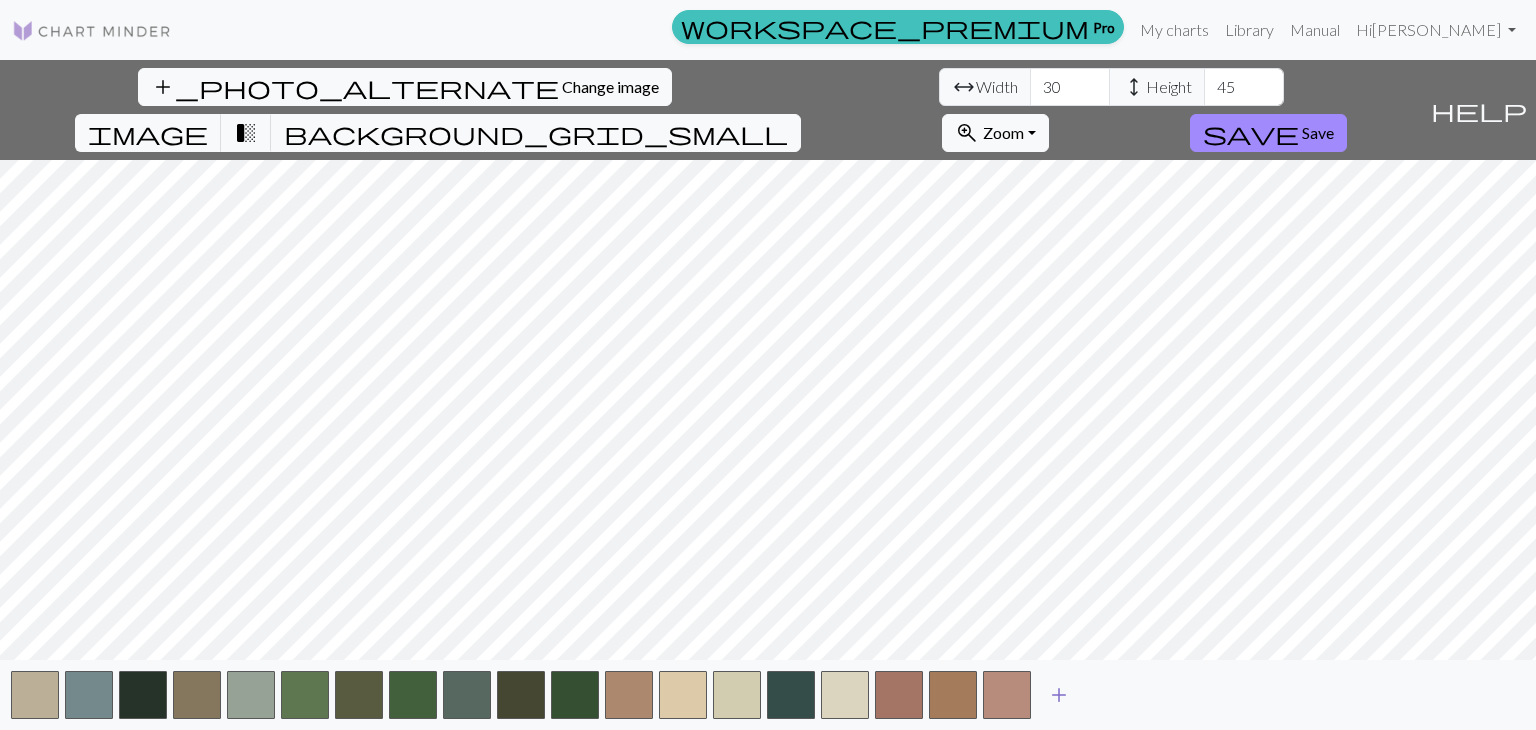 click on "add" at bounding box center [1059, 695] 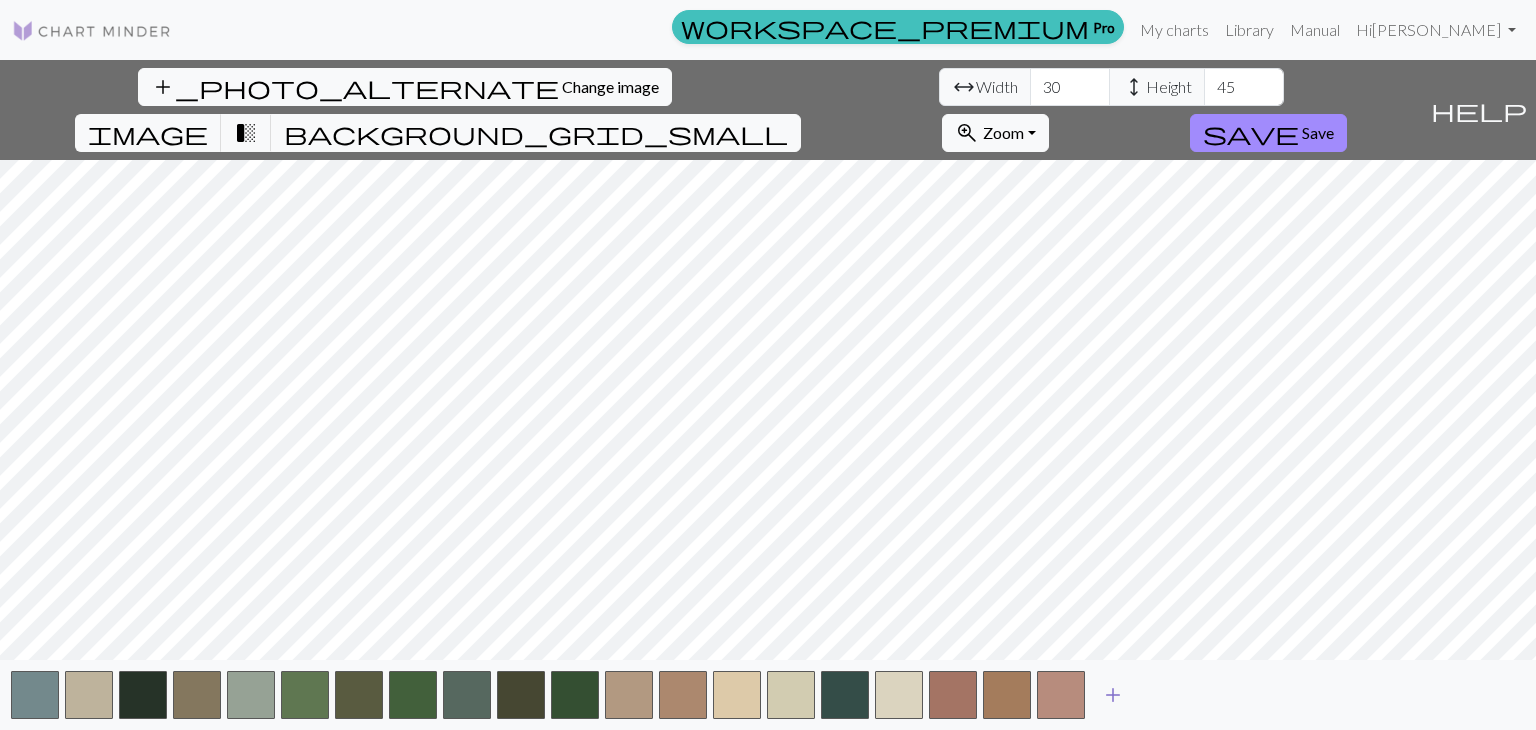 click on "add" at bounding box center (1113, 695) 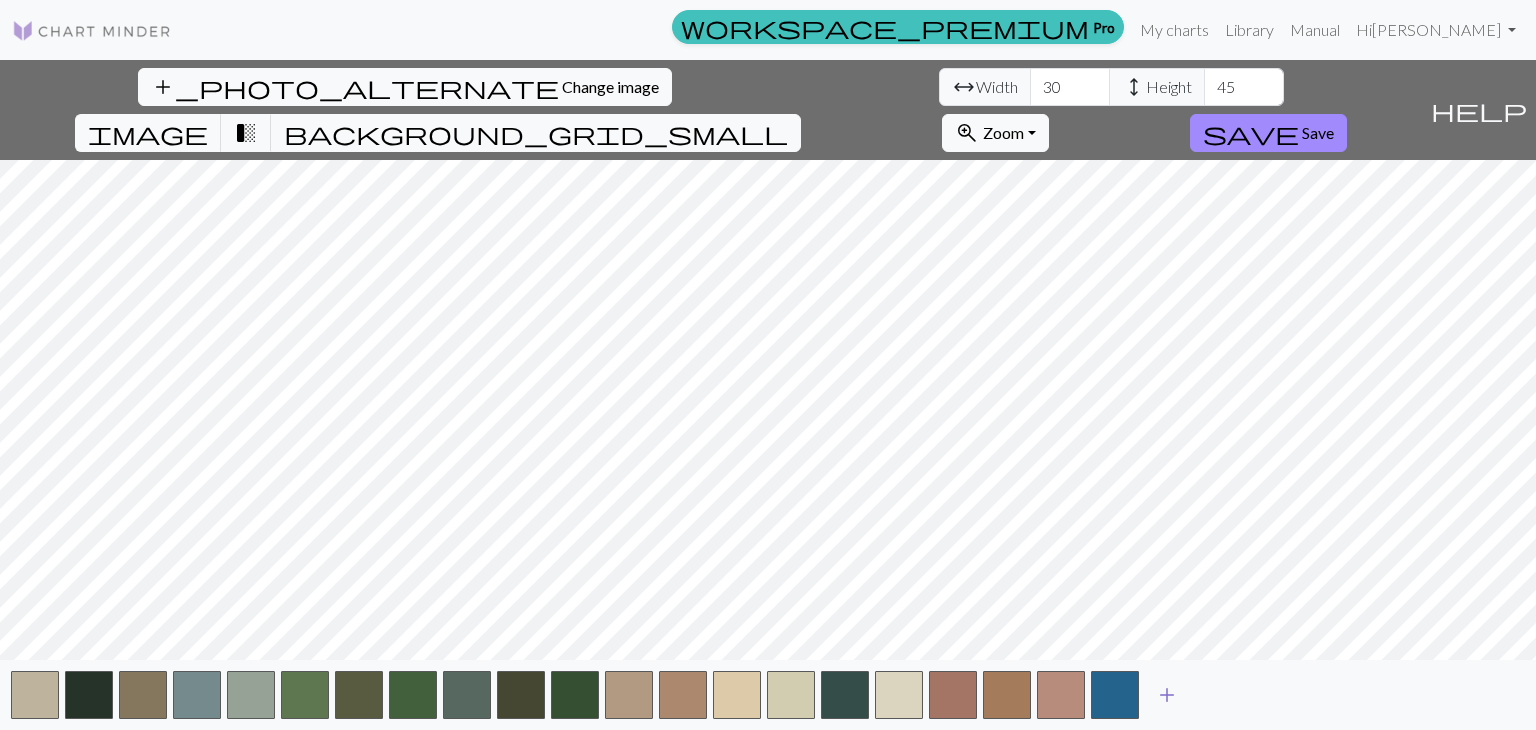click on "add" at bounding box center (1167, 695) 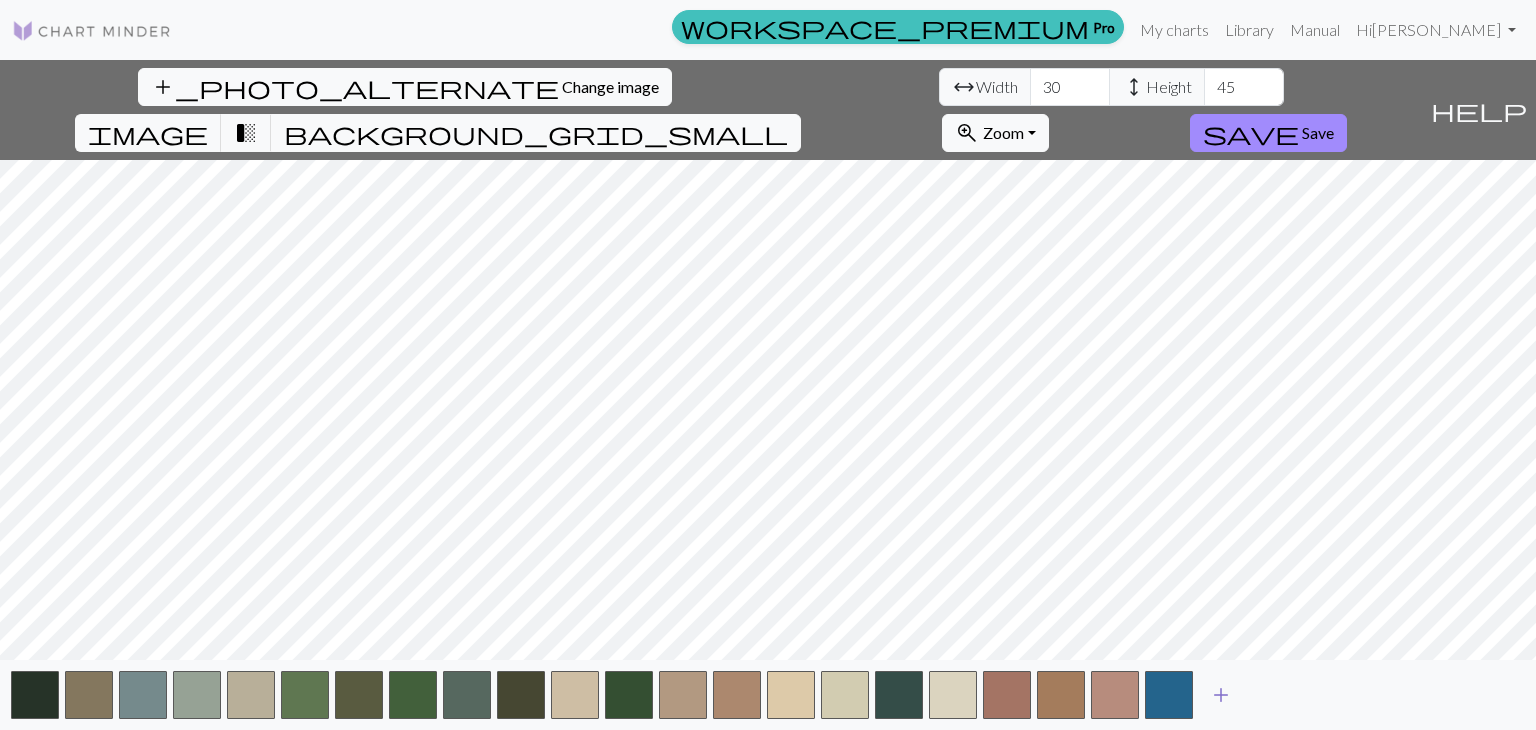 click on "add" at bounding box center [1221, 695] 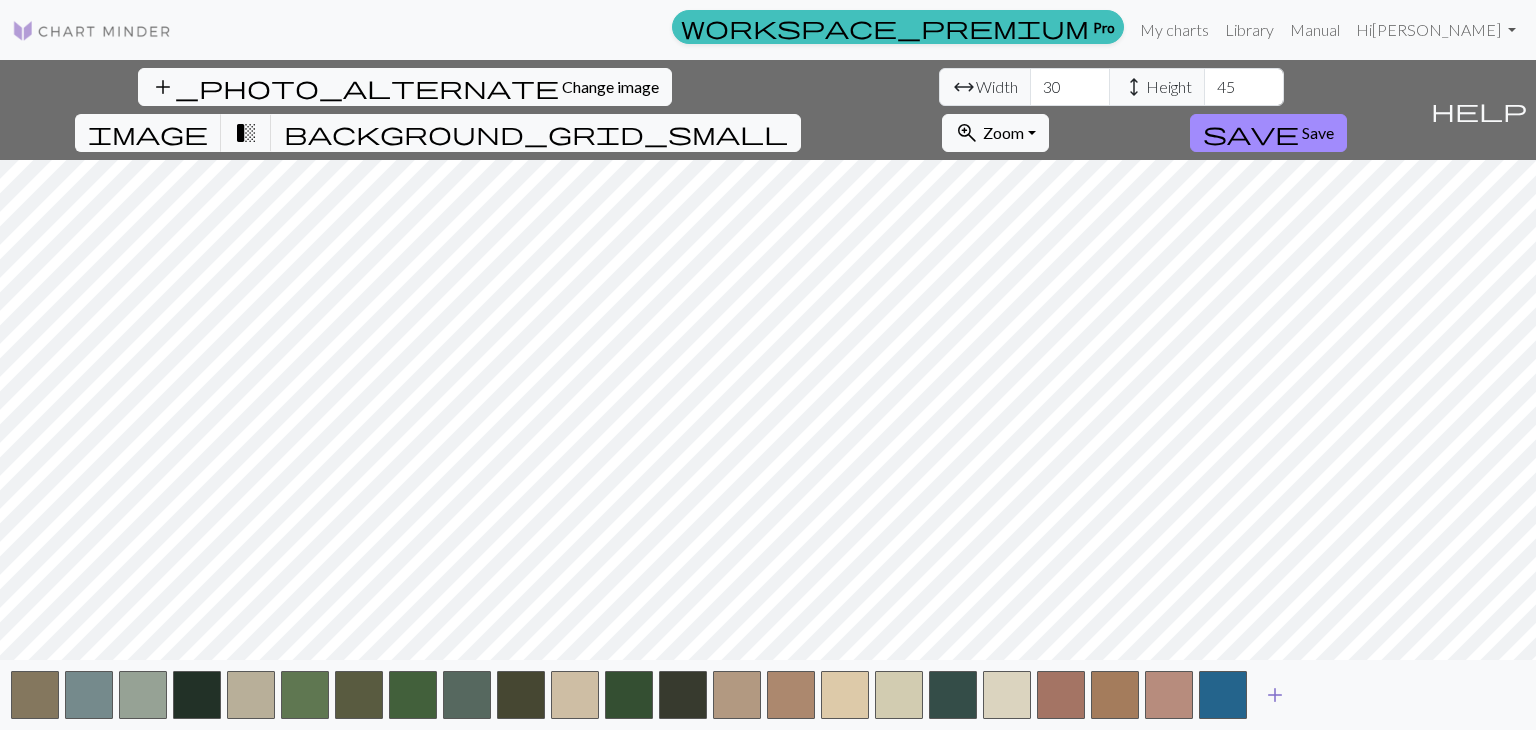 click on "add" at bounding box center [1275, 695] 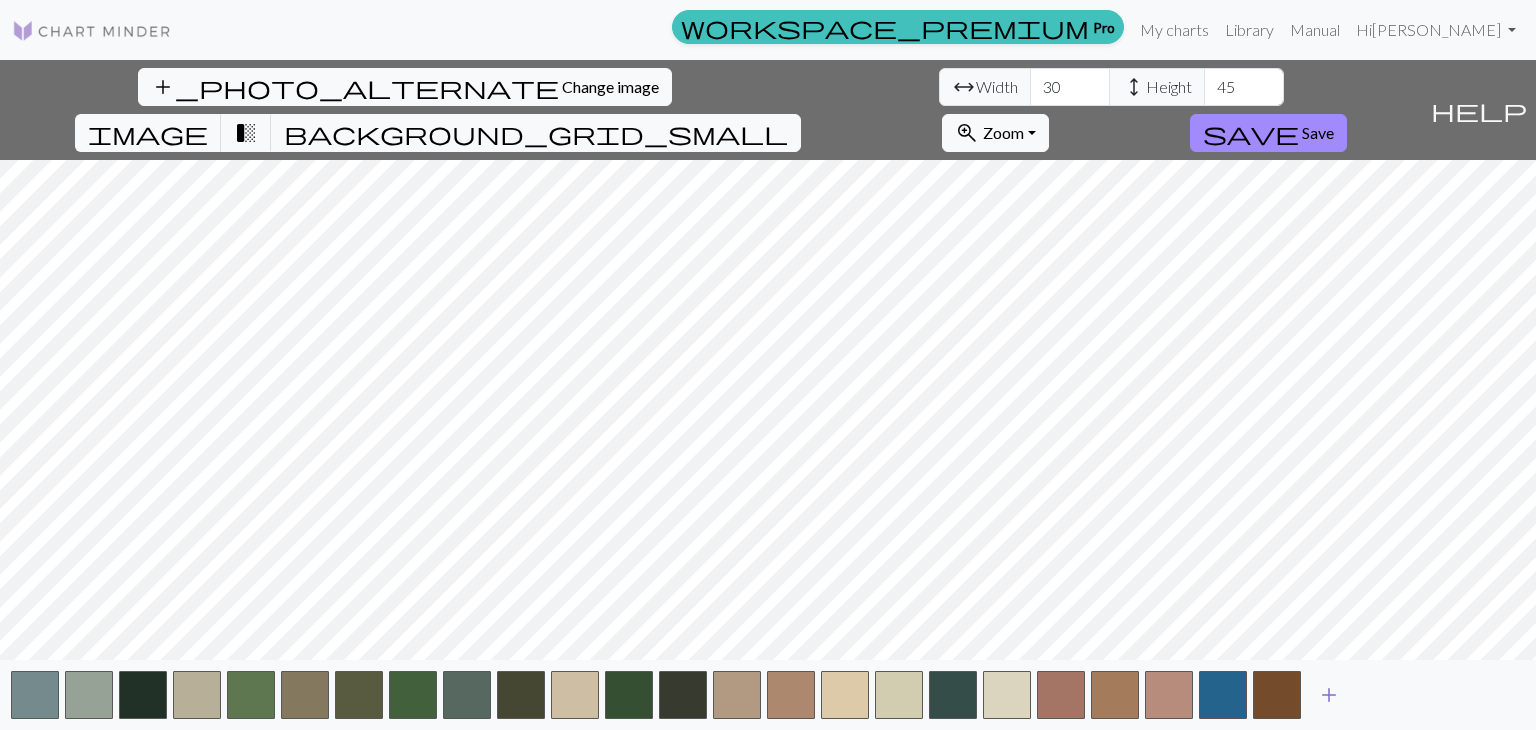 click on "add" at bounding box center [1329, 695] 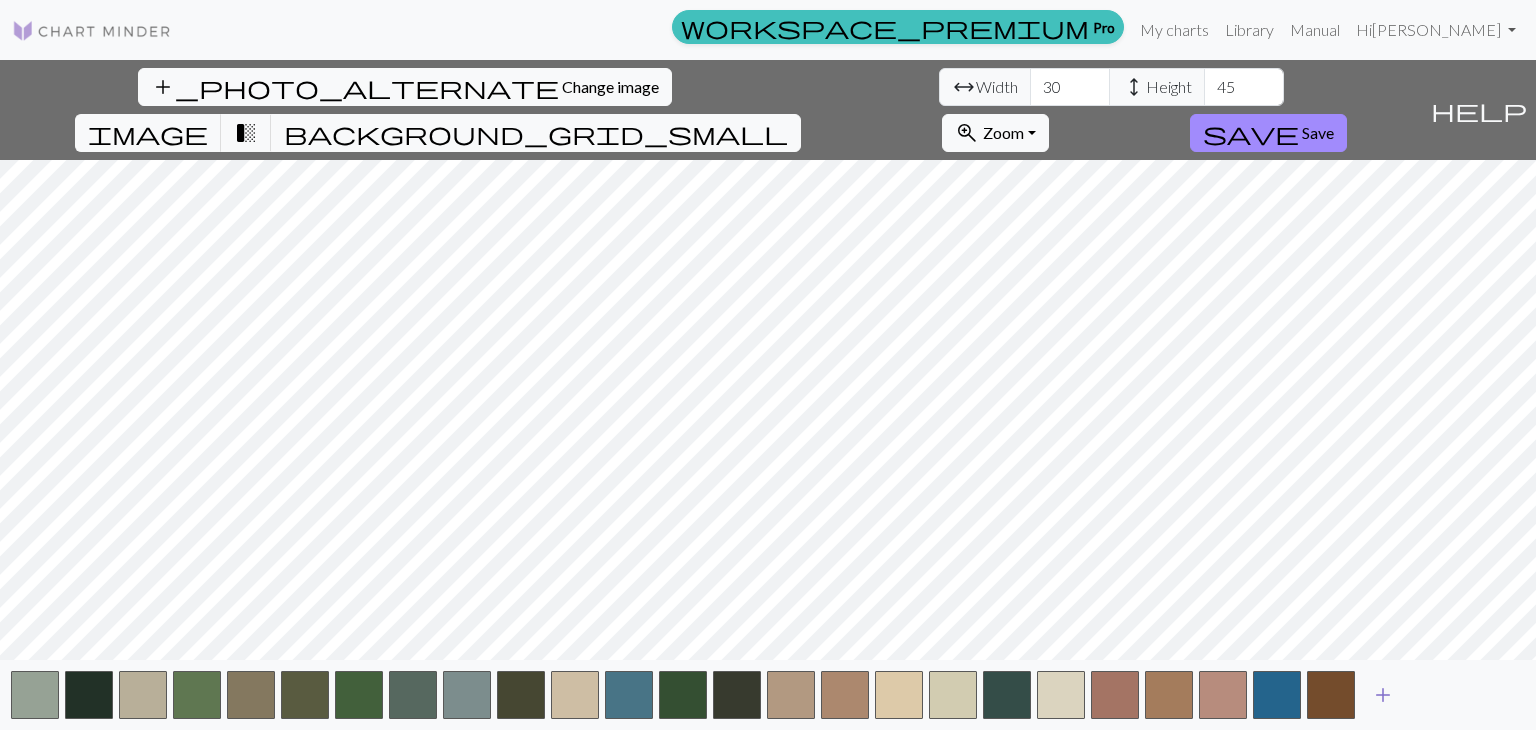 click on "add" at bounding box center (1383, 695) 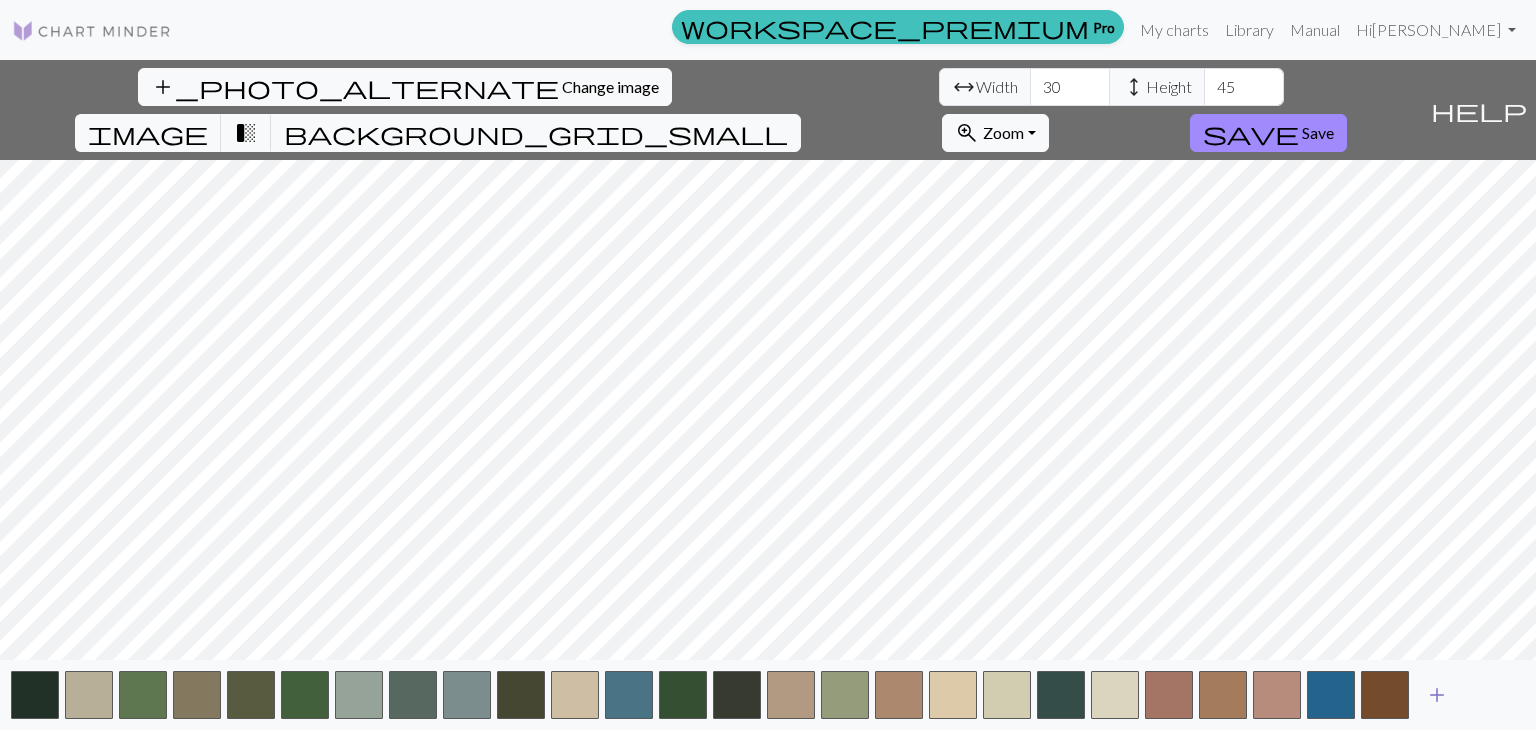 click on "add" at bounding box center (1437, 695) 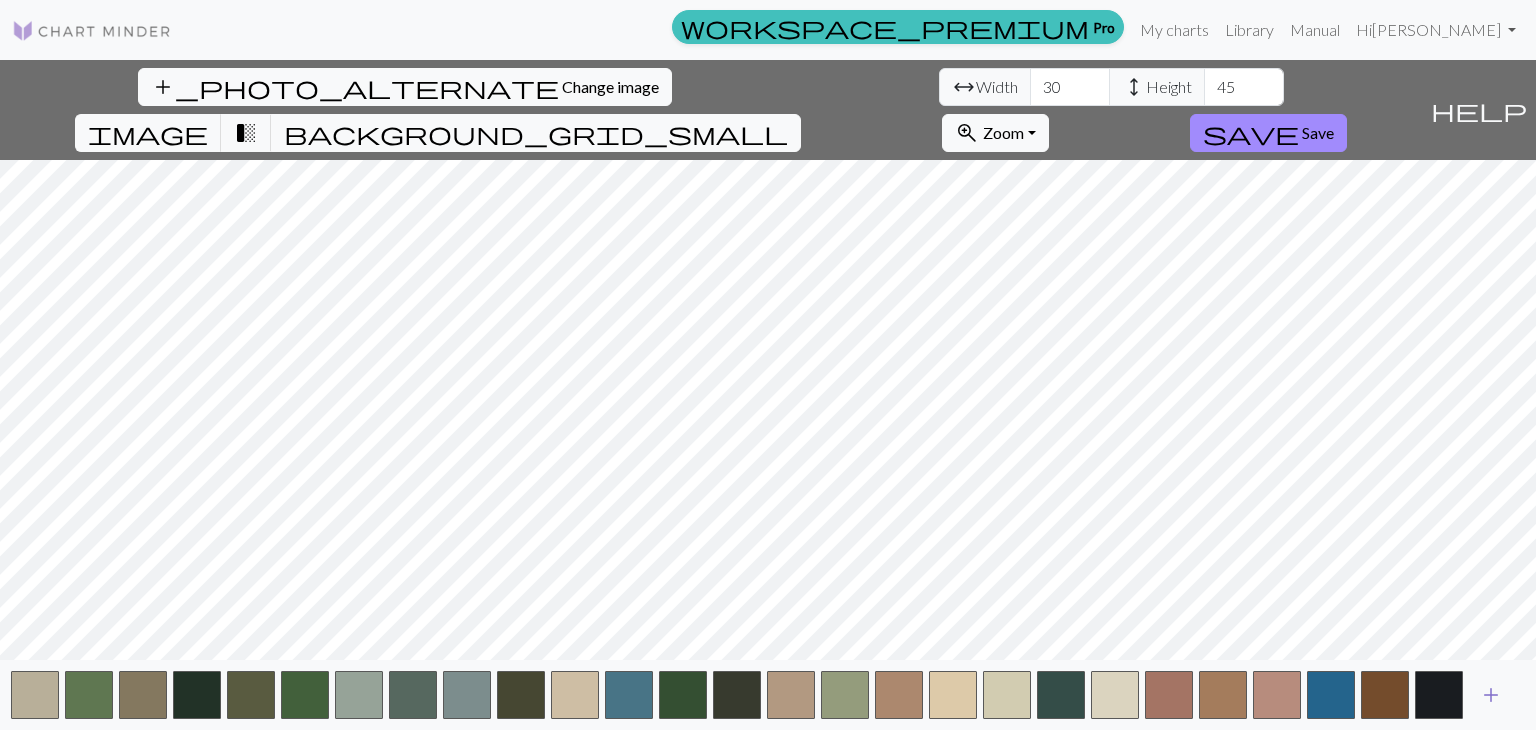 click on "add" at bounding box center (1491, 695) 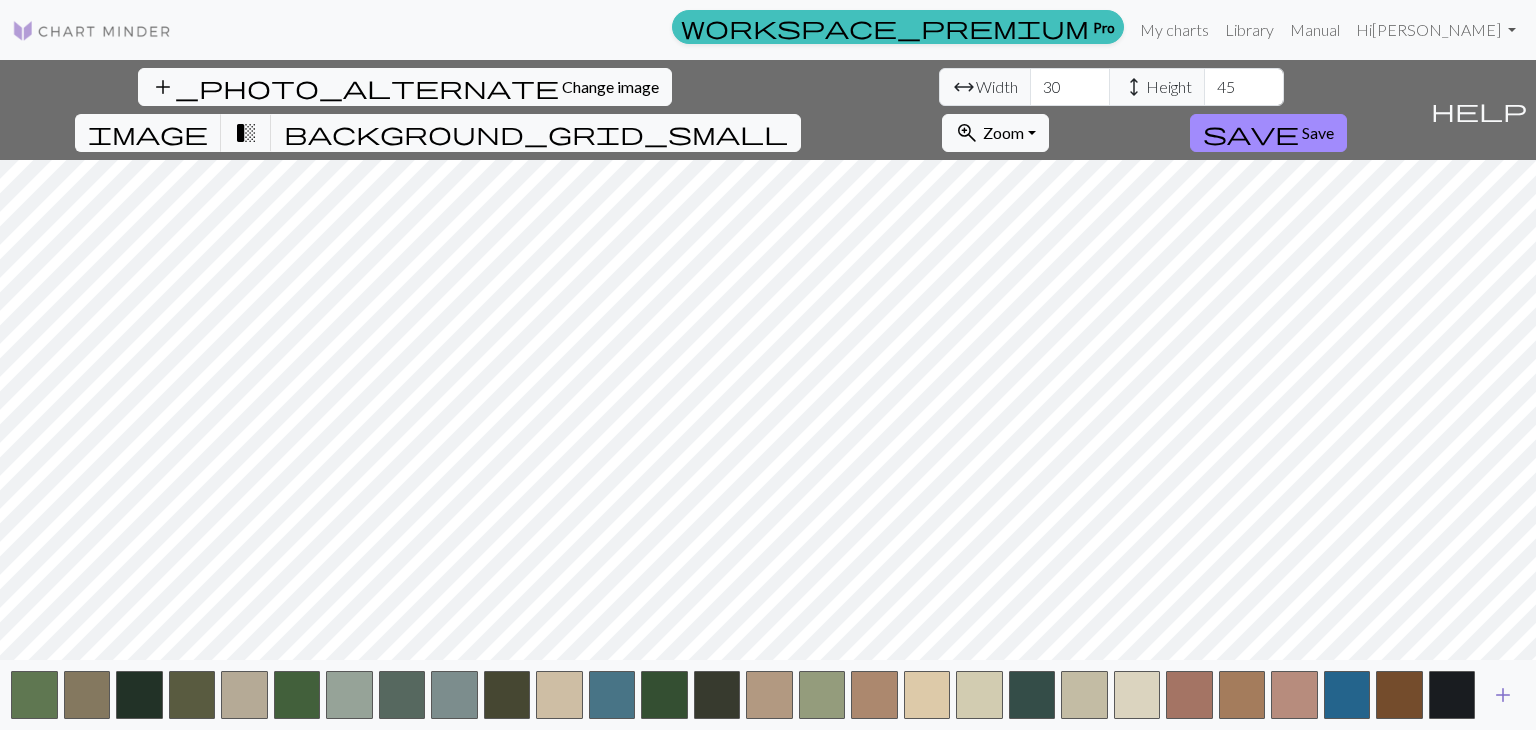 click on "add" at bounding box center [1503, 695] 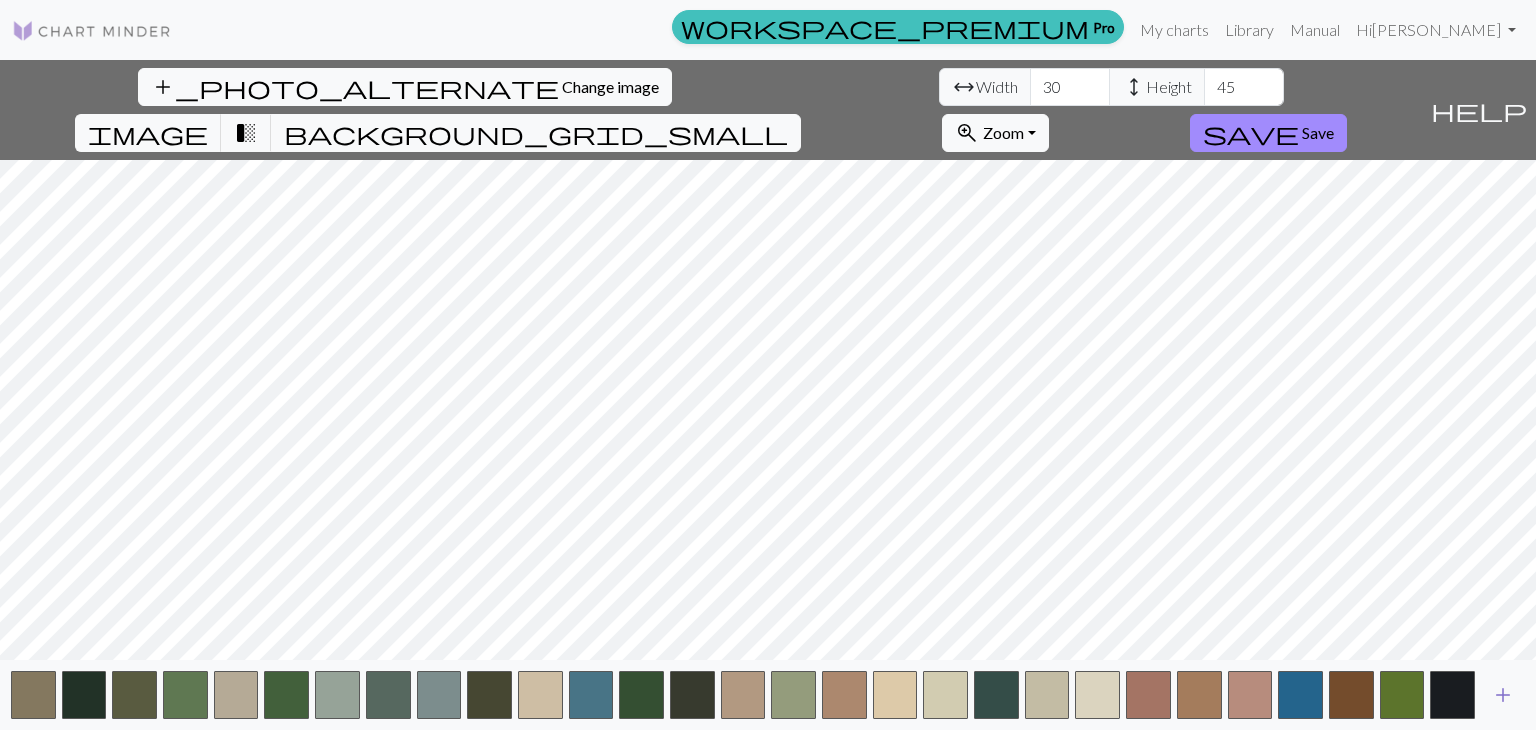 click on "add" at bounding box center [1503, 695] 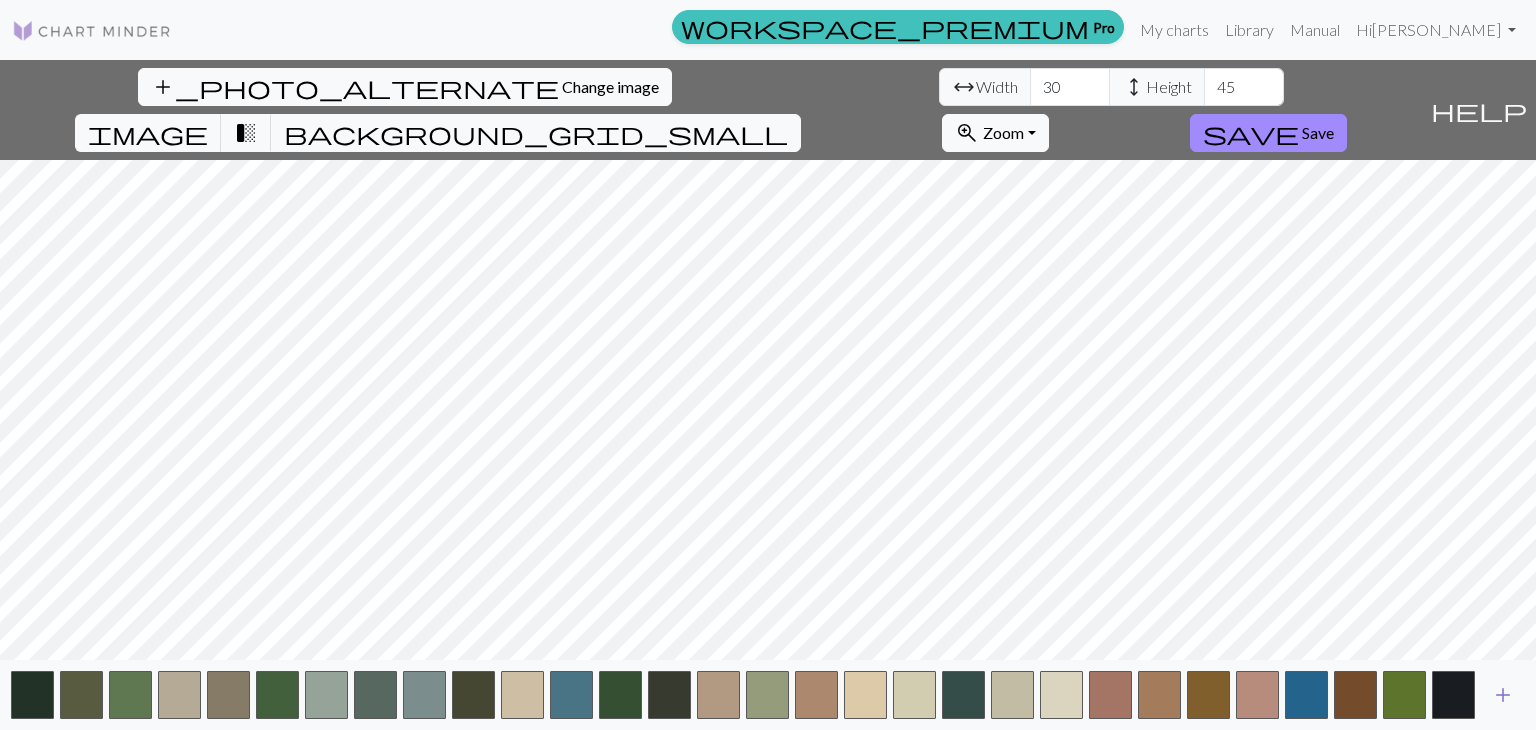 click on "add" at bounding box center [1503, 695] 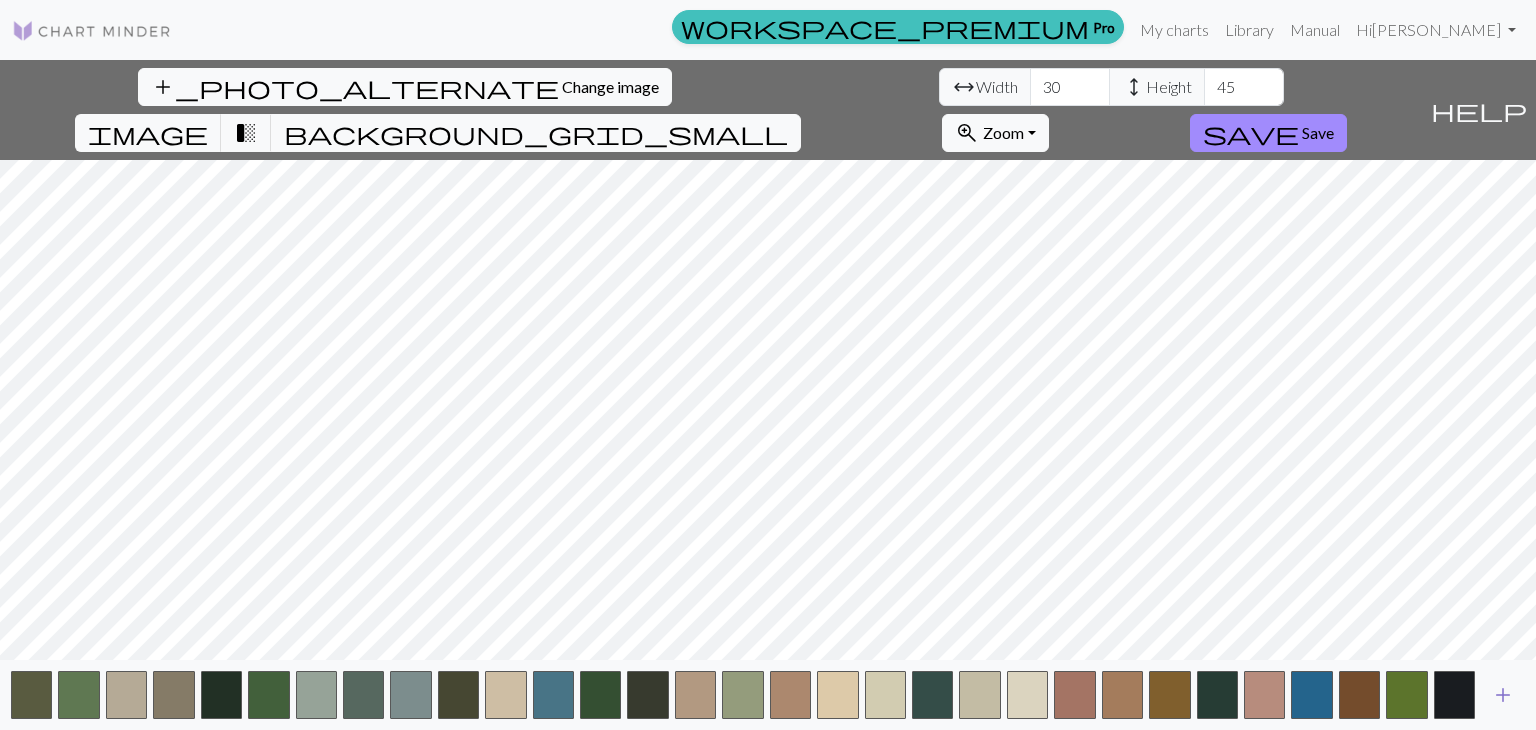 click on "add" at bounding box center [1503, 695] 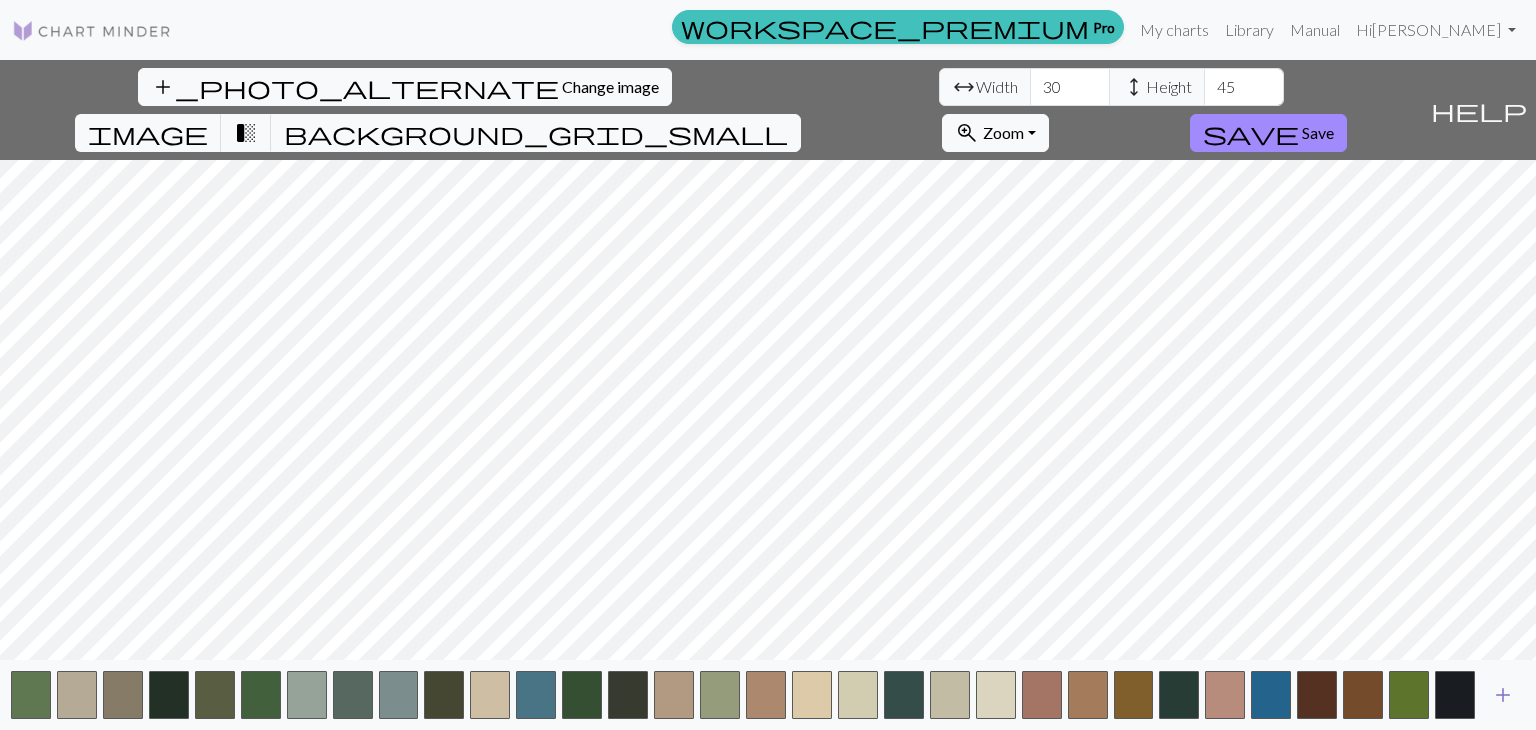 click on "add" at bounding box center [1503, 695] 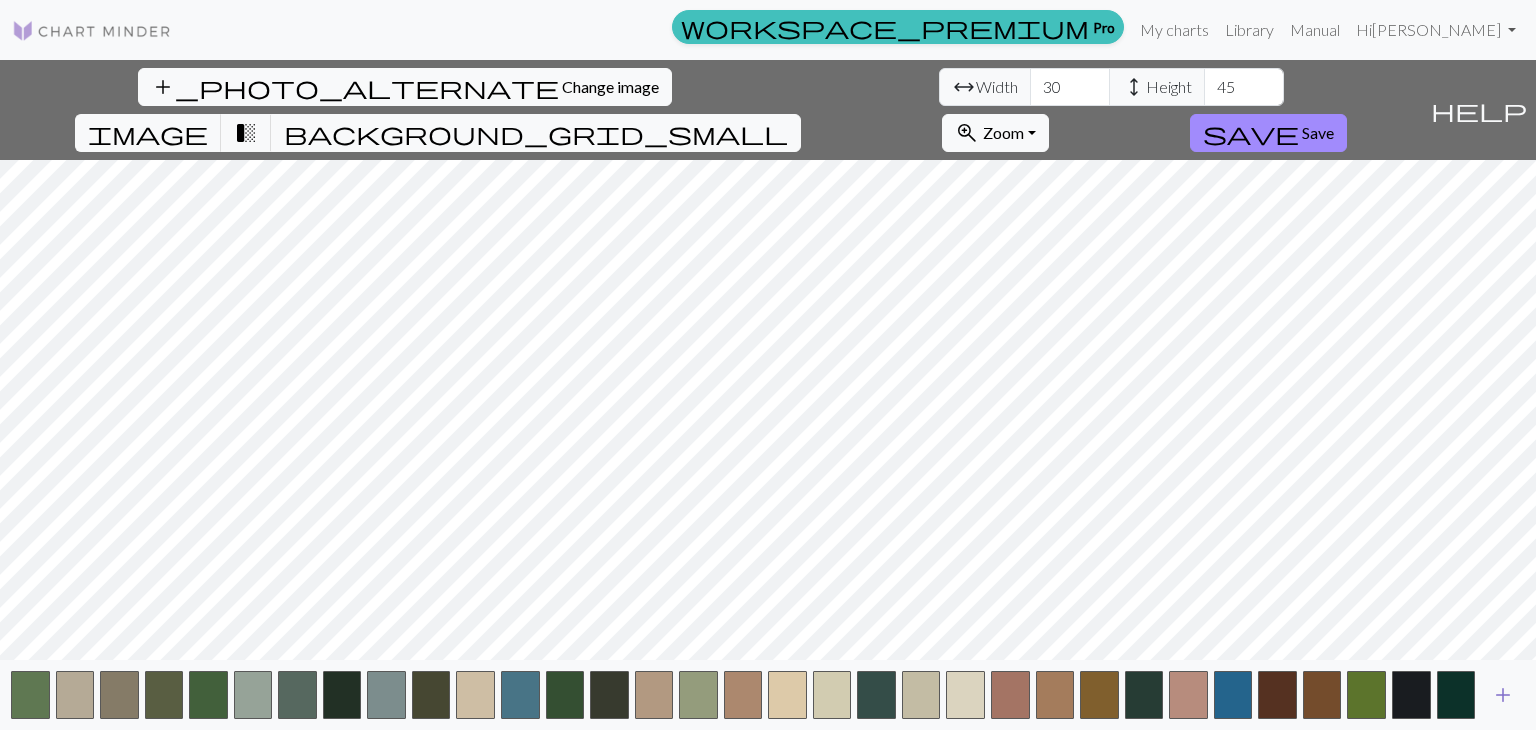 click on "add" at bounding box center (1503, 695) 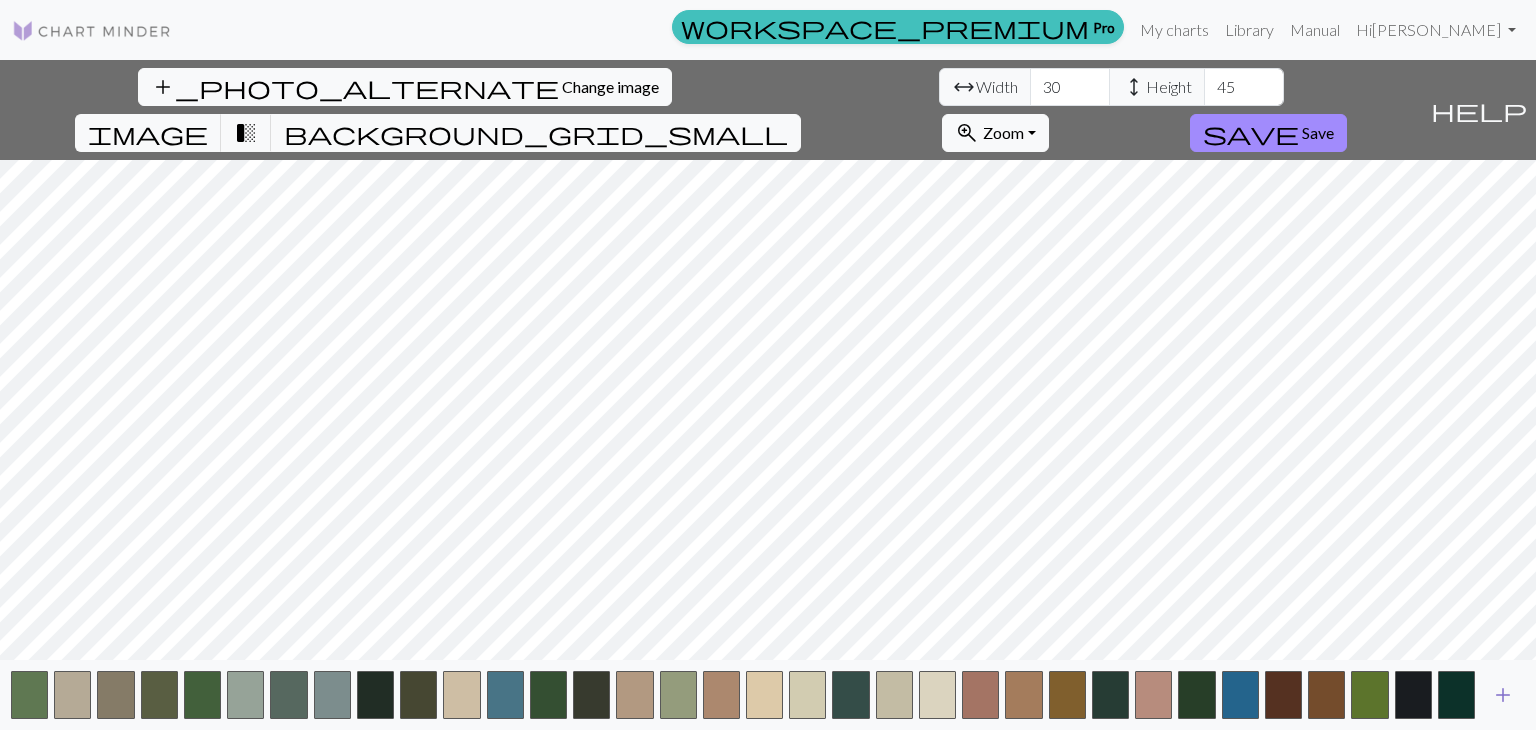 click on "add" at bounding box center [1503, 695] 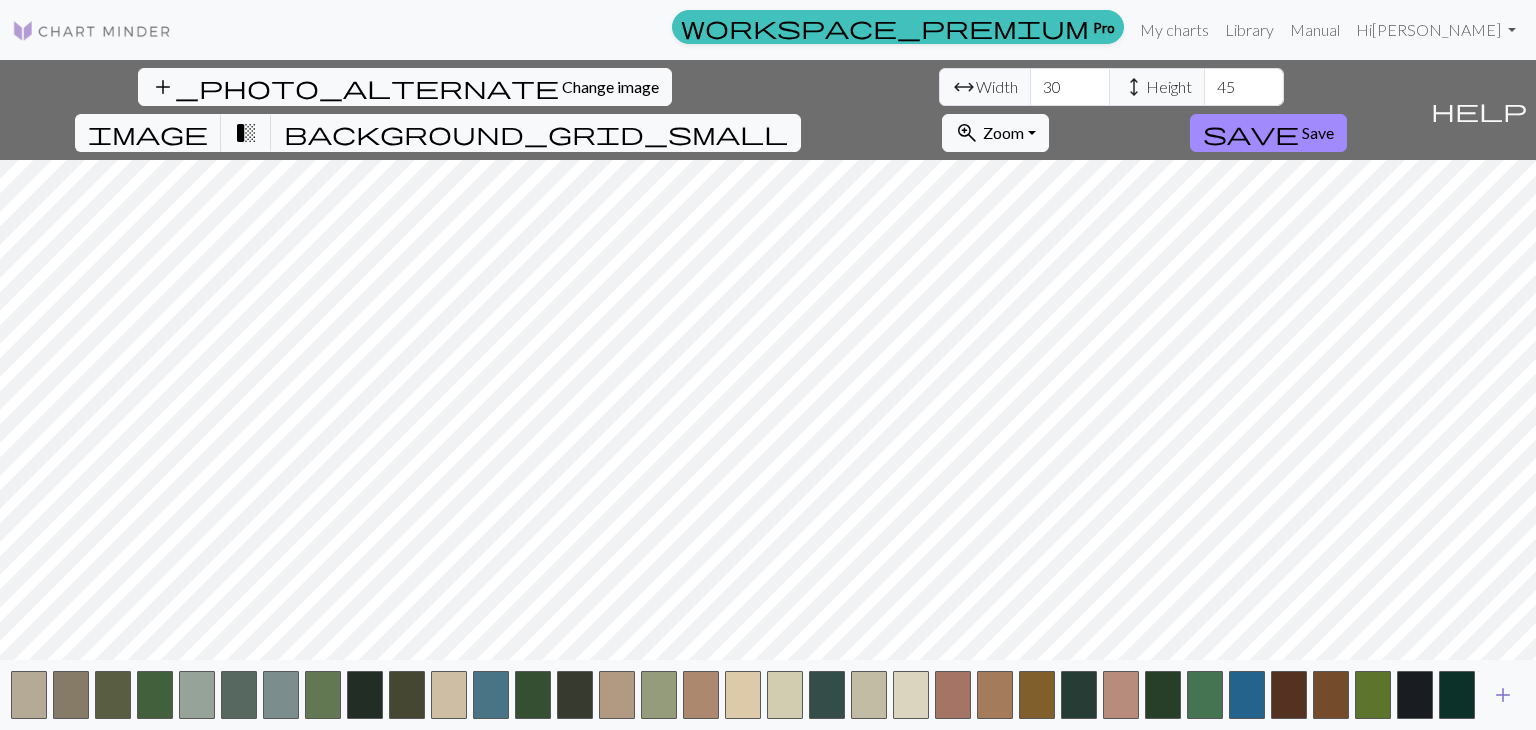 click on "add" at bounding box center [1503, 695] 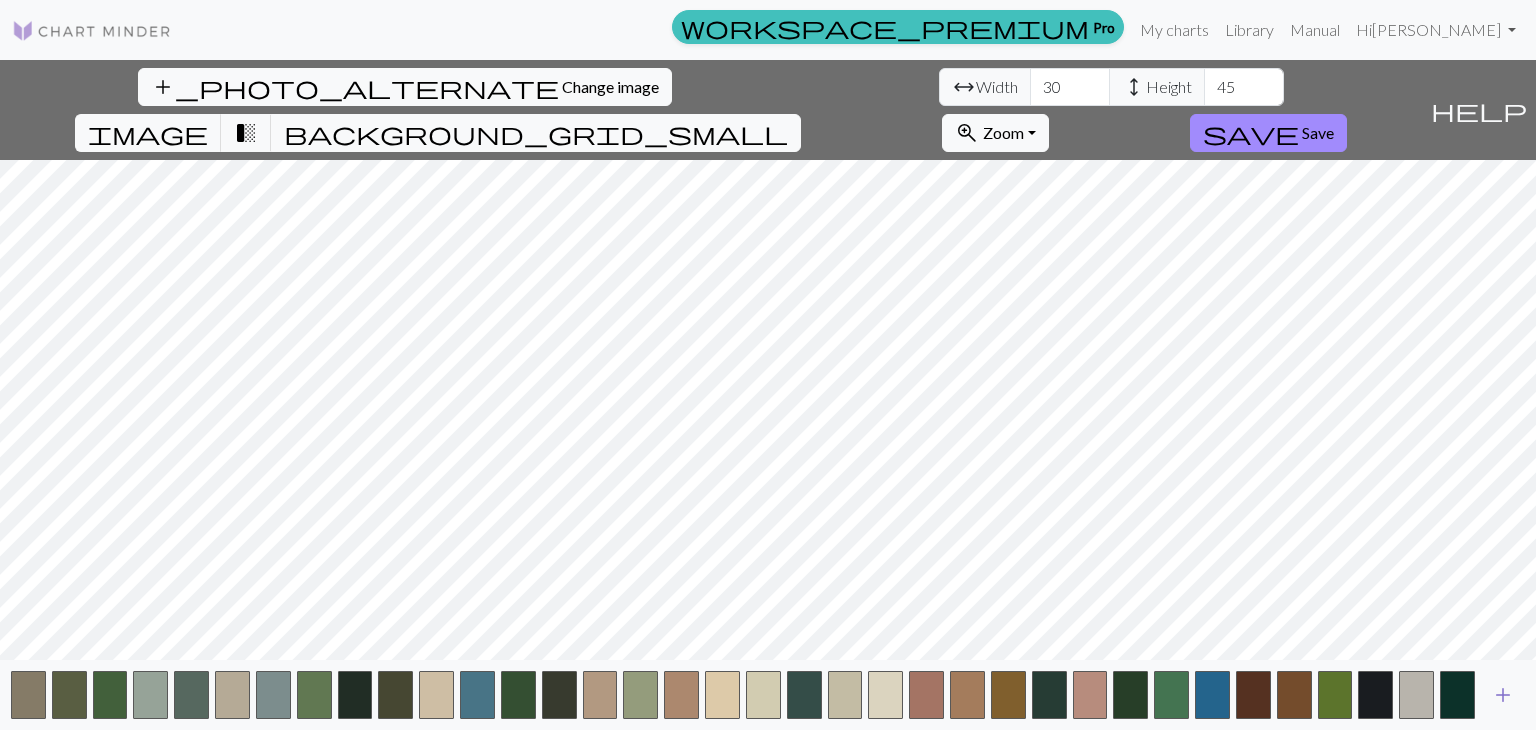 click on "add" at bounding box center (1503, 695) 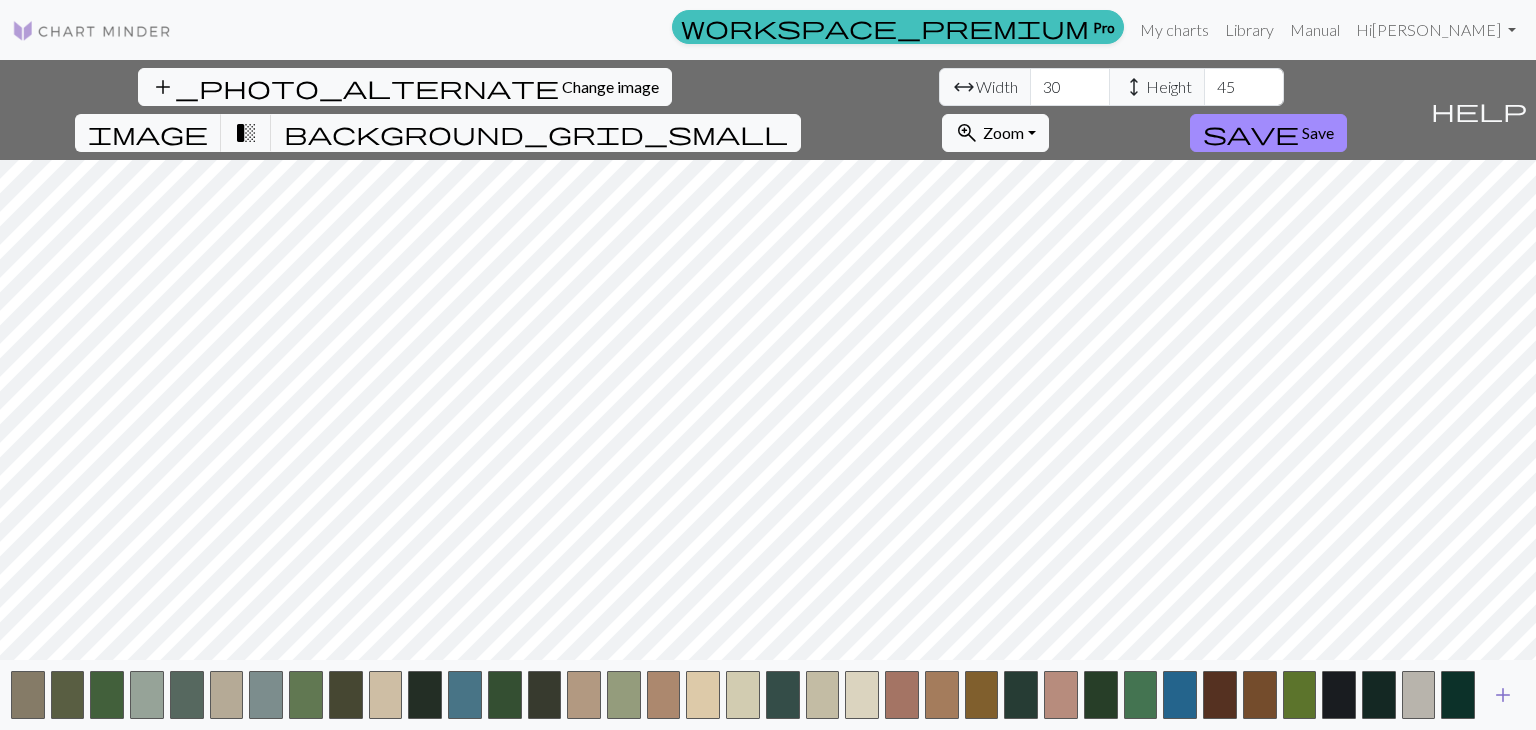 click on "add" at bounding box center (1503, 695) 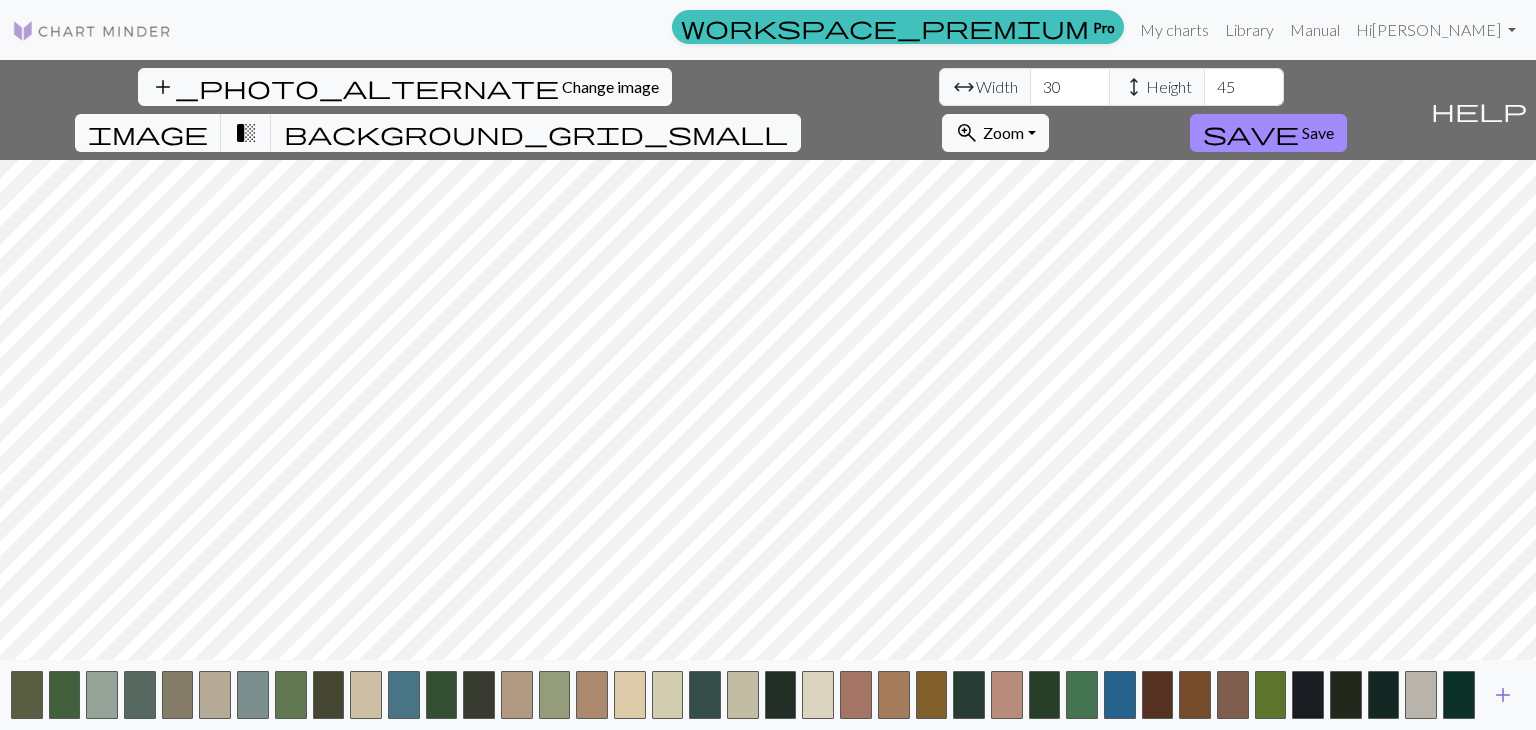 click on "add" at bounding box center (1503, 695) 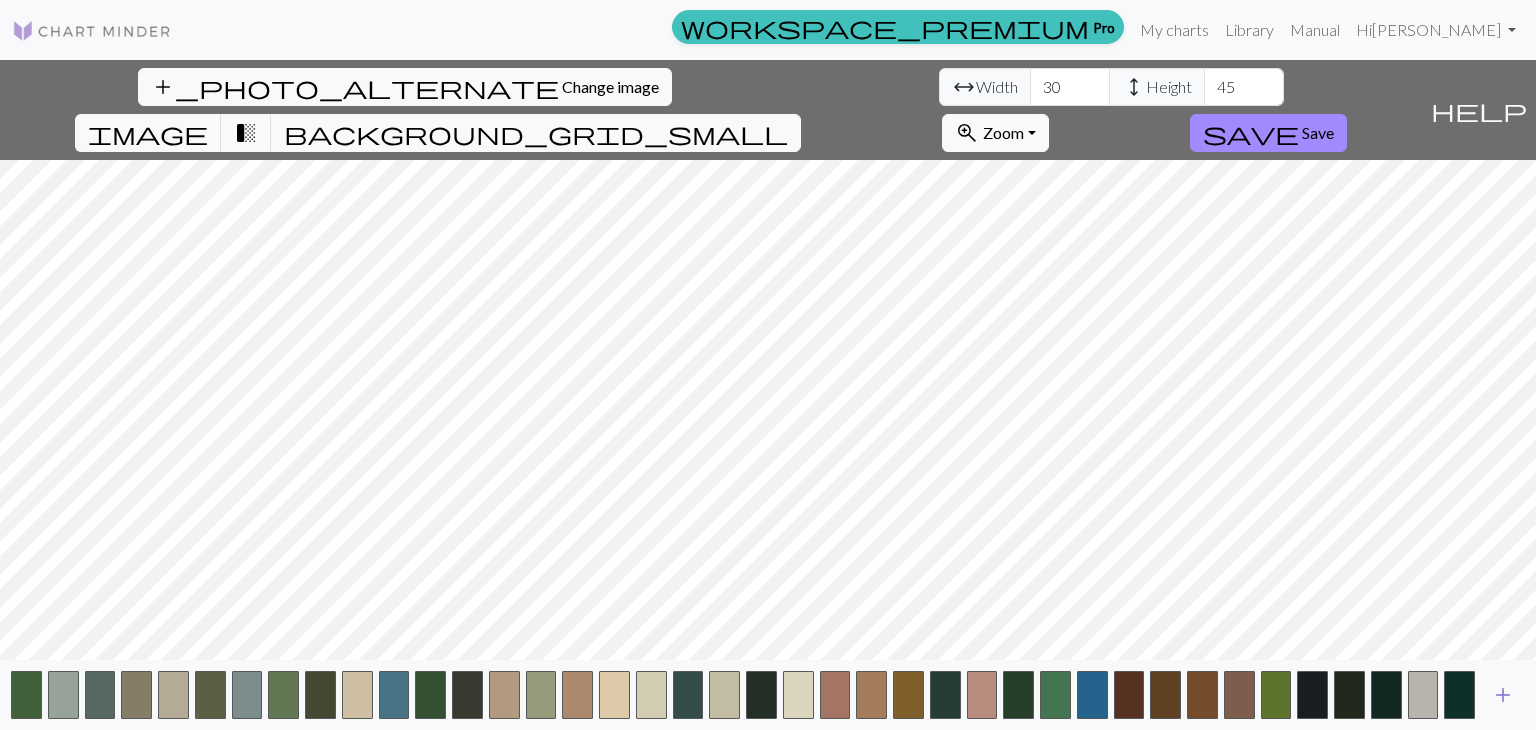 click on "add" at bounding box center [1503, 695] 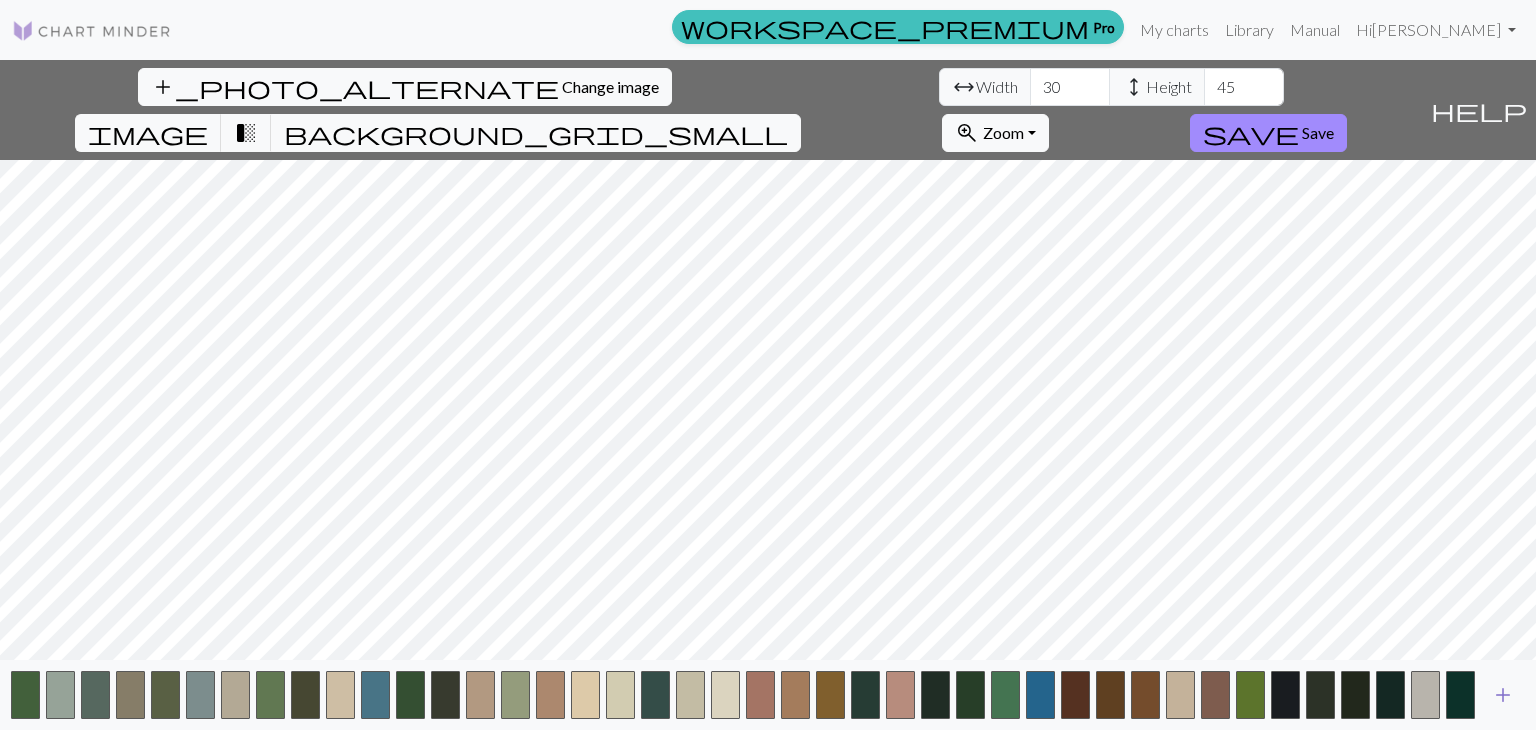 click on "add" at bounding box center [1503, 695] 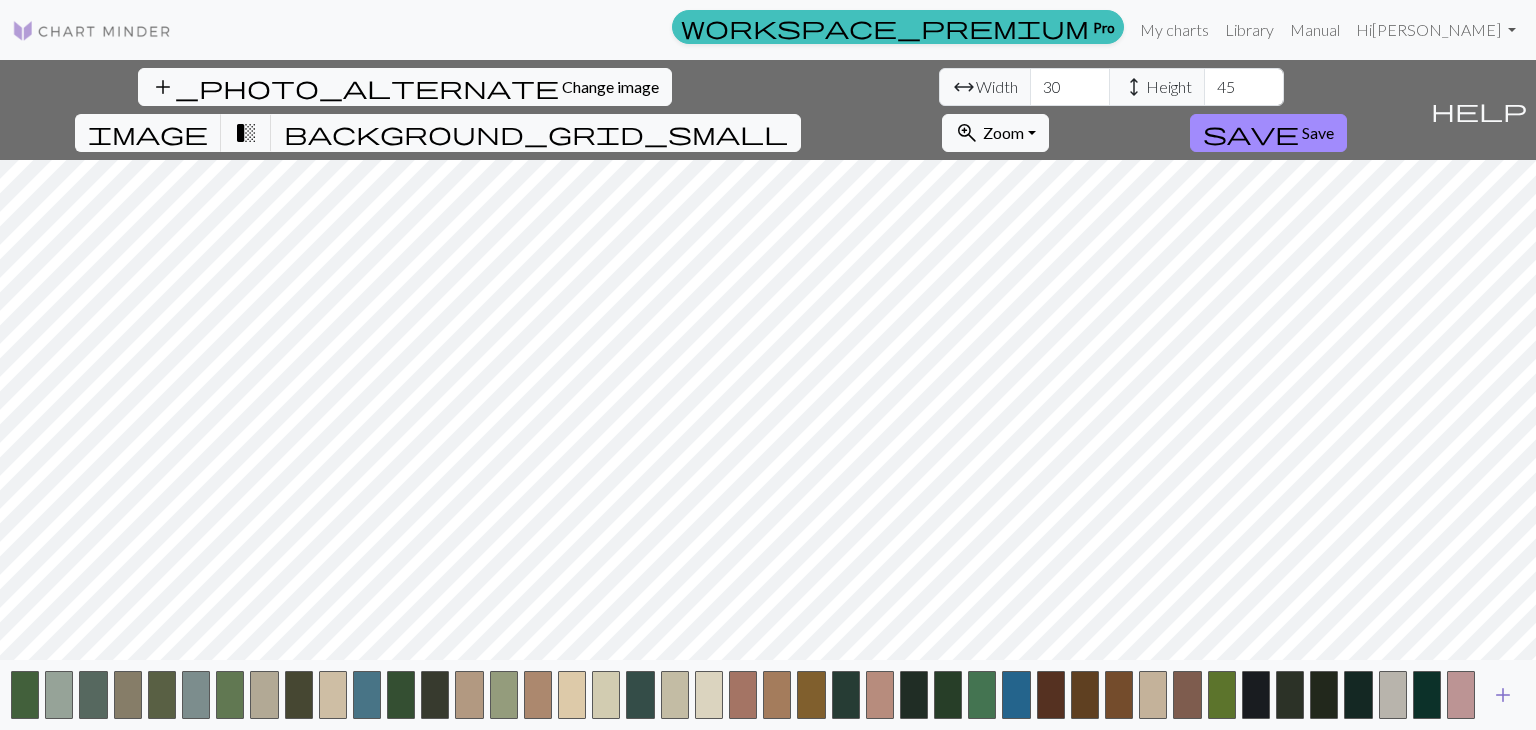 click on "add" at bounding box center (1503, 695) 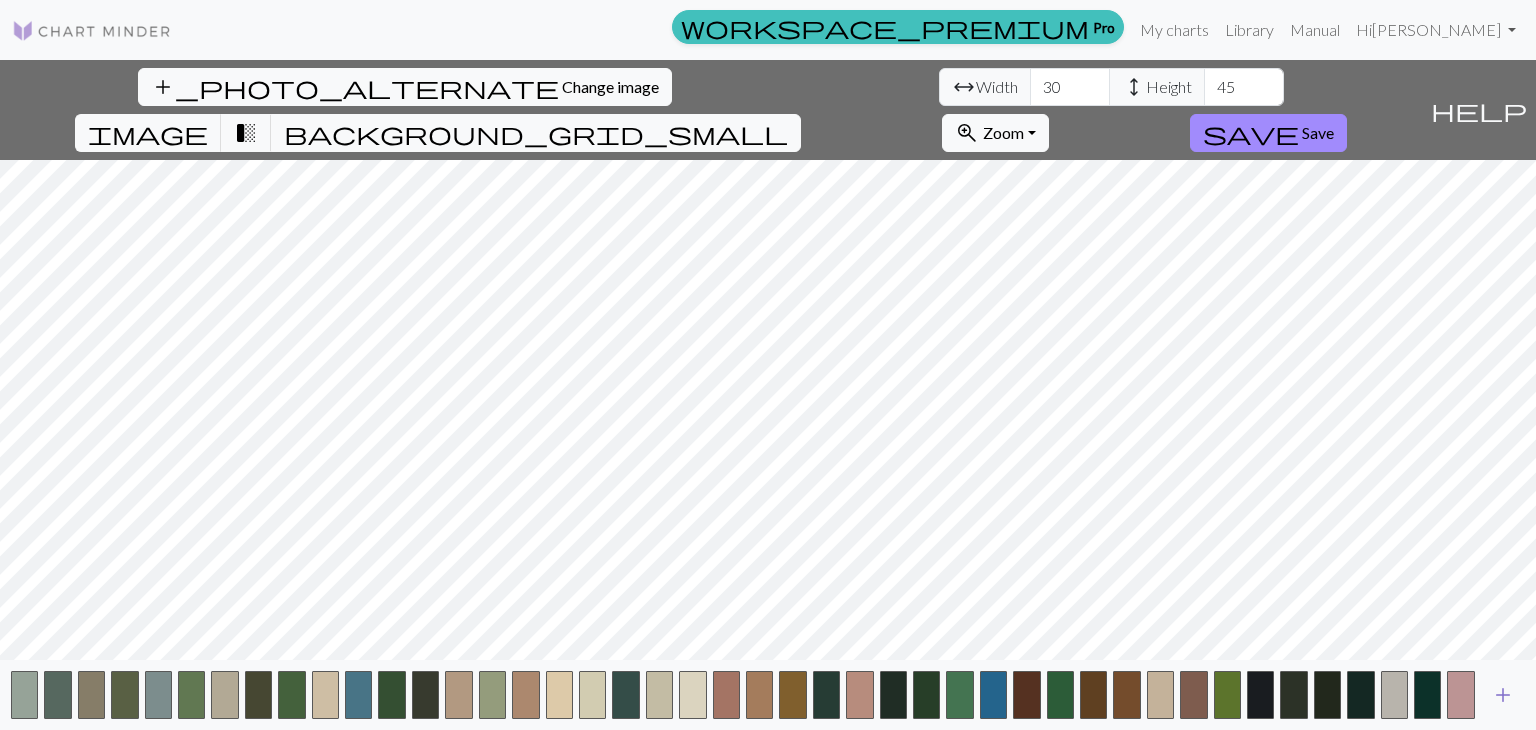 click on "add" at bounding box center (1503, 695) 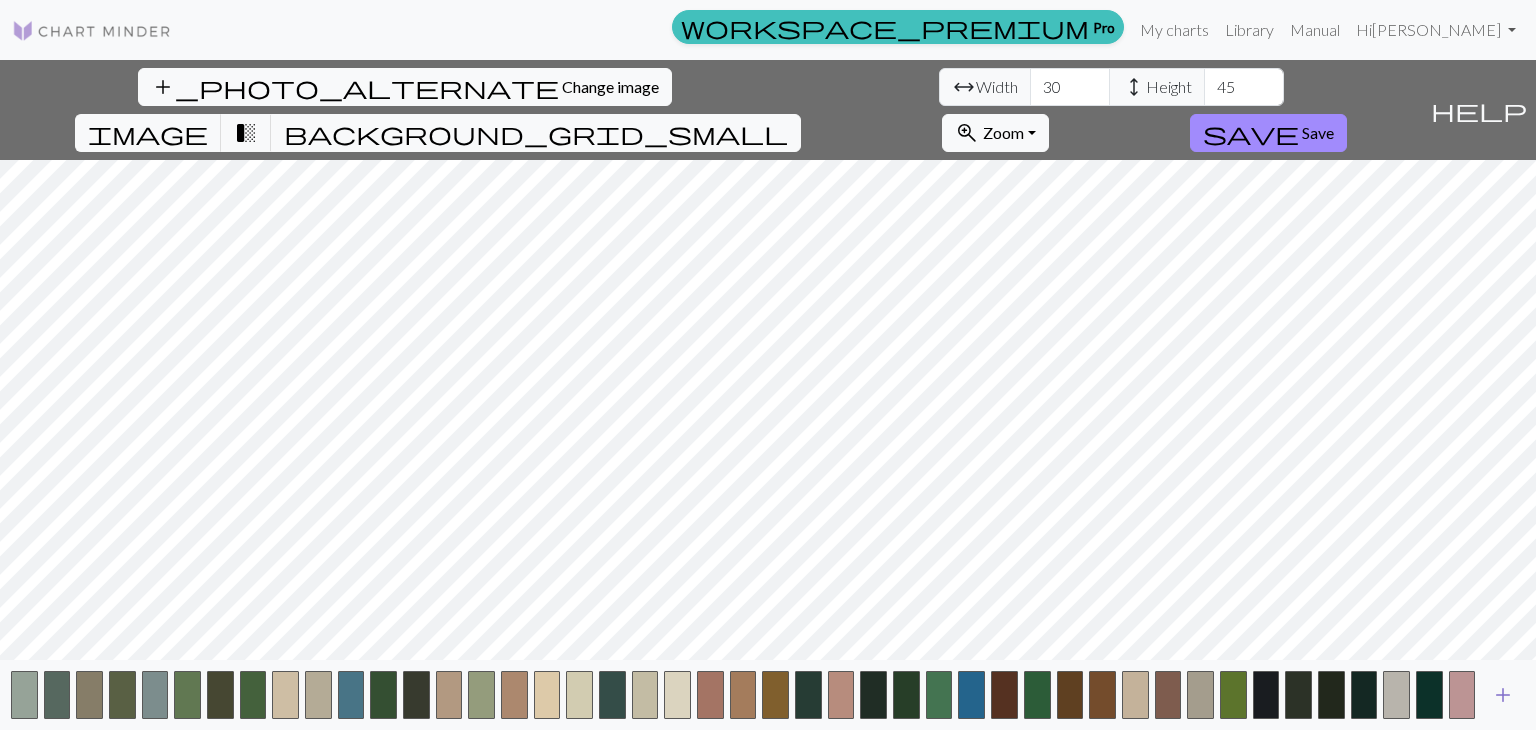 click on "add" at bounding box center (1503, 695) 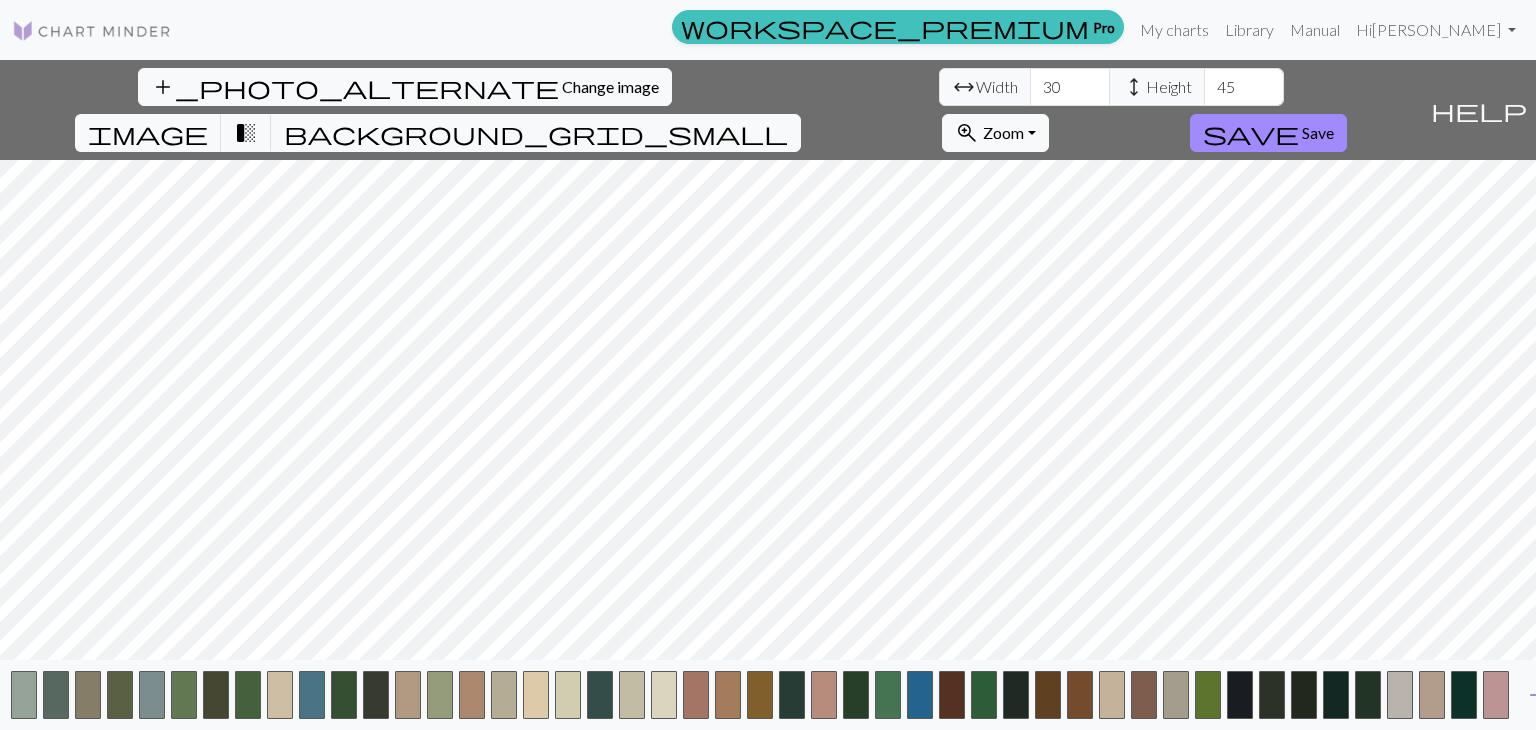 click on "add" at bounding box center (1537, 695) 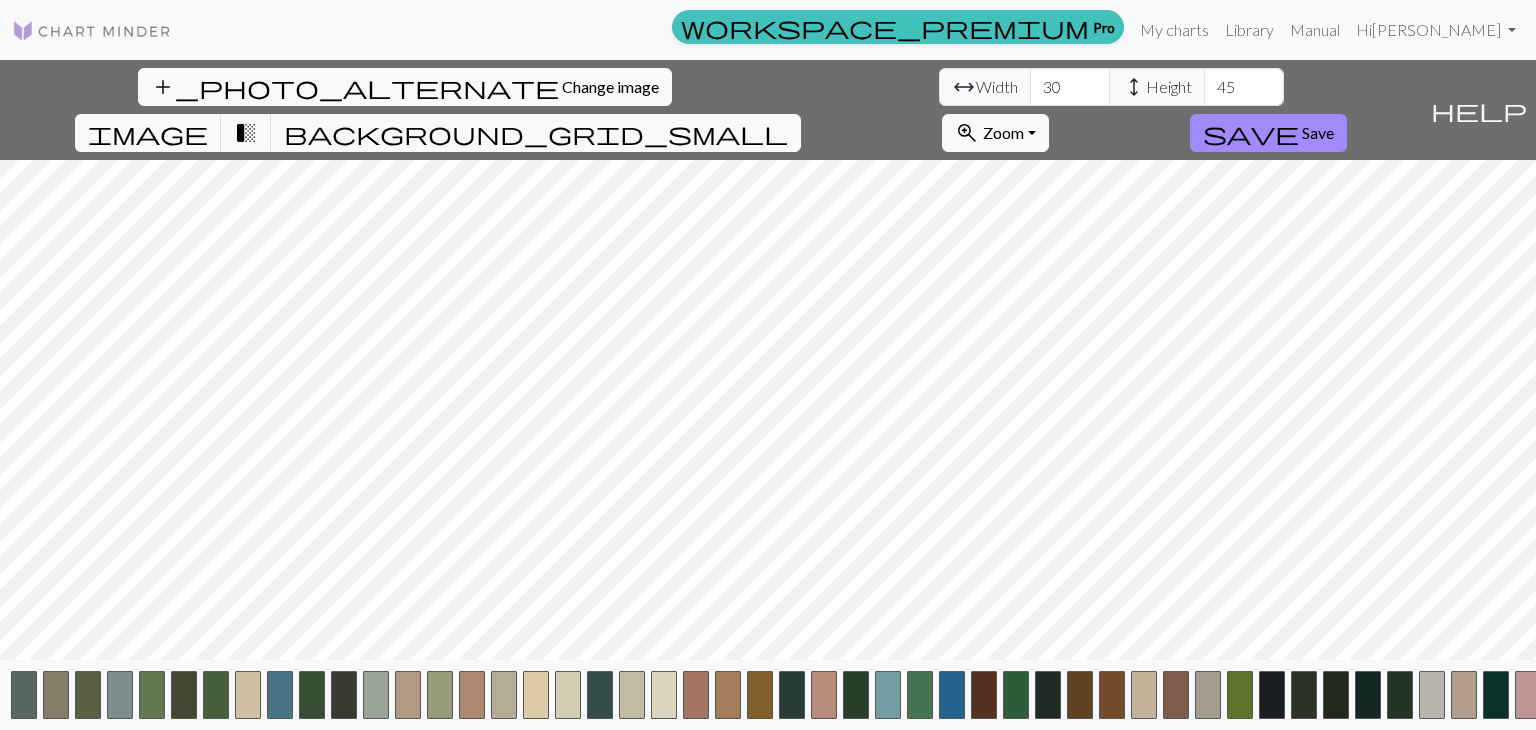click at bounding box center (1528, 695) 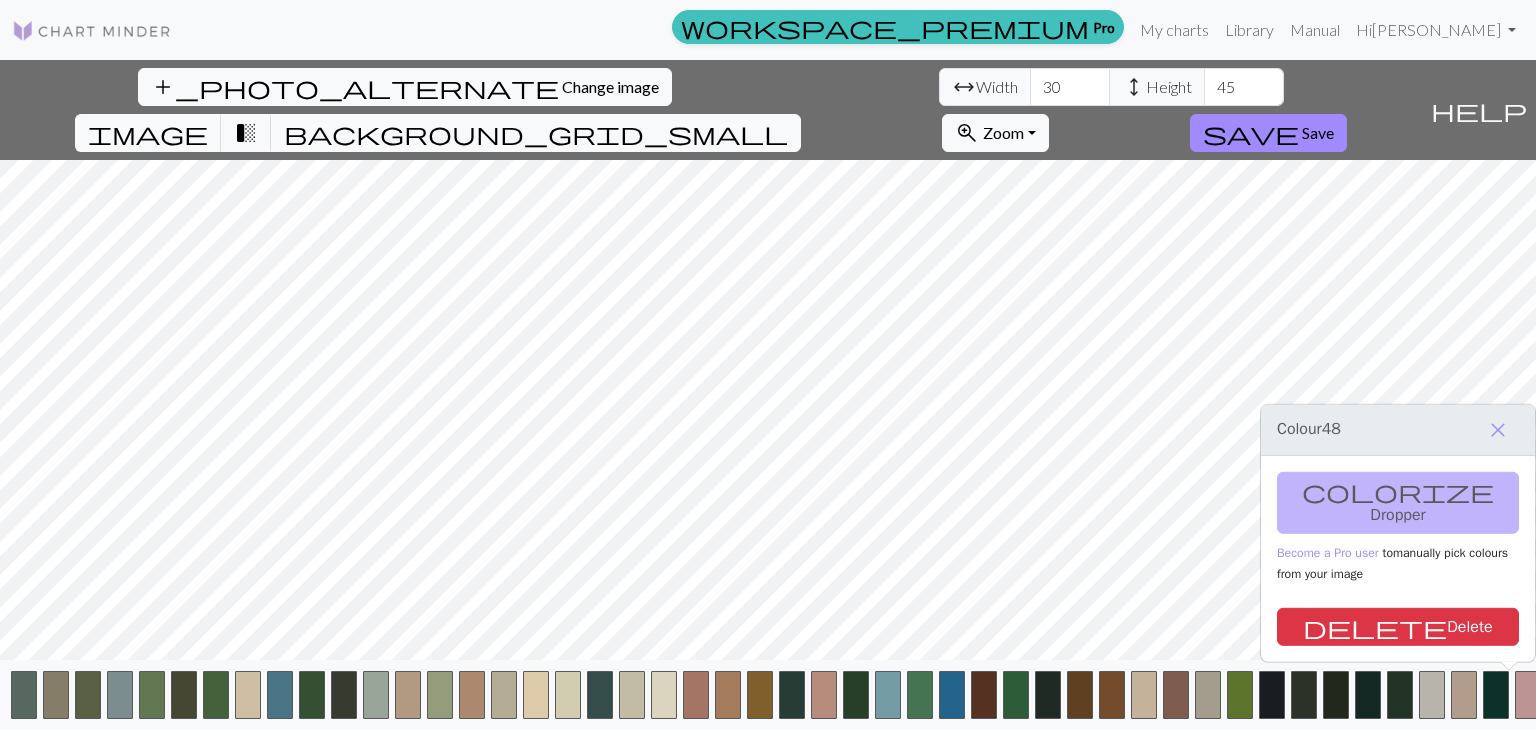 click at bounding box center (1528, 695) 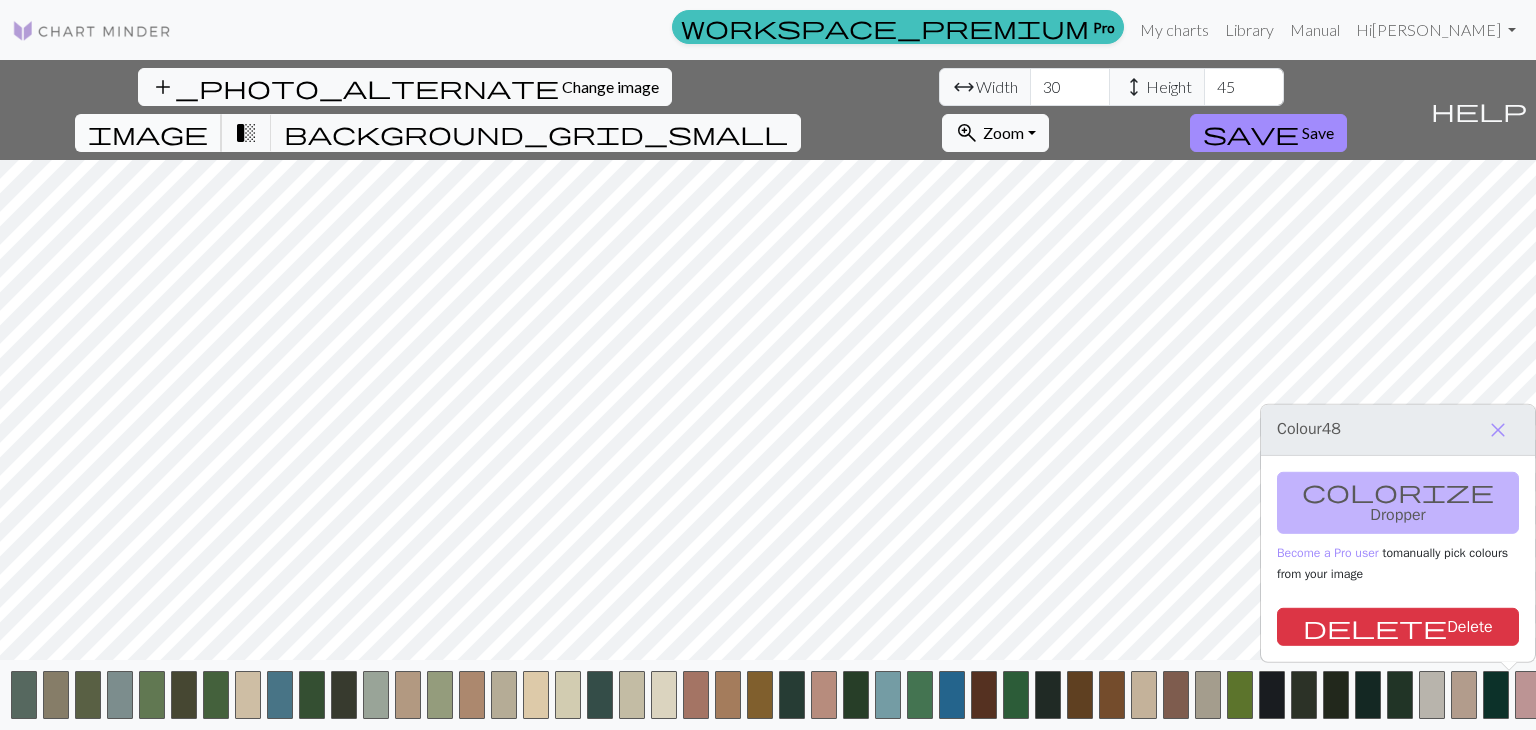 click on "image" at bounding box center [148, 133] 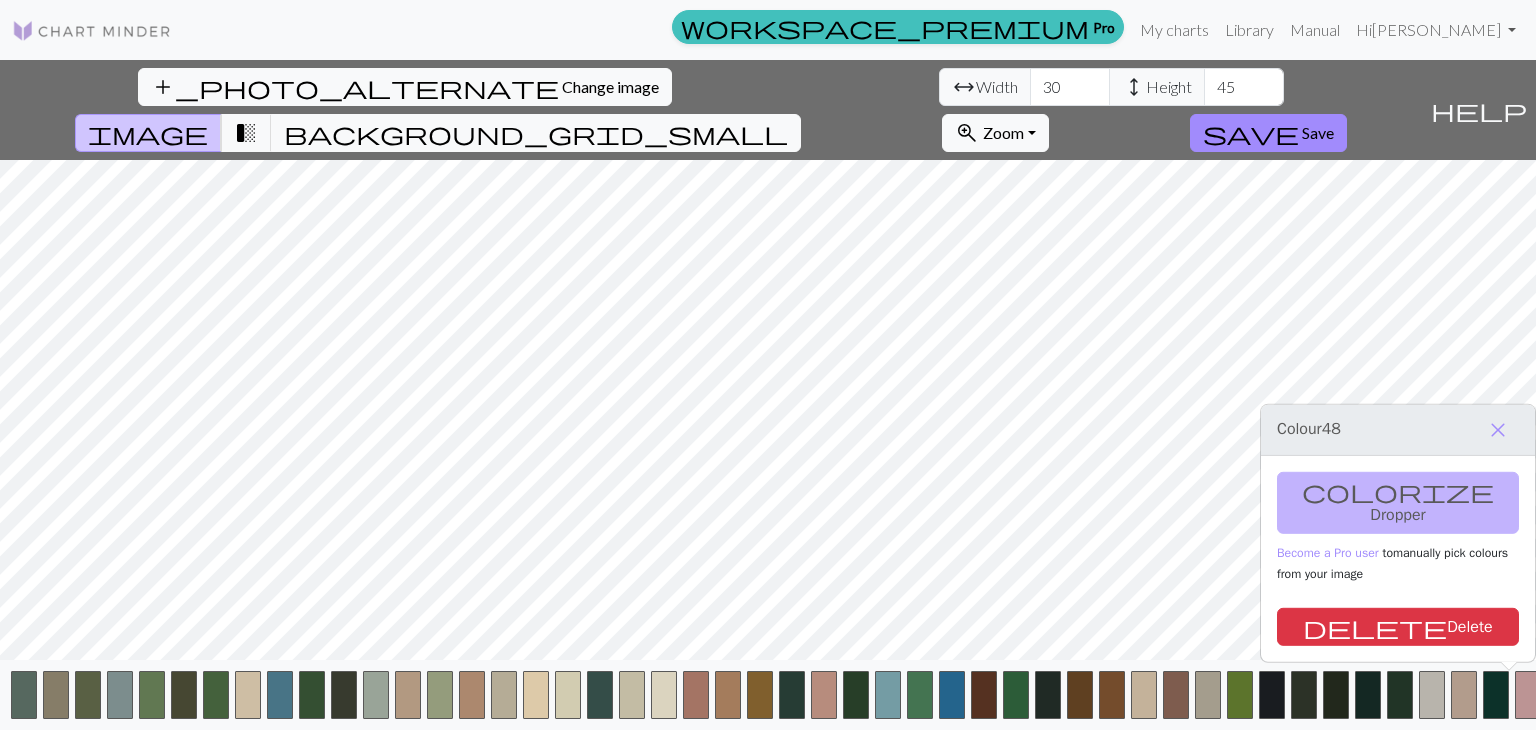 click on "add_photo_alternate   Change image arrow_range   Width 30 height   Height 45 image transition_fade background_grid_small zoom_in Zoom Zoom Fit all Fit width Fit height 50% 100% 150% 200% save   Save" at bounding box center [711, 110] 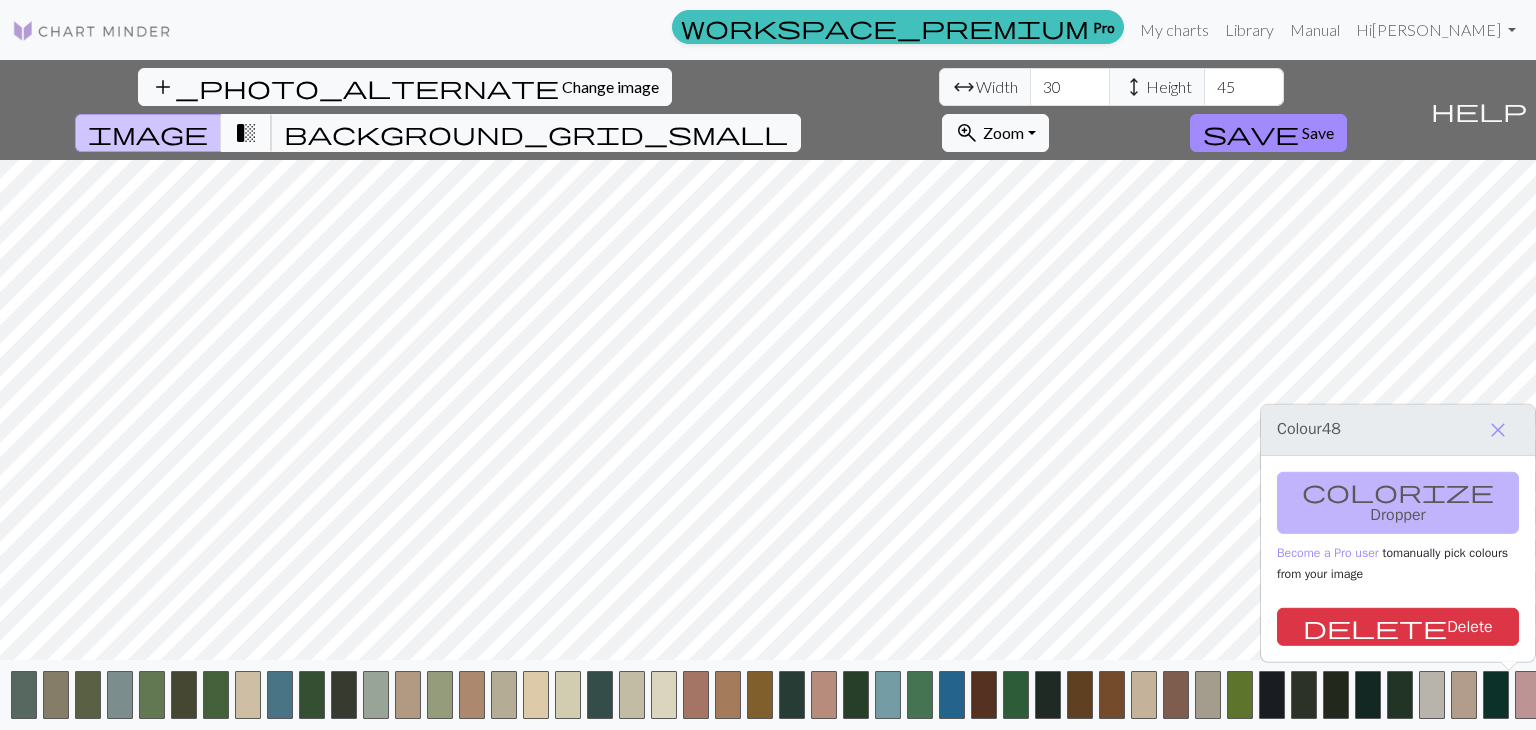 click on "transition_fade" at bounding box center (246, 133) 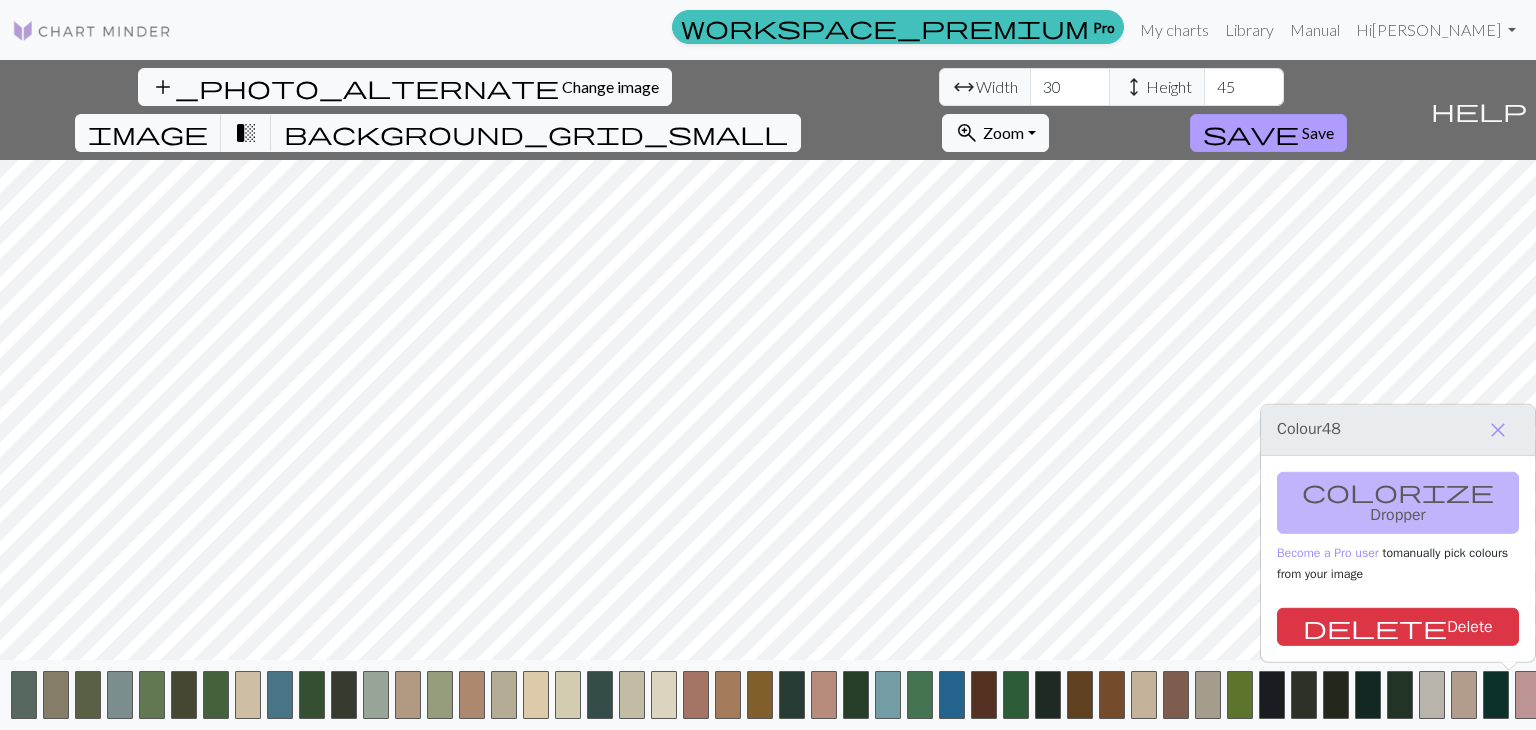 click on "save" at bounding box center (1251, 133) 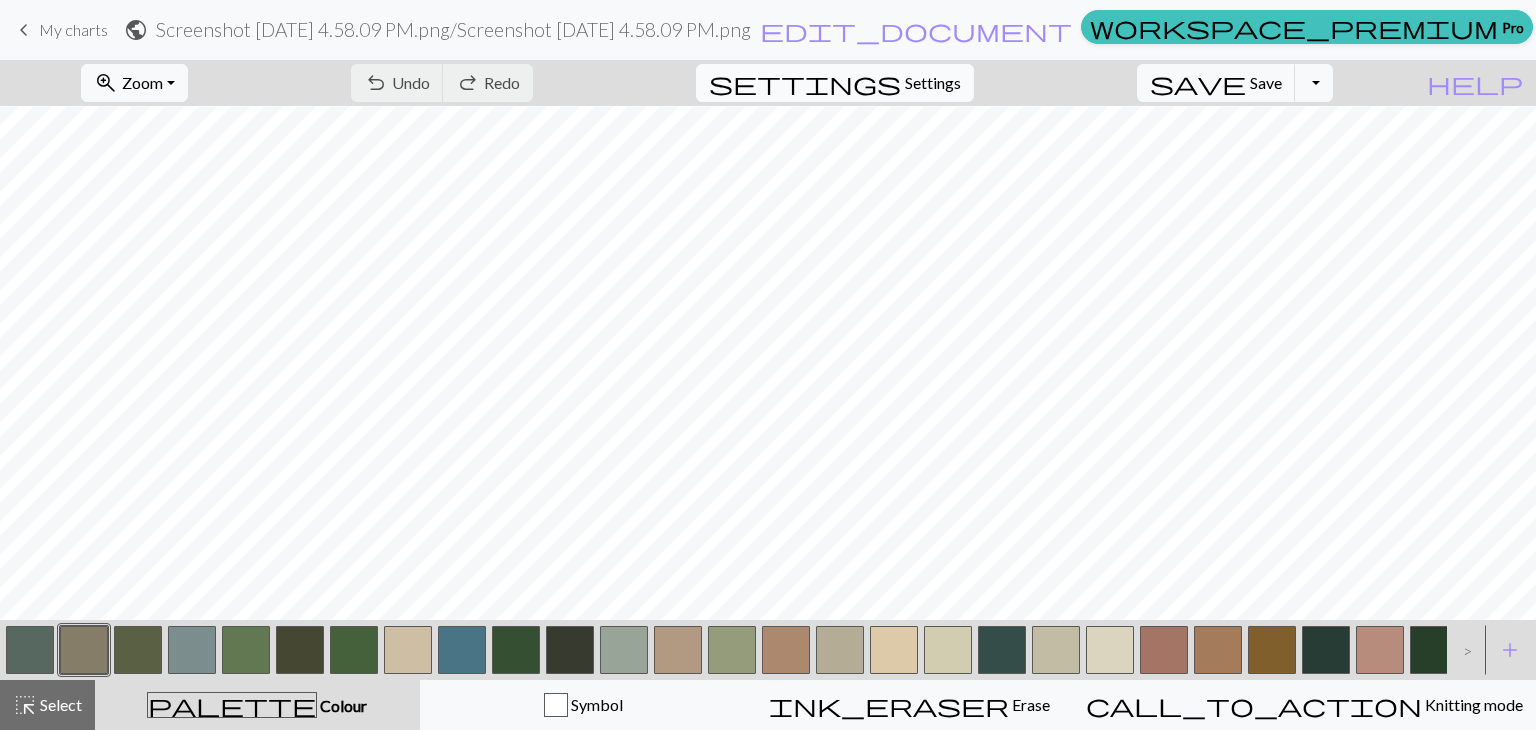 scroll, scrollTop: 168, scrollLeft: 0, axis: vertical 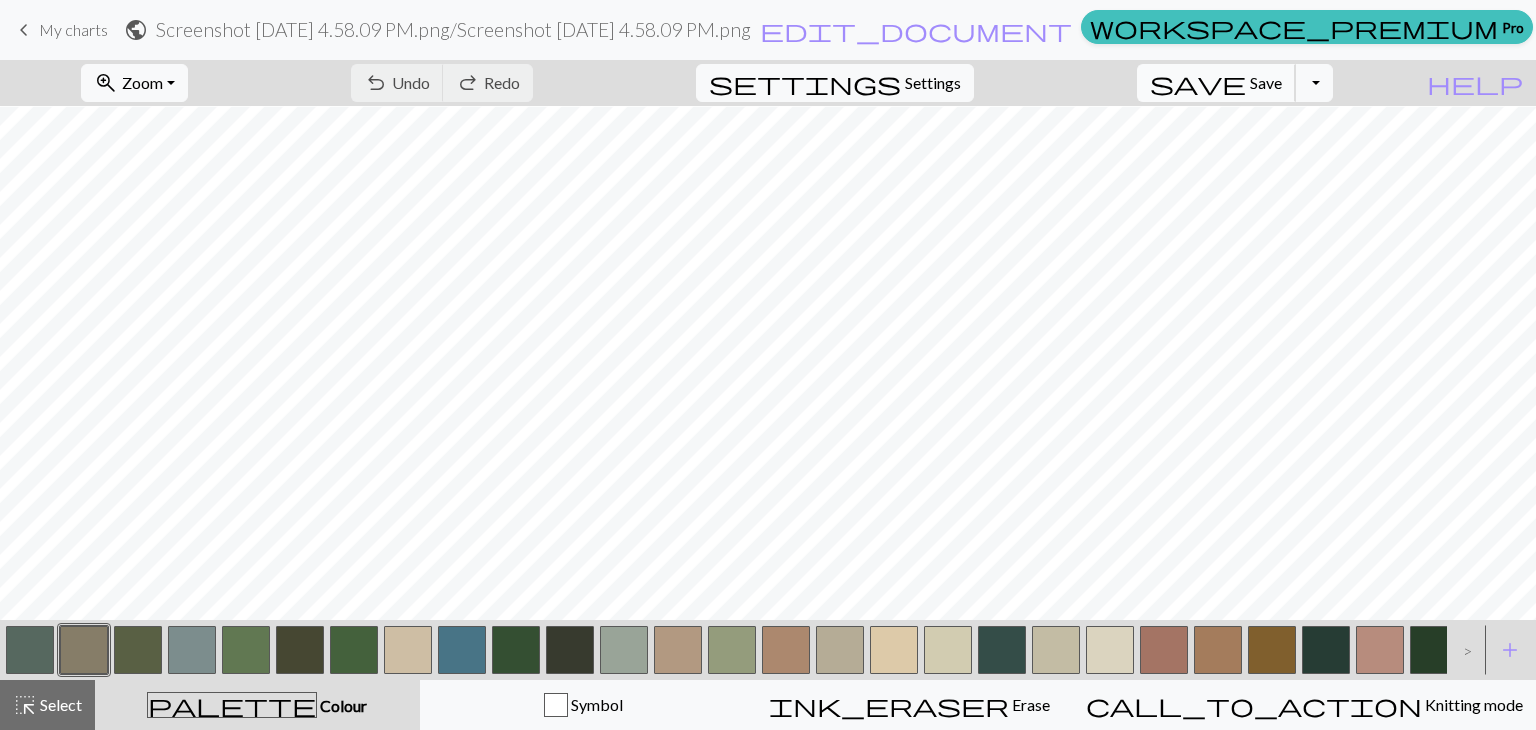 click on "save" at bounding box center (1198, 83) 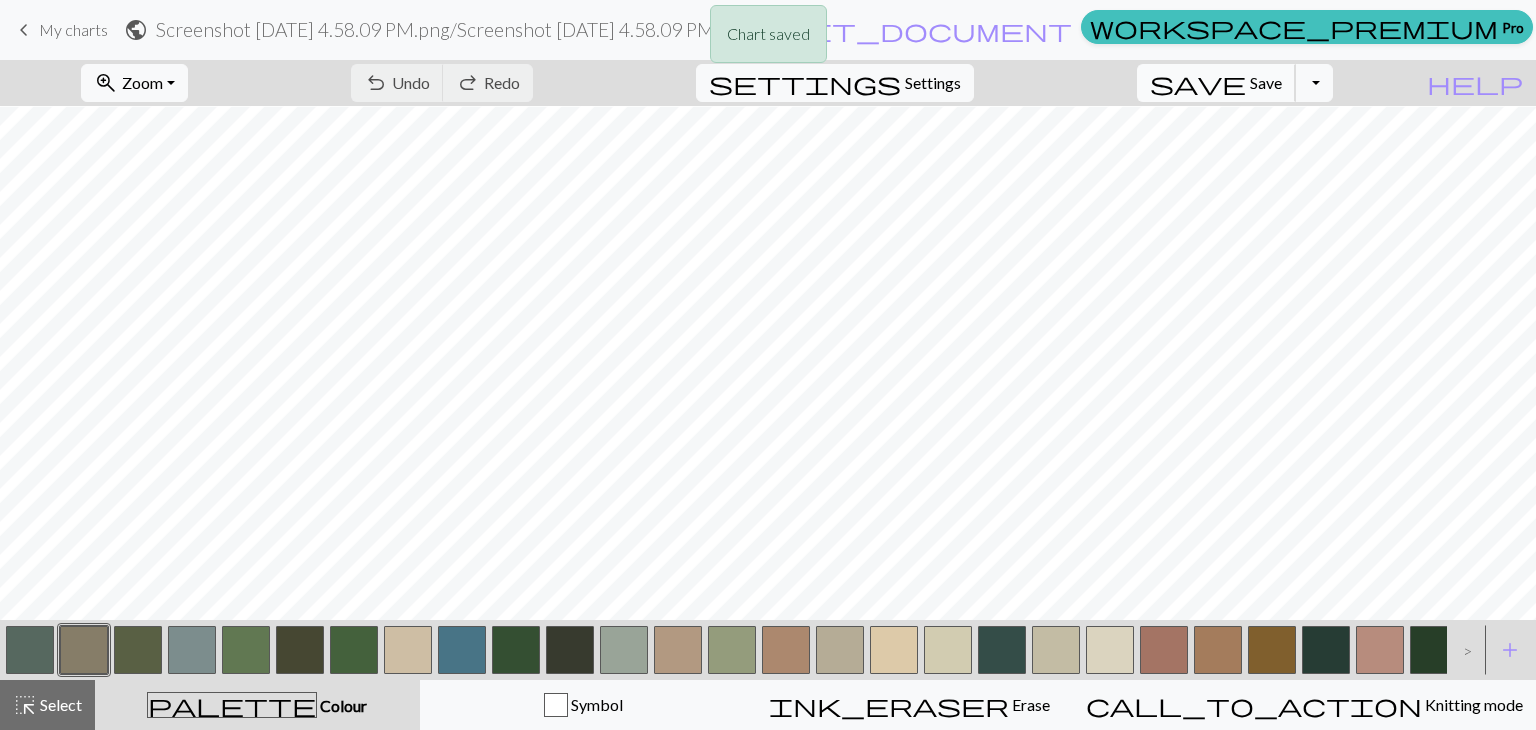 click on "save" at bounding box center [1198, 83] 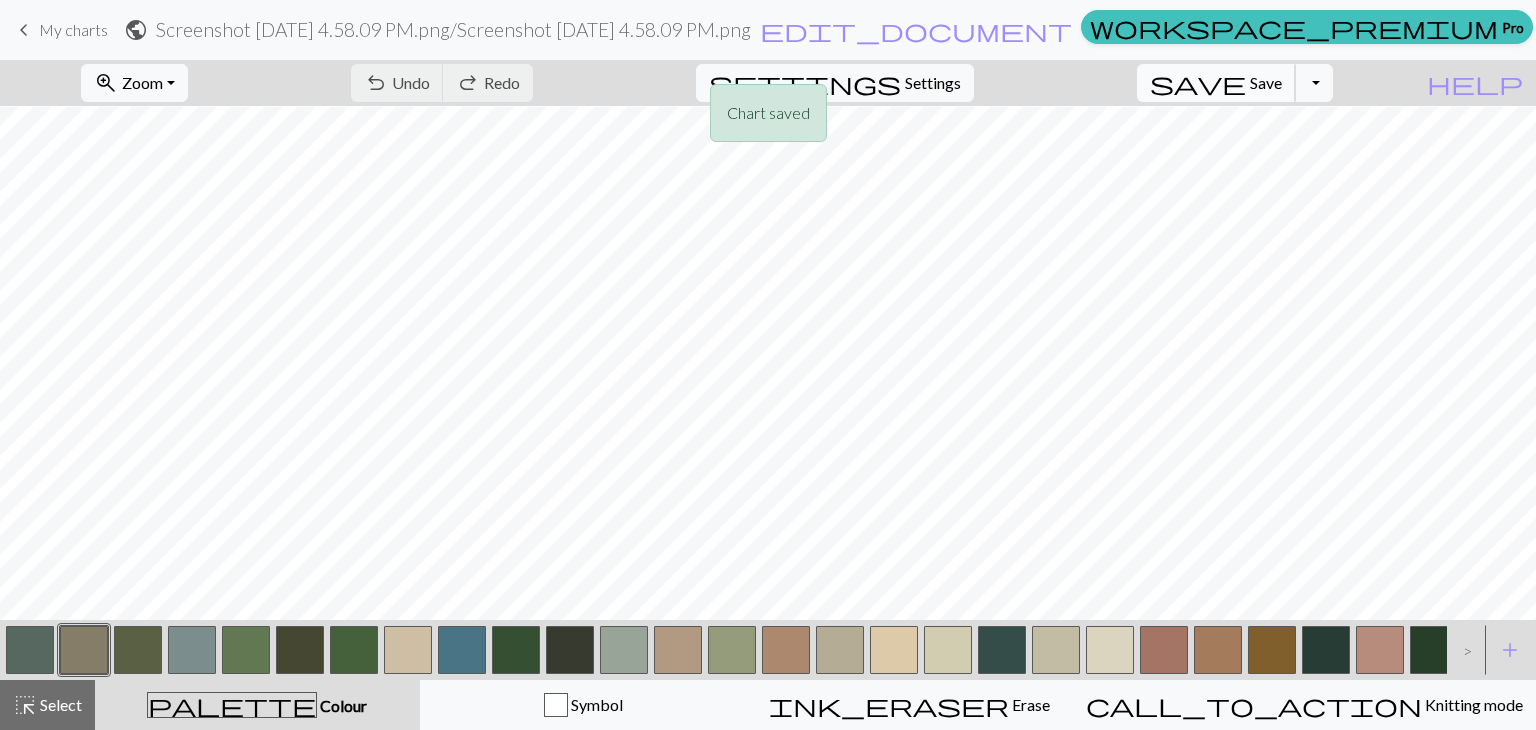 click on "Chart saved Chart saved" at bounding box center [768, 79] 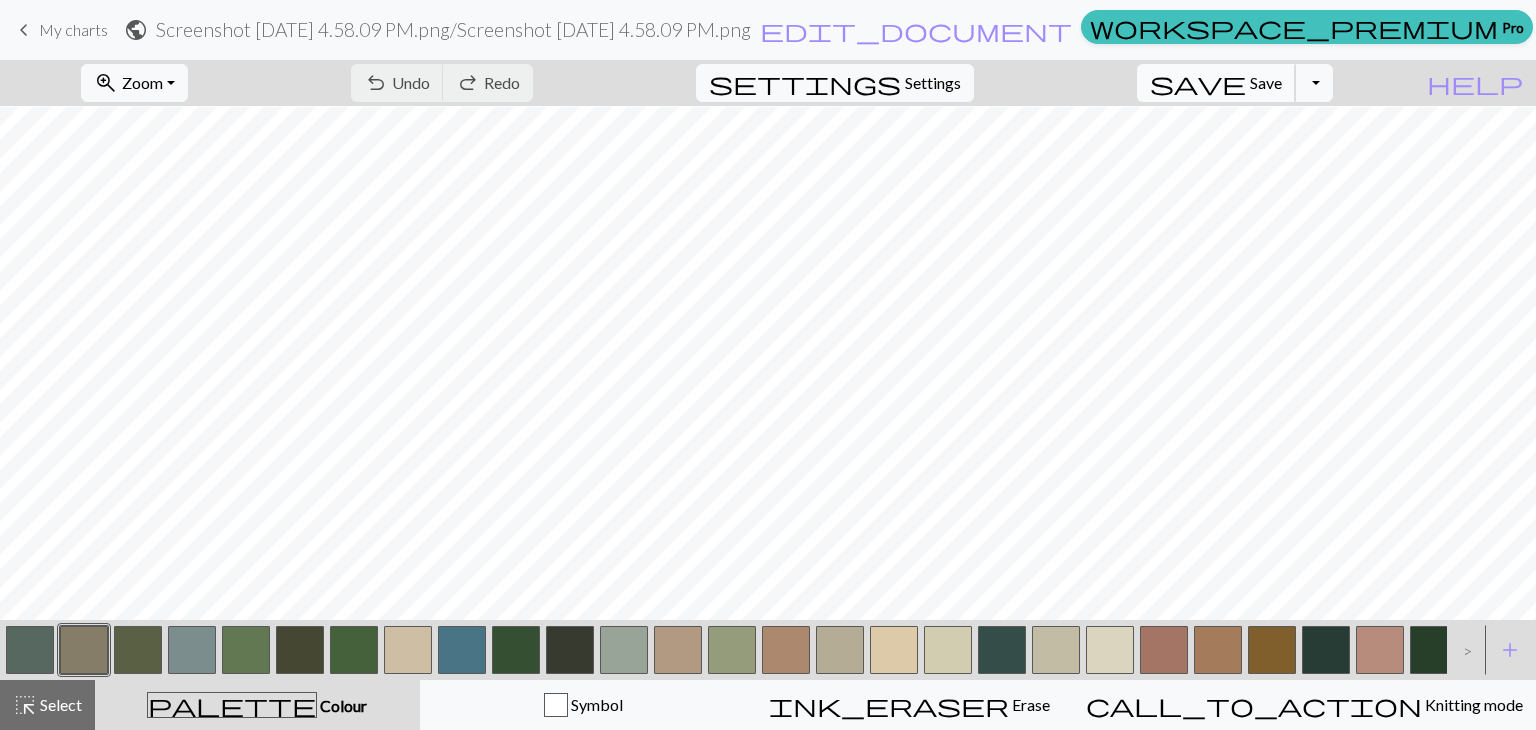 click on "save" at bounding box center (1198, 83) 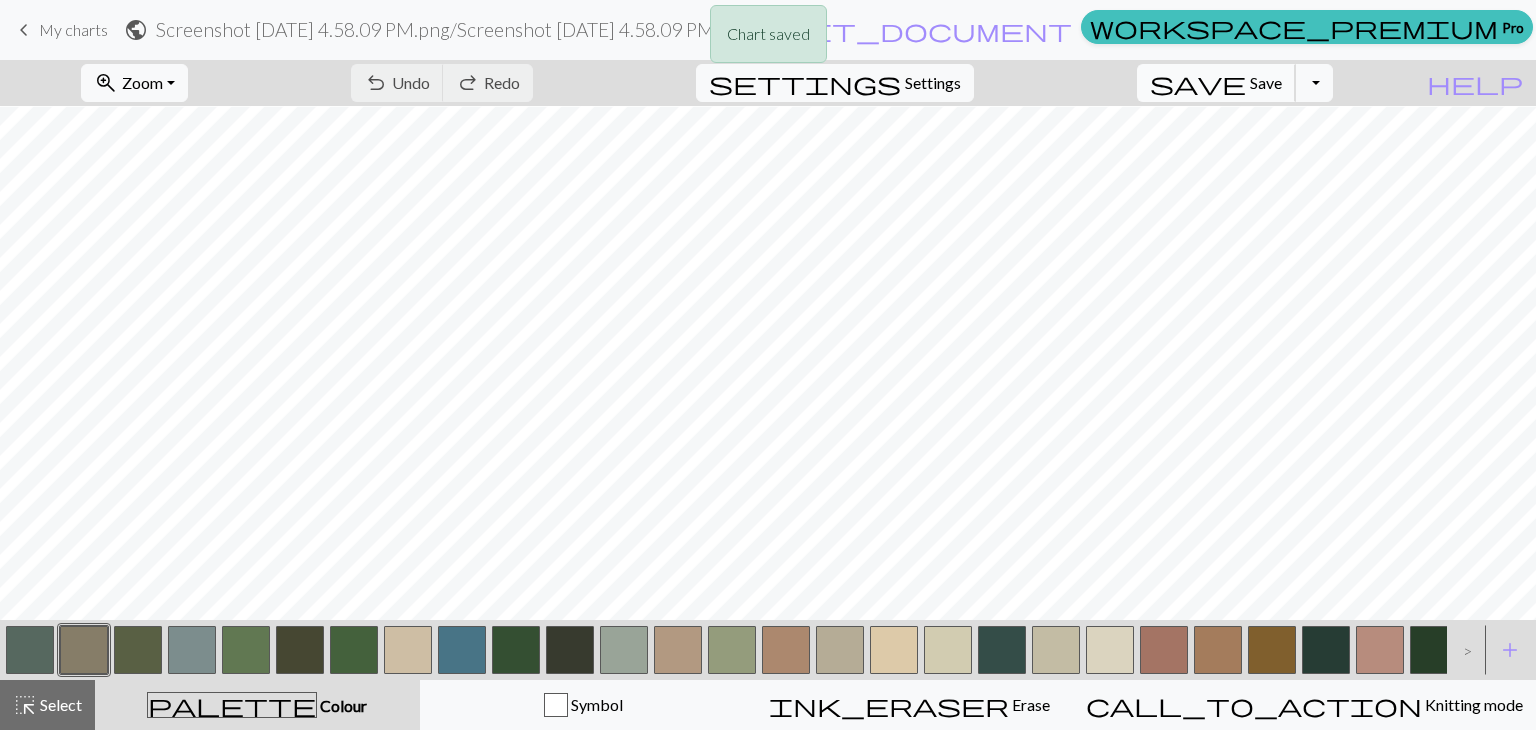 click on "Chart saved Chart saved" at bounding box center [768, 79] 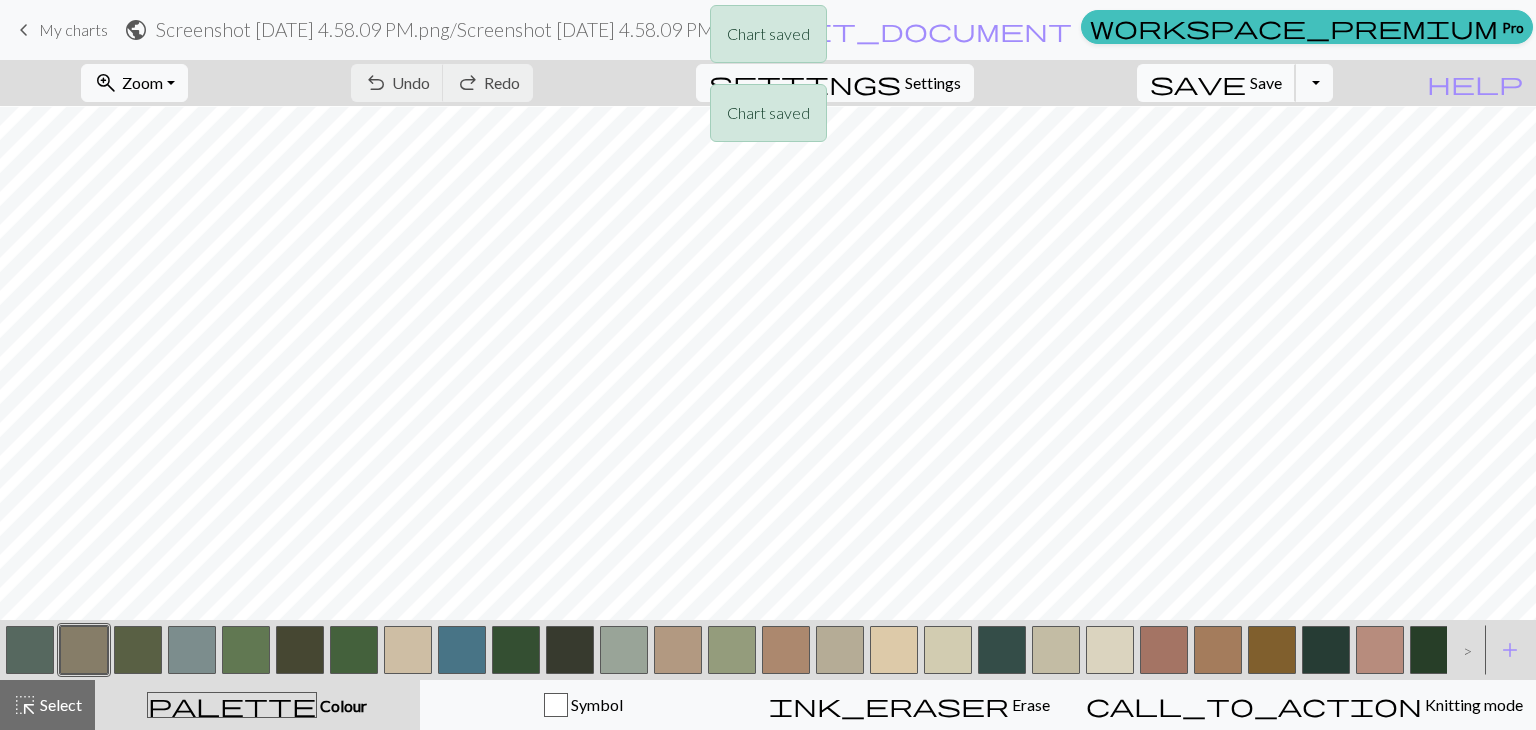 click on "Chart saved Chart saved Chart saved" at bounding box center [768, 118] 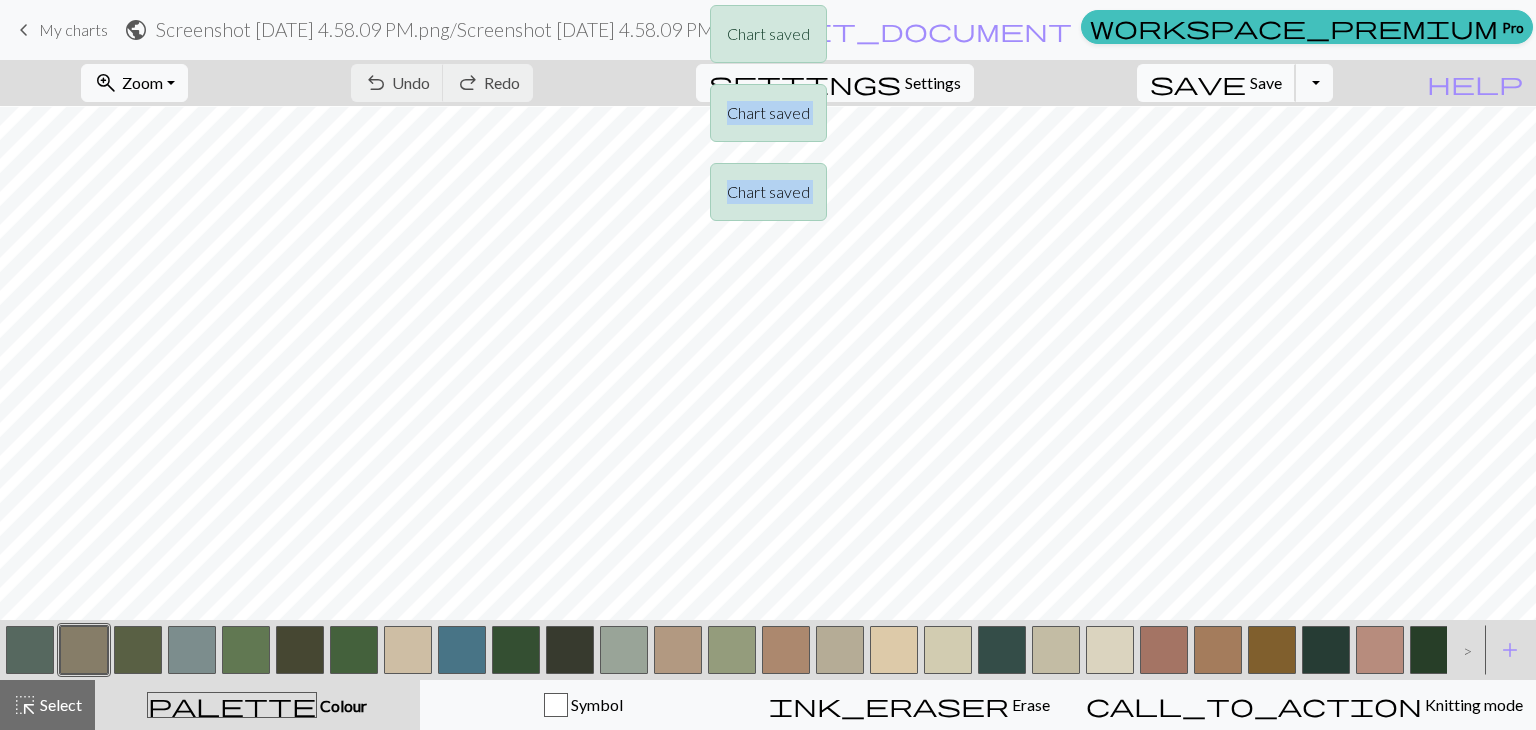 click on "Chart saved Chart saved Chart saved" at bounding box center [768, 118] 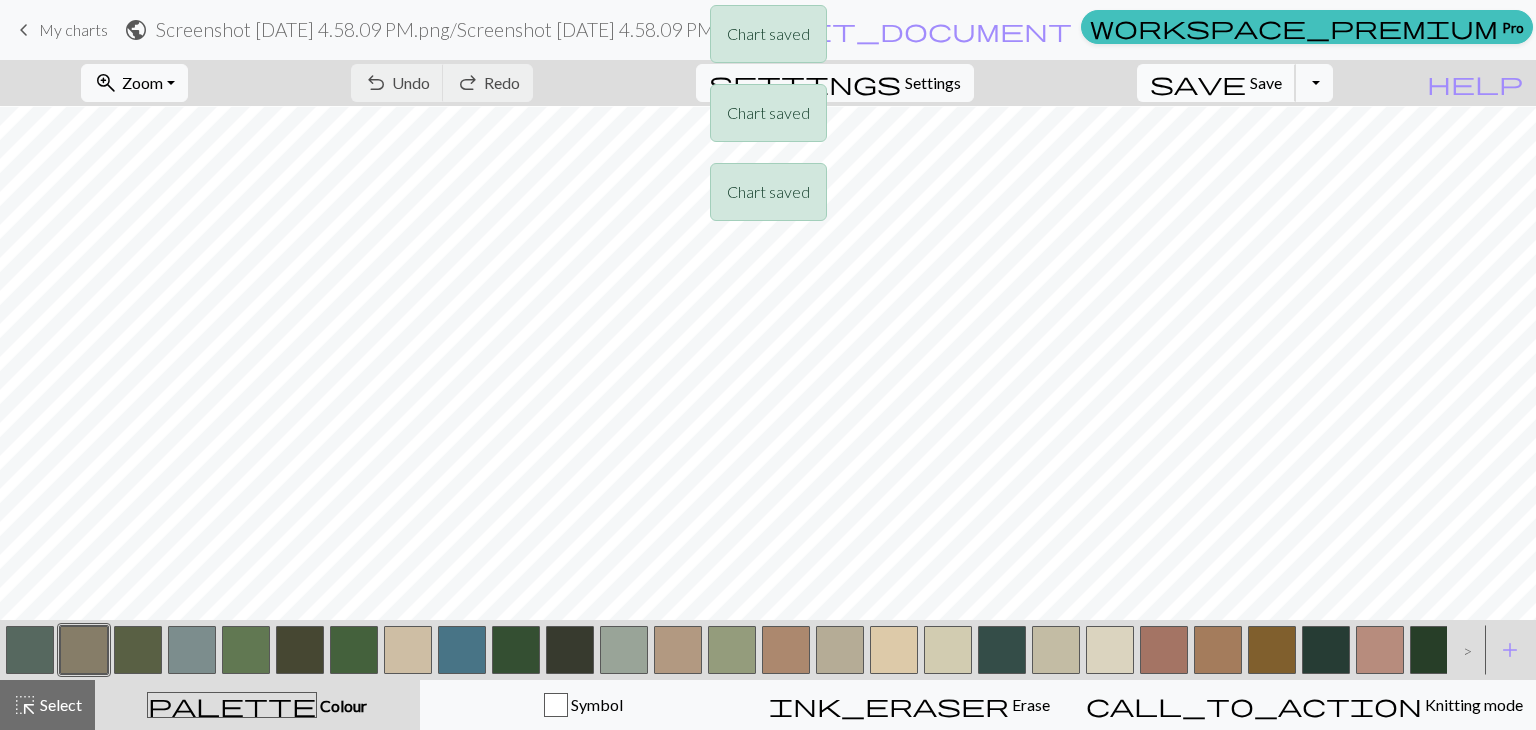 click on "Chart saved Chart saved Chart saved" at bounding box center [768, 118] 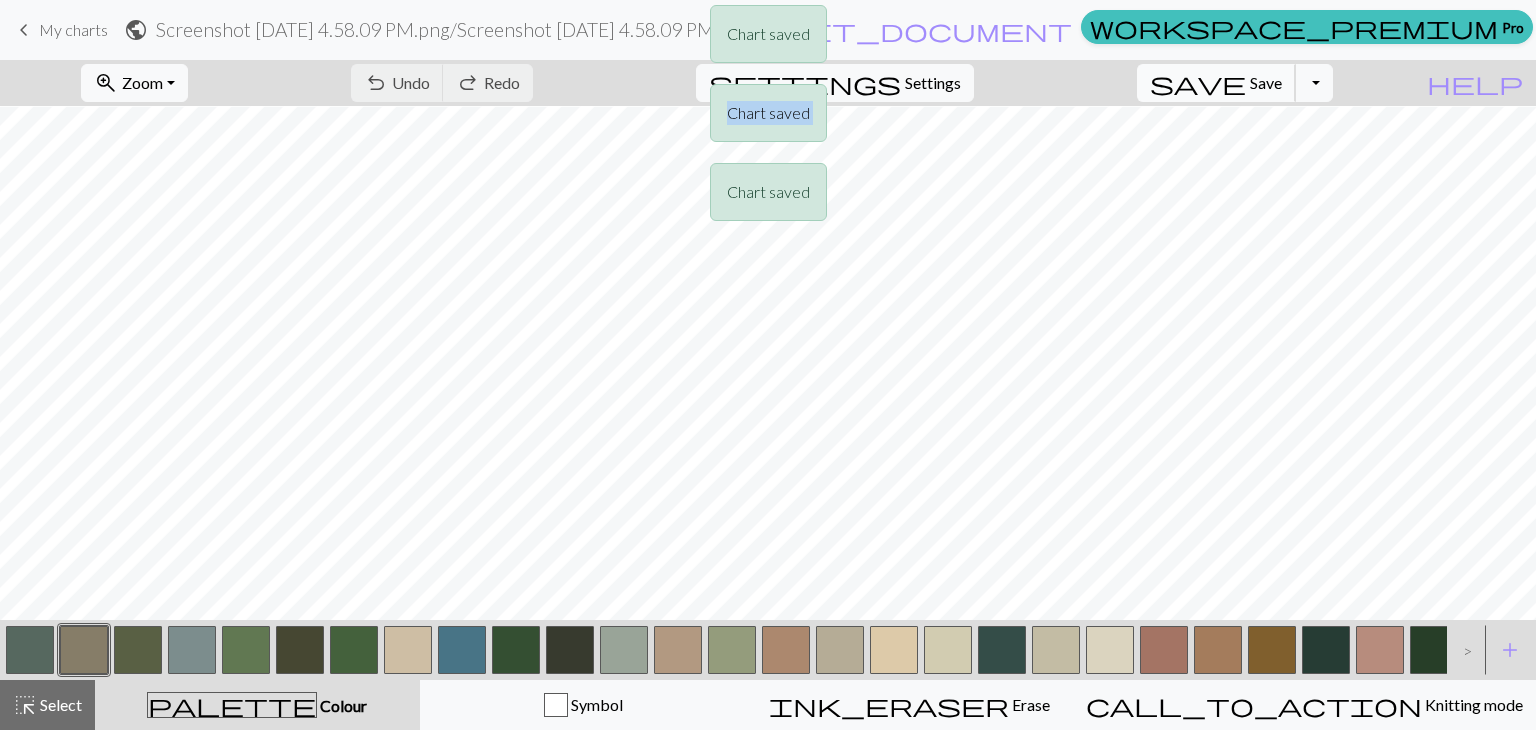 click on "Chart saved Chart saved Chart saved" at bounding box center (768, 118) 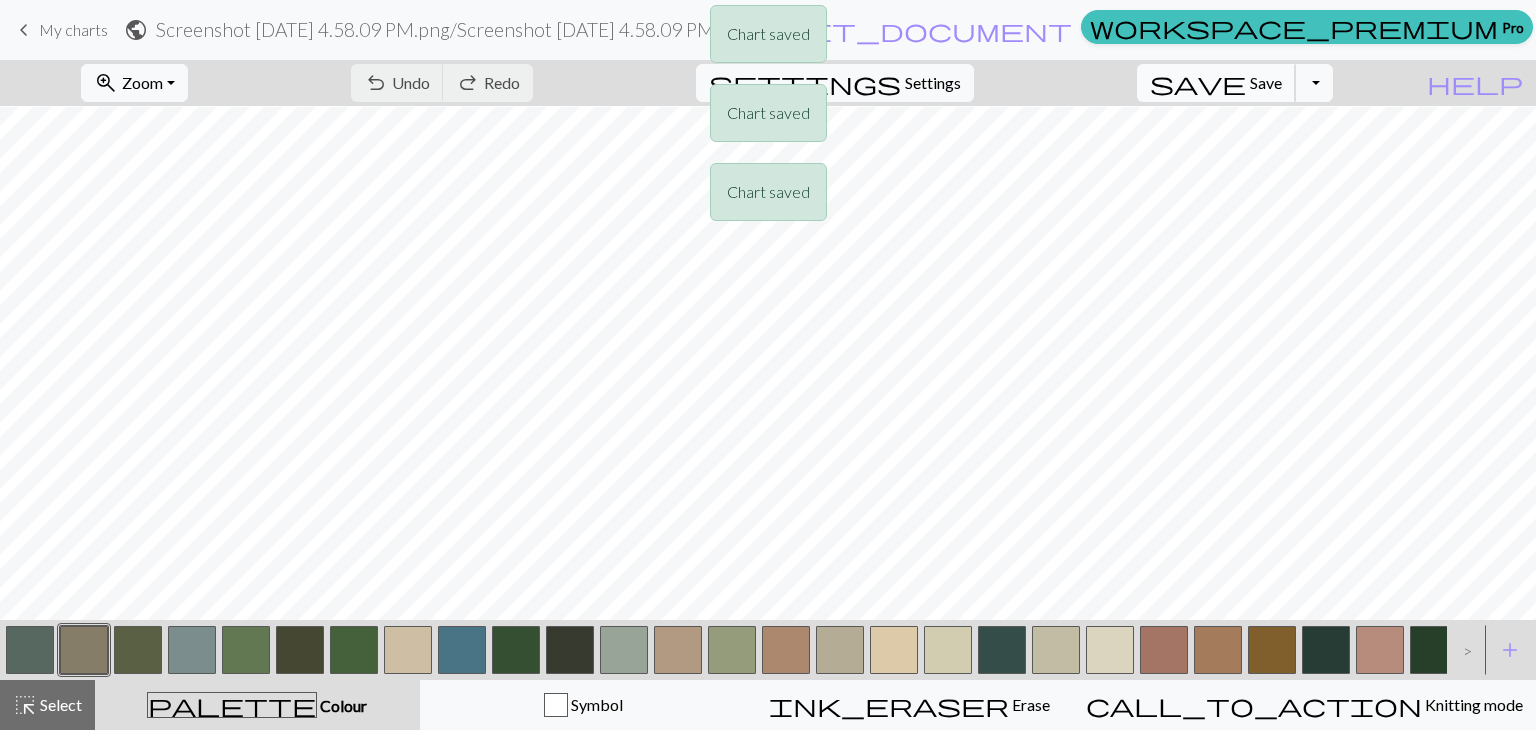 click on "Chart saved Chart saved Chart saved" at bounding box center (768, 118) 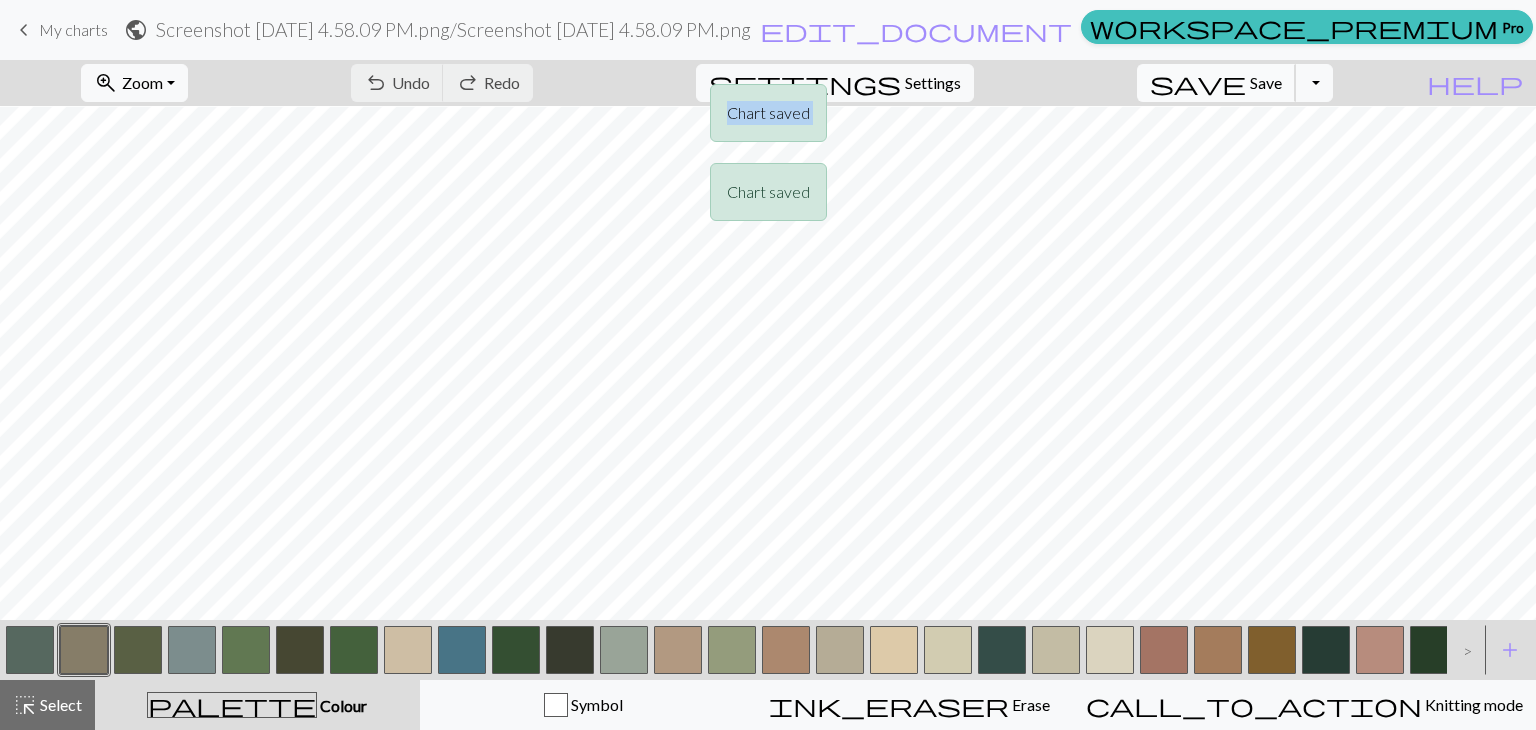 click on "Chart saved Chart saved Chart saved" at bounding box center [768, 118] 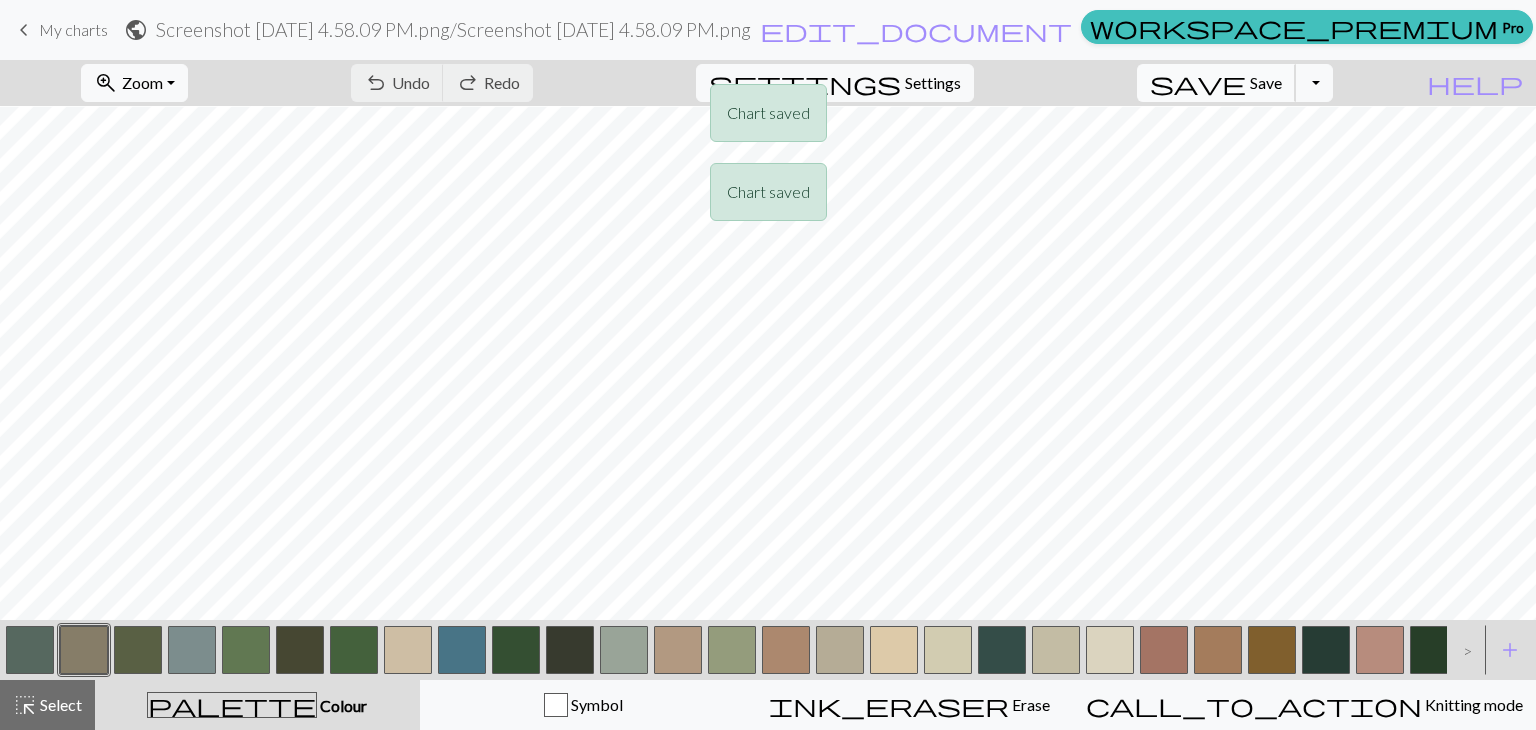 click on "Chart saved Chart saved Chart saved" at bounding box center [768, 118] 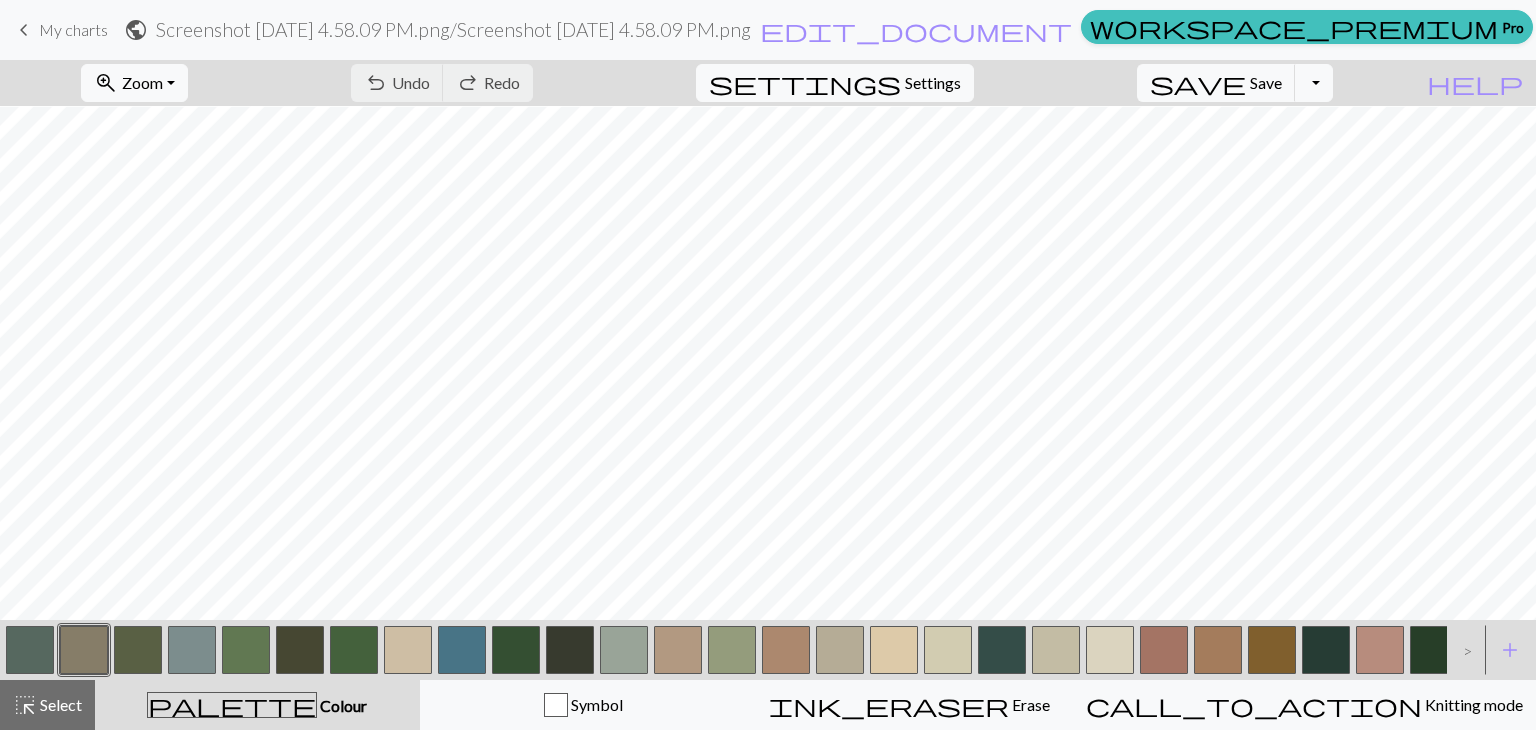click on "My charts" at bounding box center [73, 29] 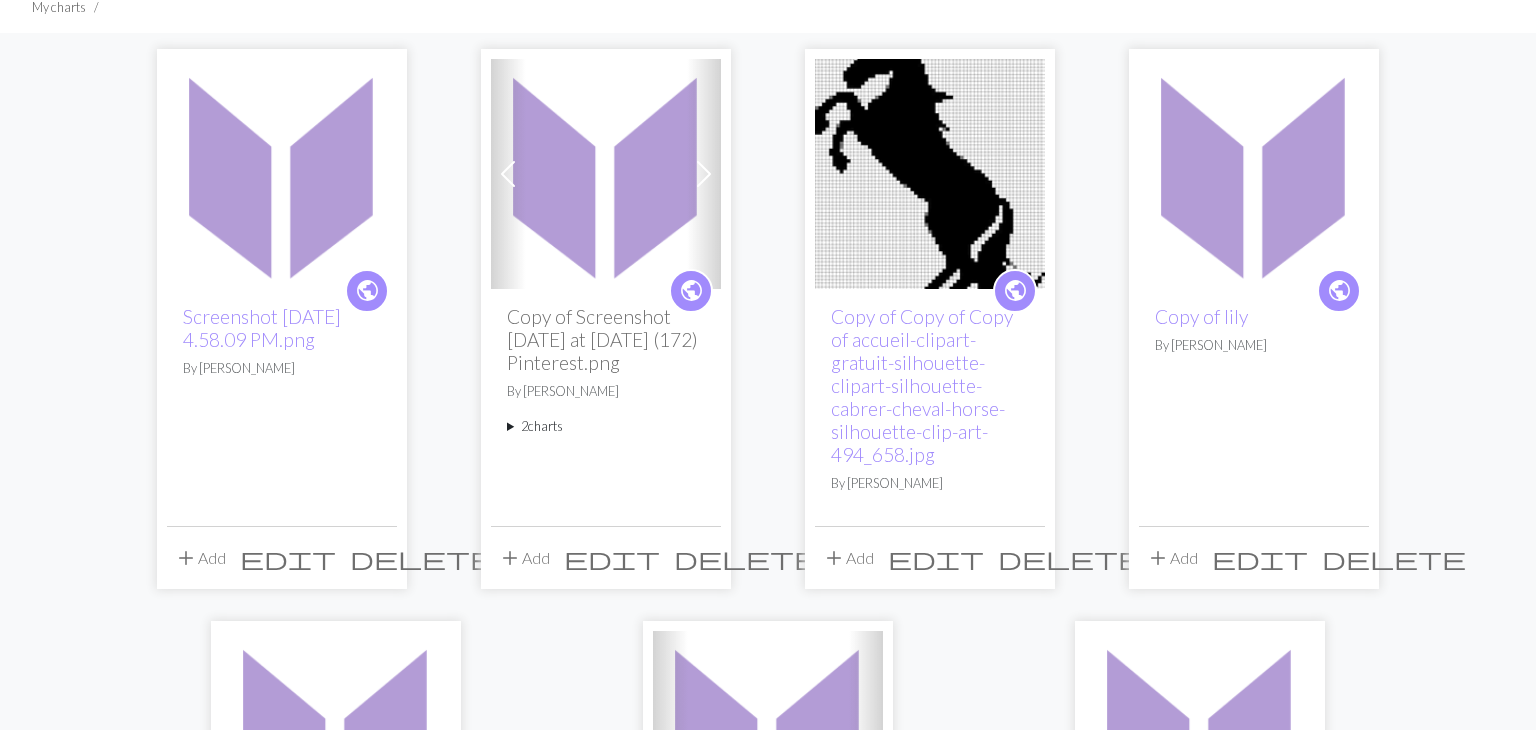 scroll, scrollTop: 154, scrollLeft: 0, axis: vertical 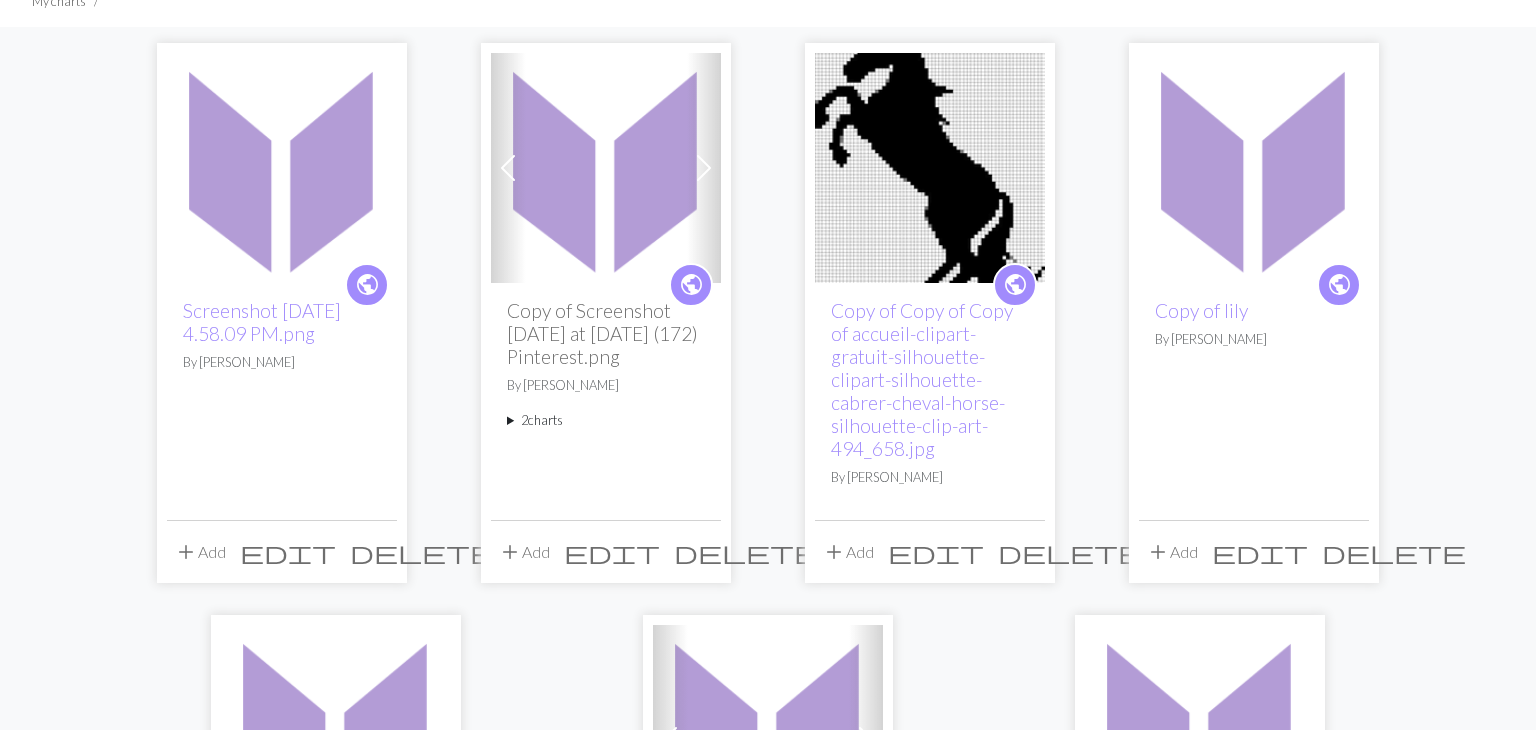 click on "delete" at bounding box center [1070, 552] 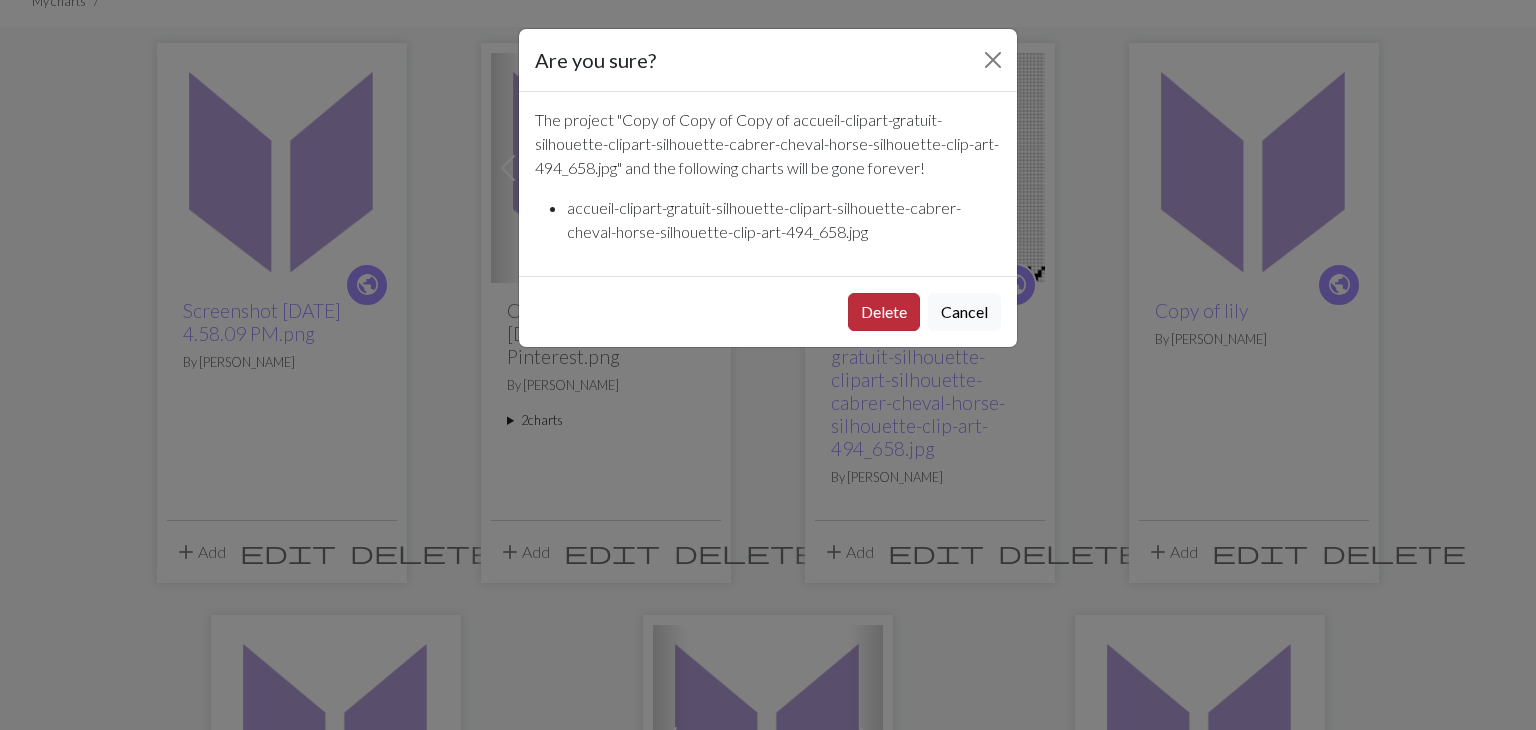 click on "Delete" at bounding box center [884, 312] 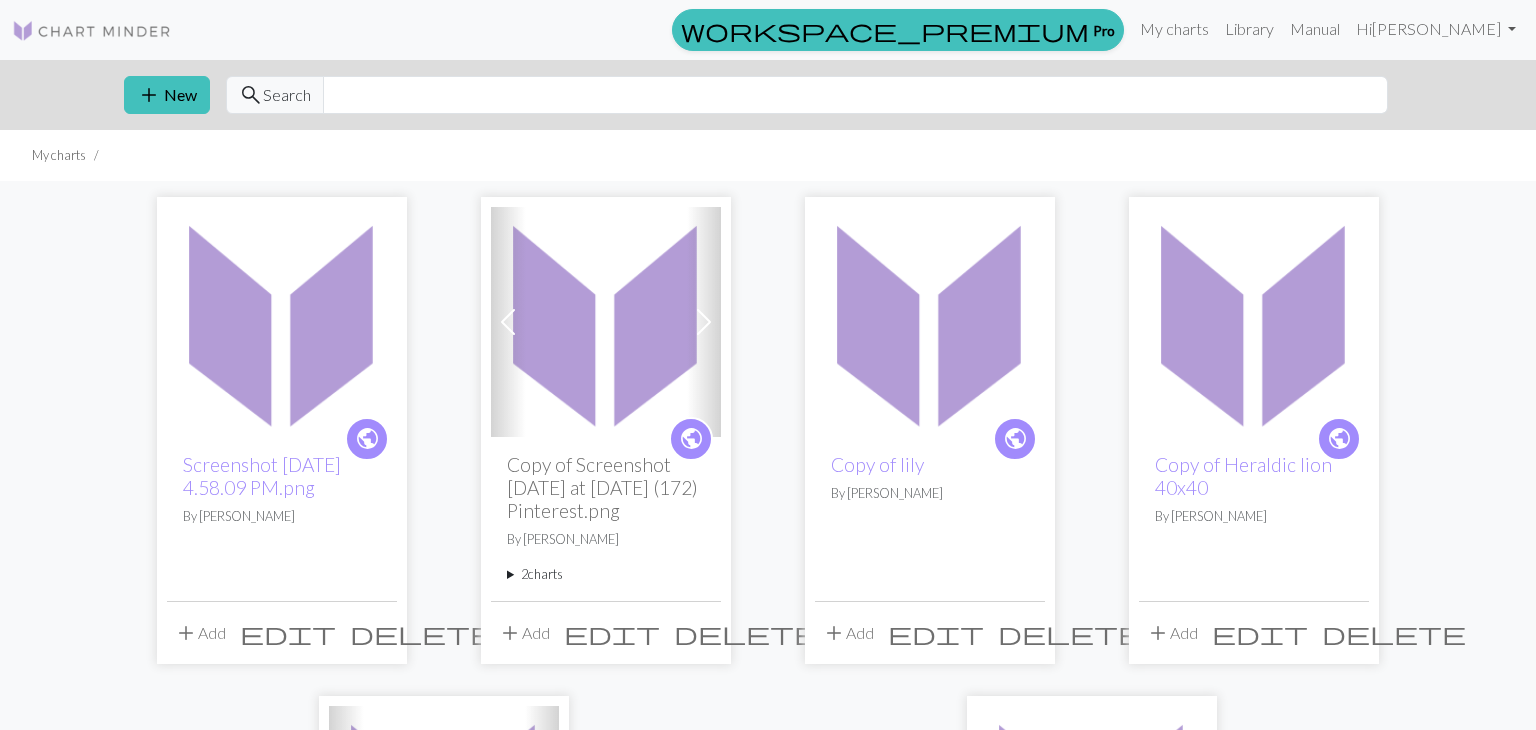 scroll, scrollTop: 152, scrollLeft: 0, axis: vertical 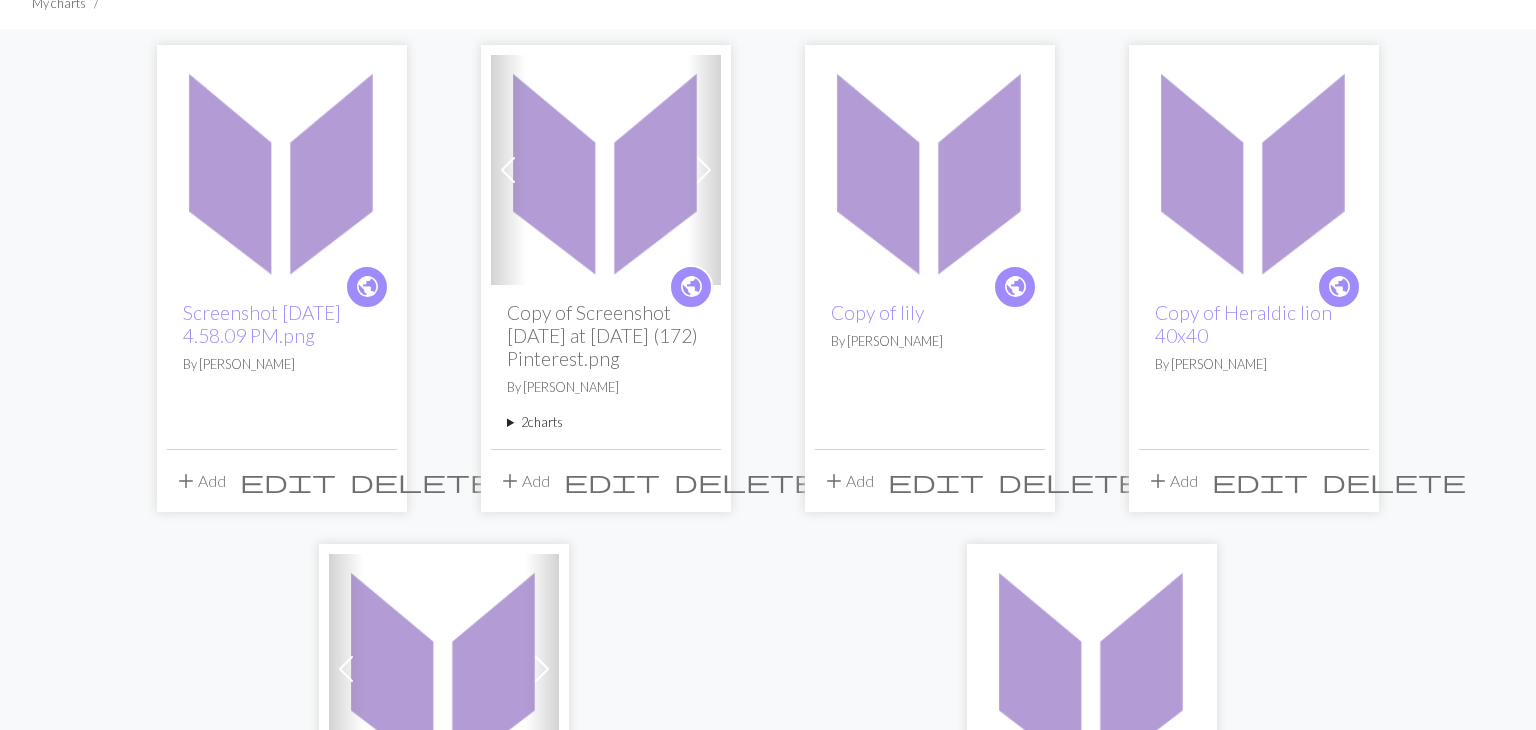 click on "delete" at bounding box center [1070, 481] 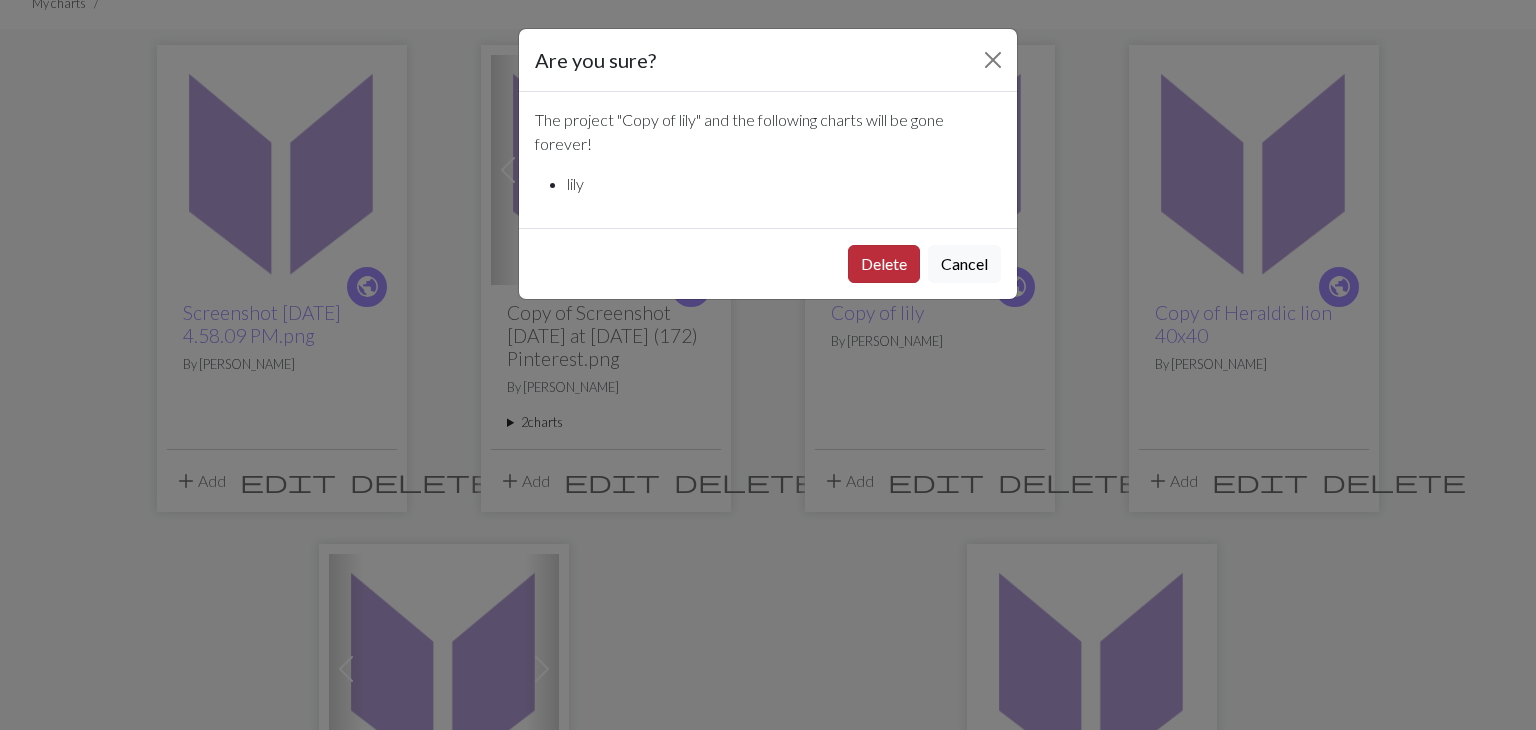 click on "Delete" at bounding box center (884, 264) 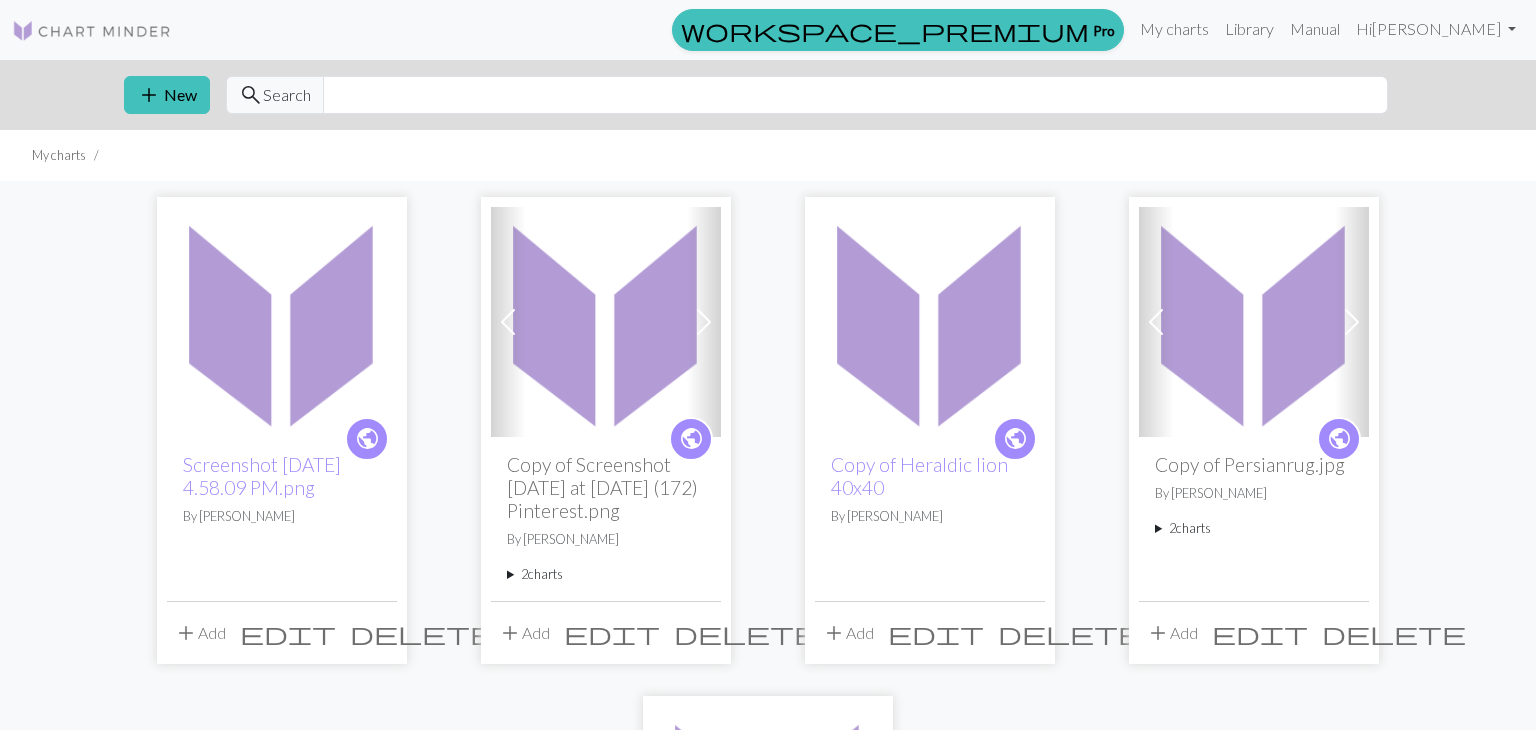 scroll, scrollTop: 151, scrollLeft: 0, axis: vertical 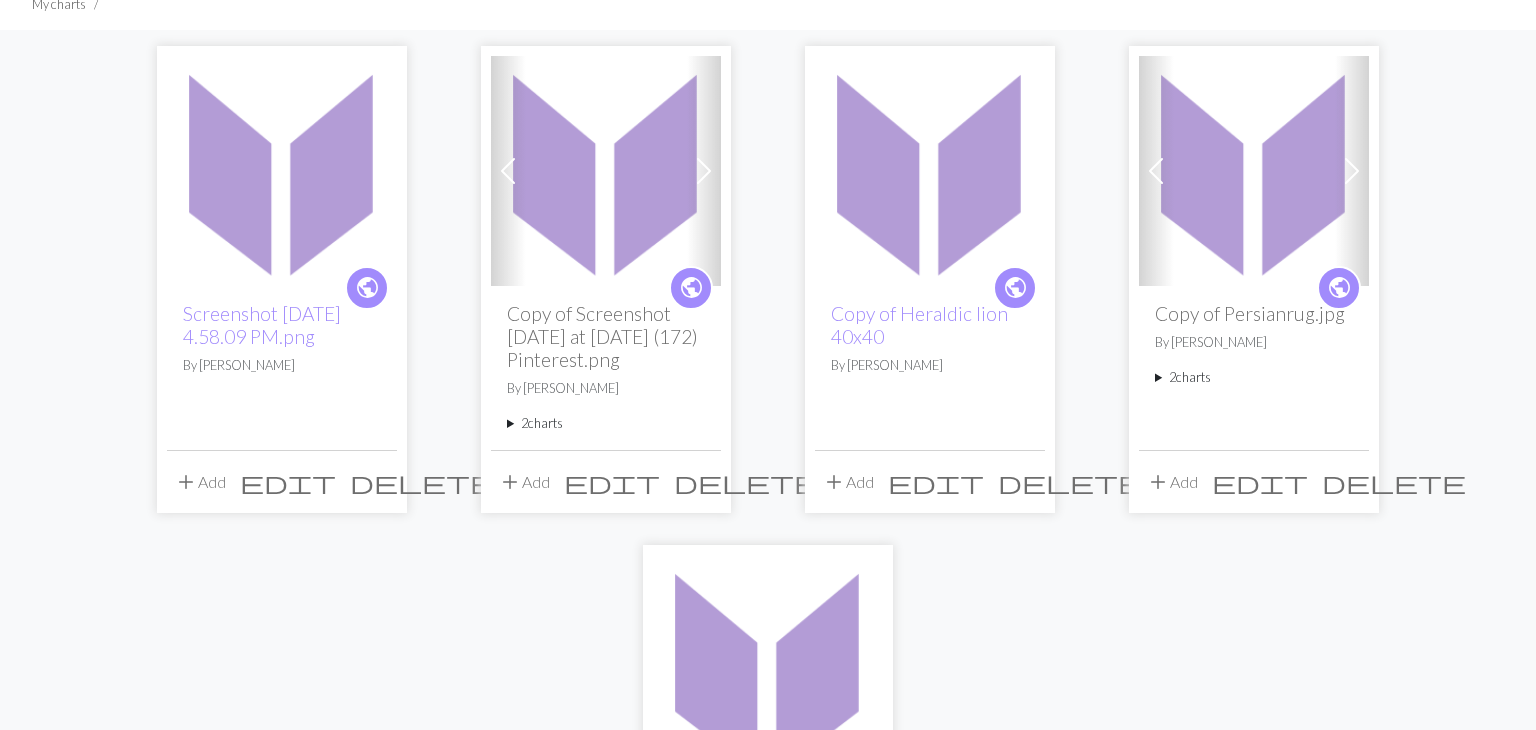 click on "delete" at bounding box center (746, 482) 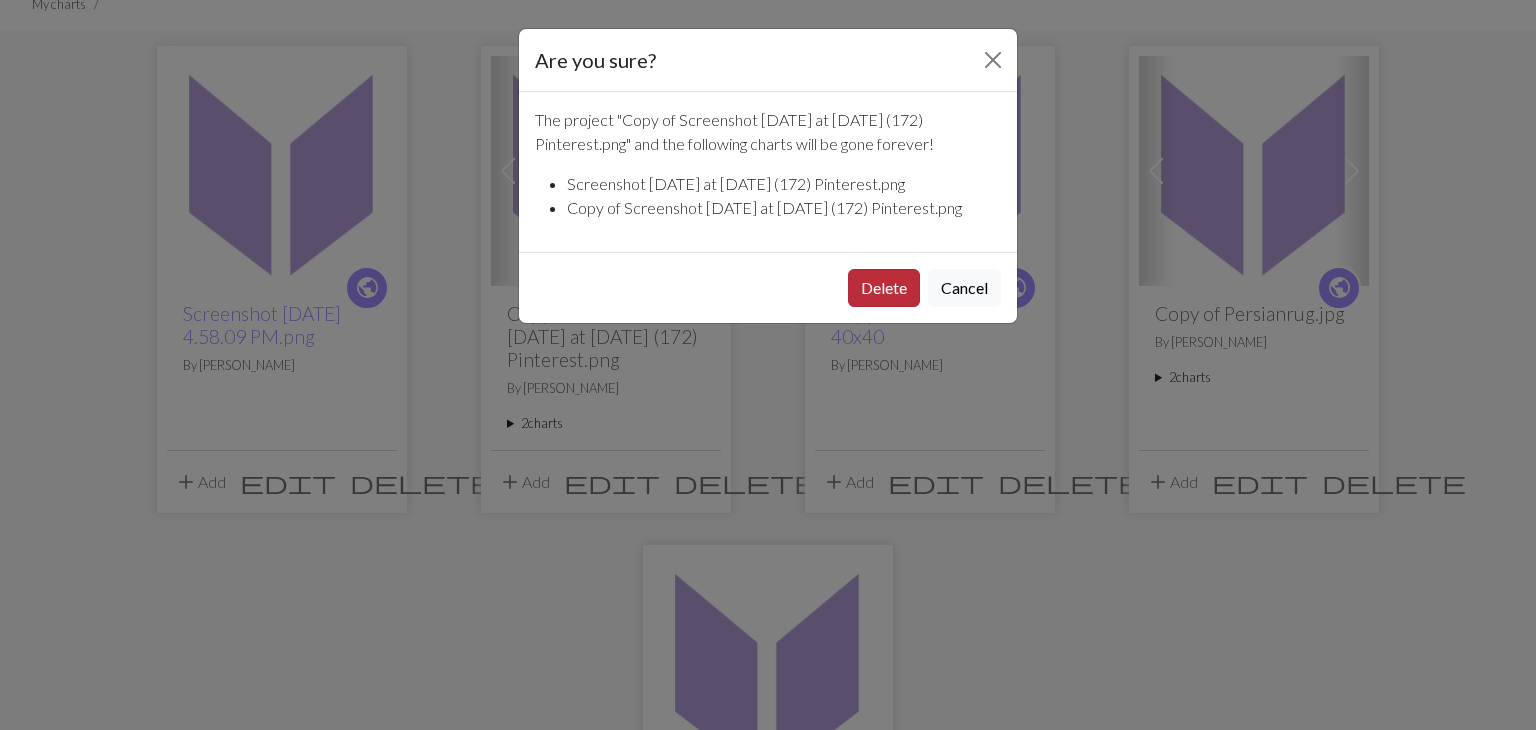 click on "Delete" at bounding box center (884, 288) 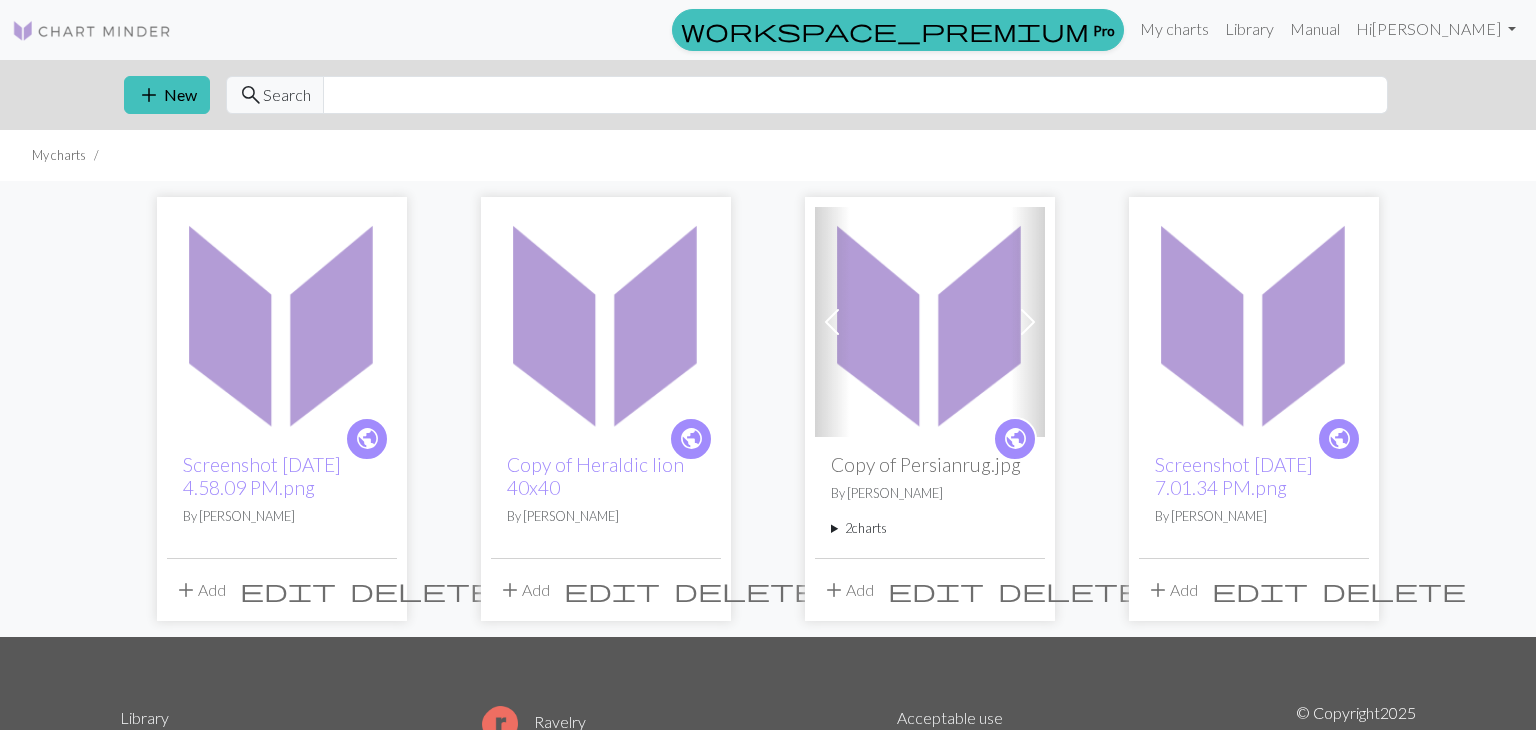scroll, scrollTop: 149, scrollLeft: 0, axis: vertical 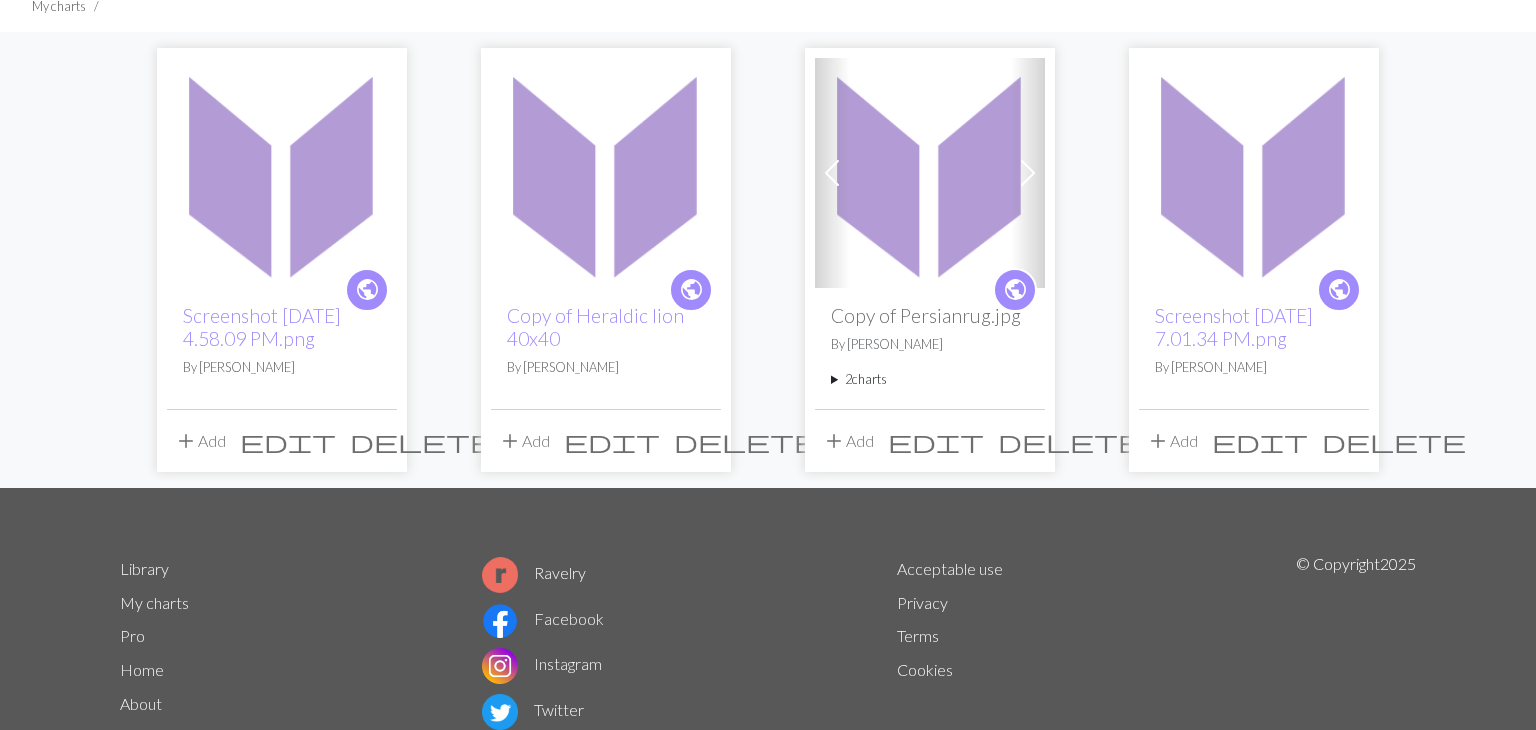 click on "delete" at bounding box center (1070, 441) 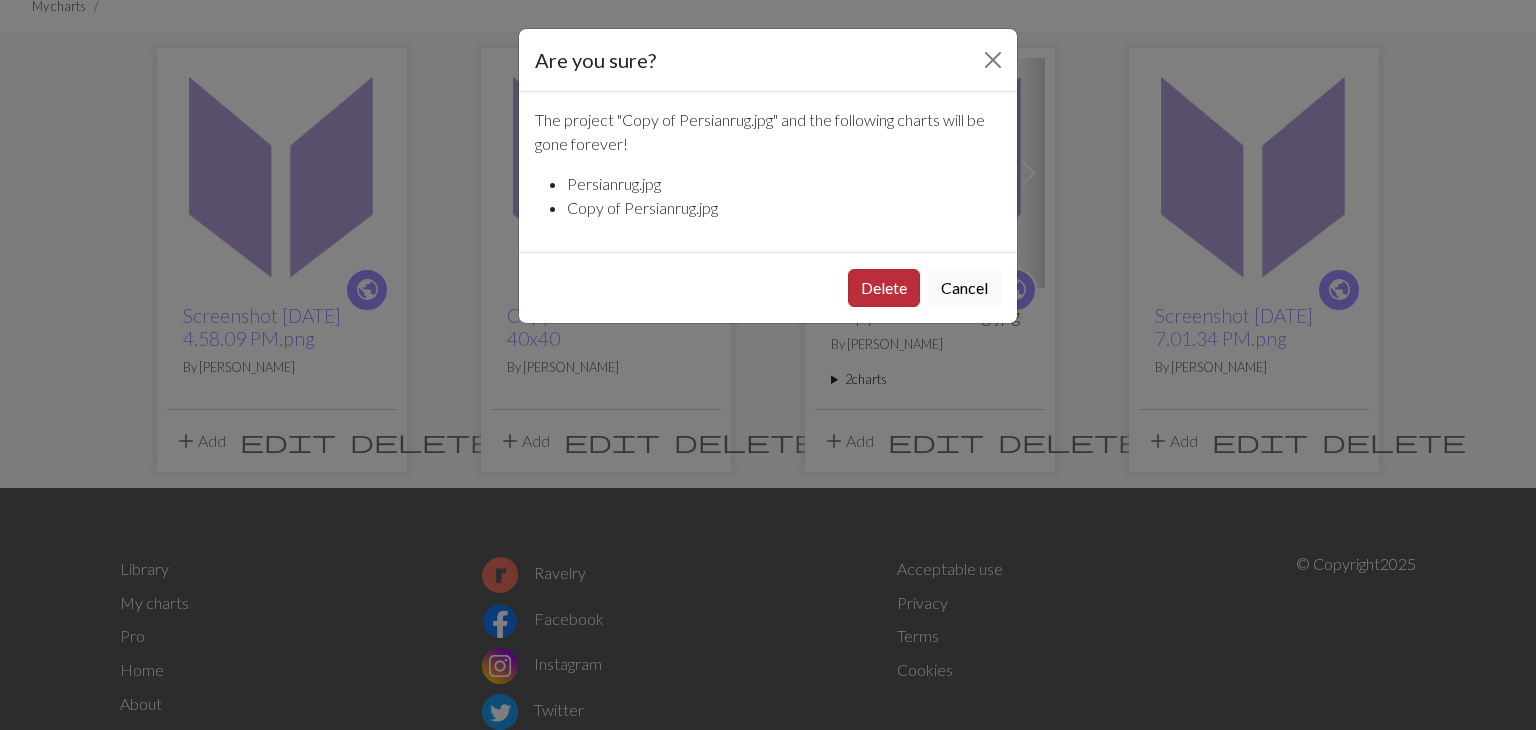 click on "Delete" at bounding box center [884, 288] 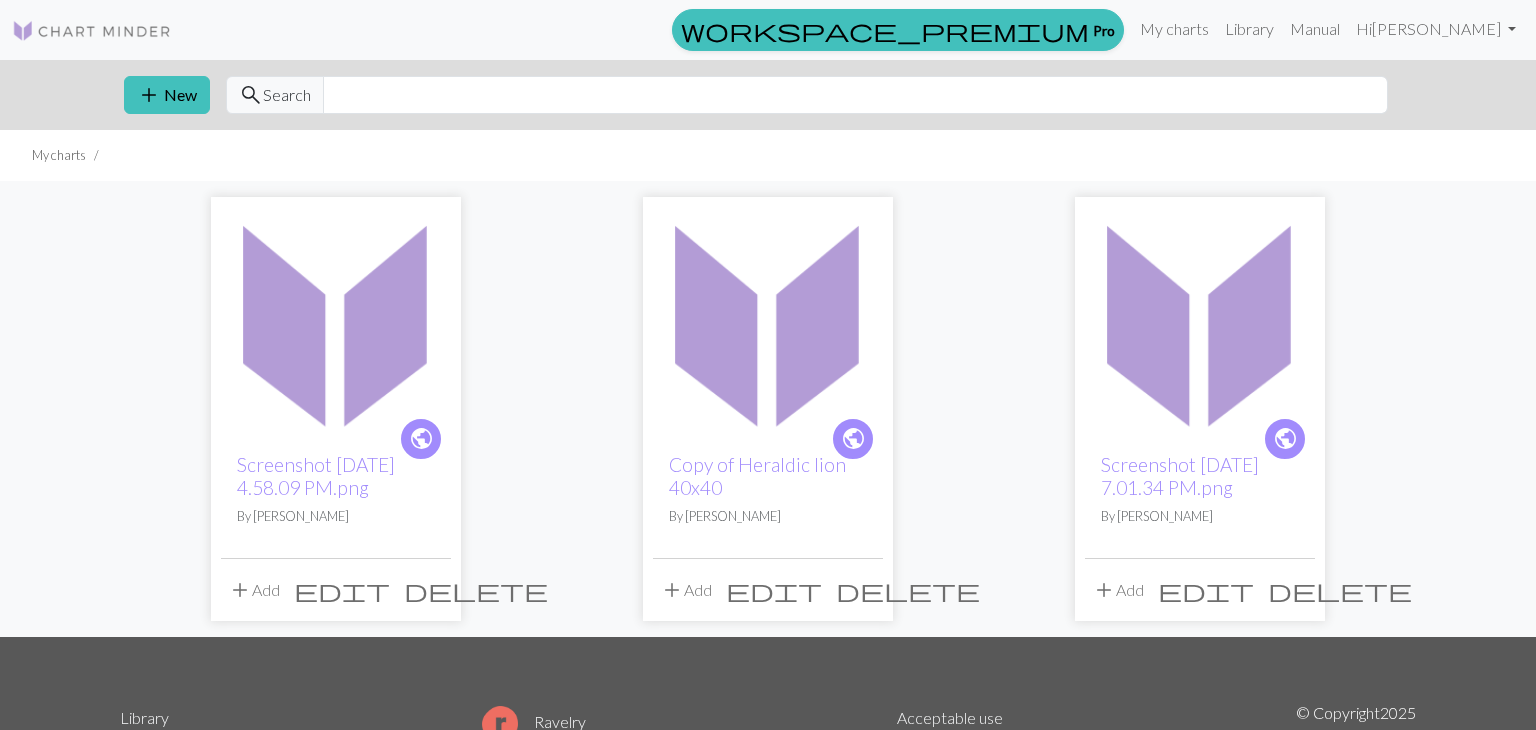 scroll, scrollTop: 148, scrollLeft: 0, axis: vertical 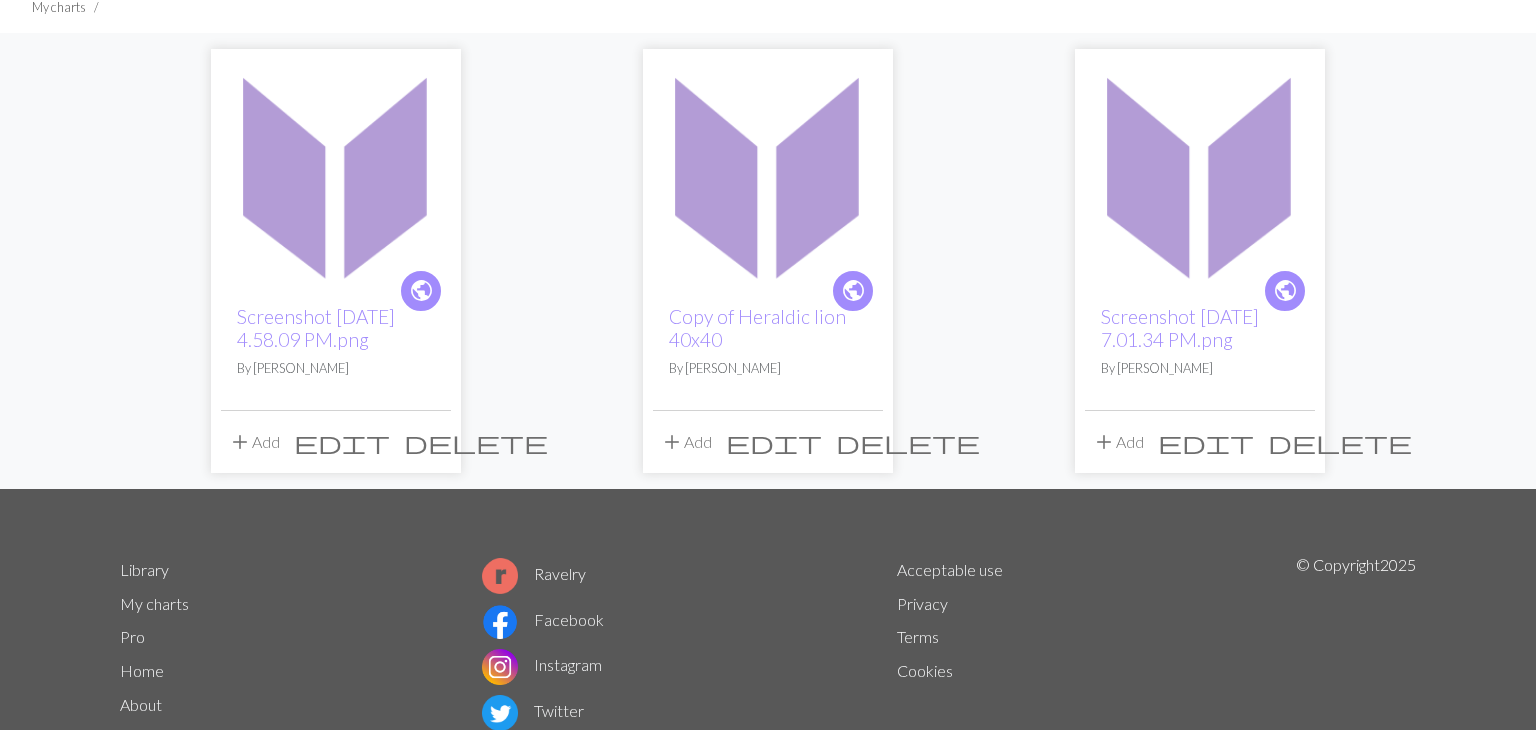click on "delete" at bounding box center (908, 442) 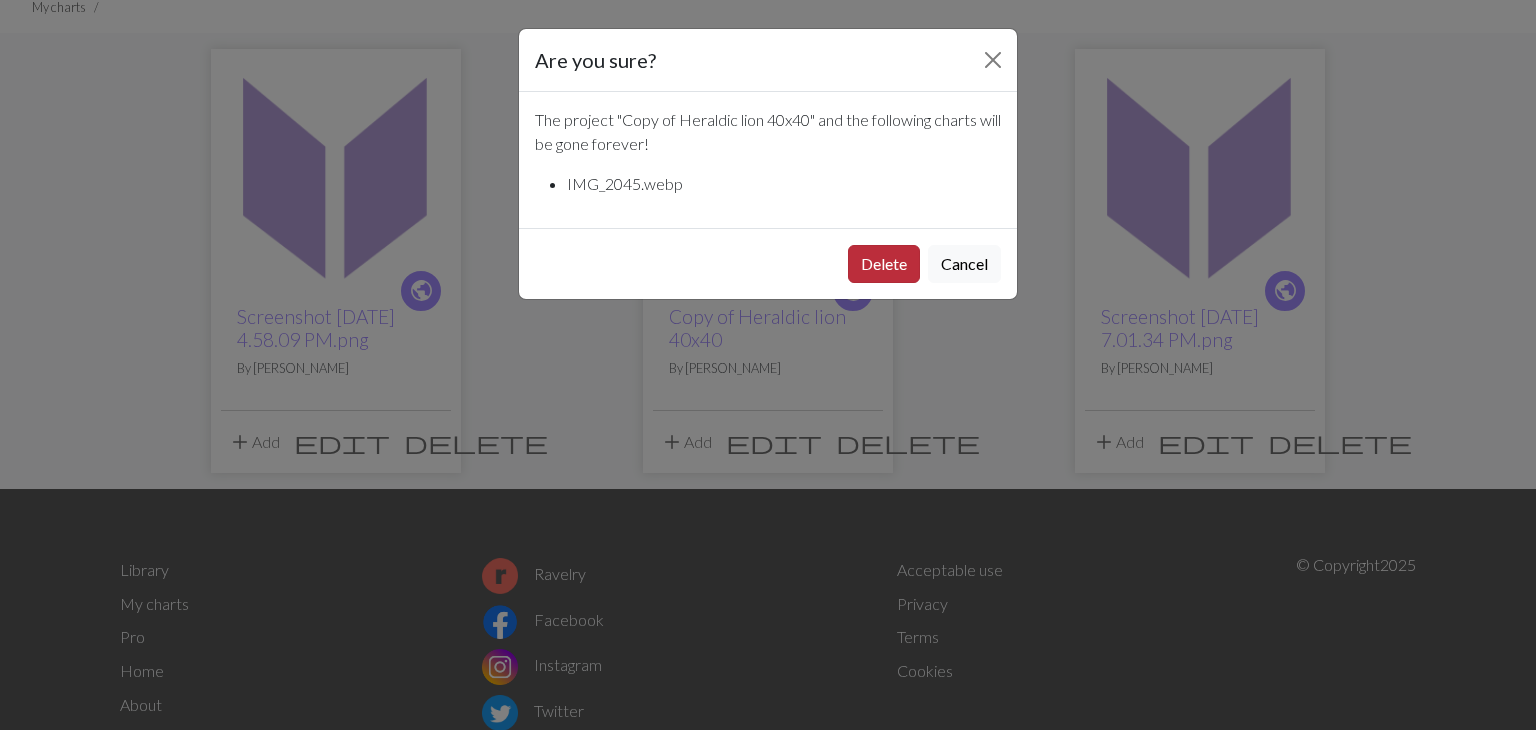 click on "Delete" at bounding box center [884, 264] 